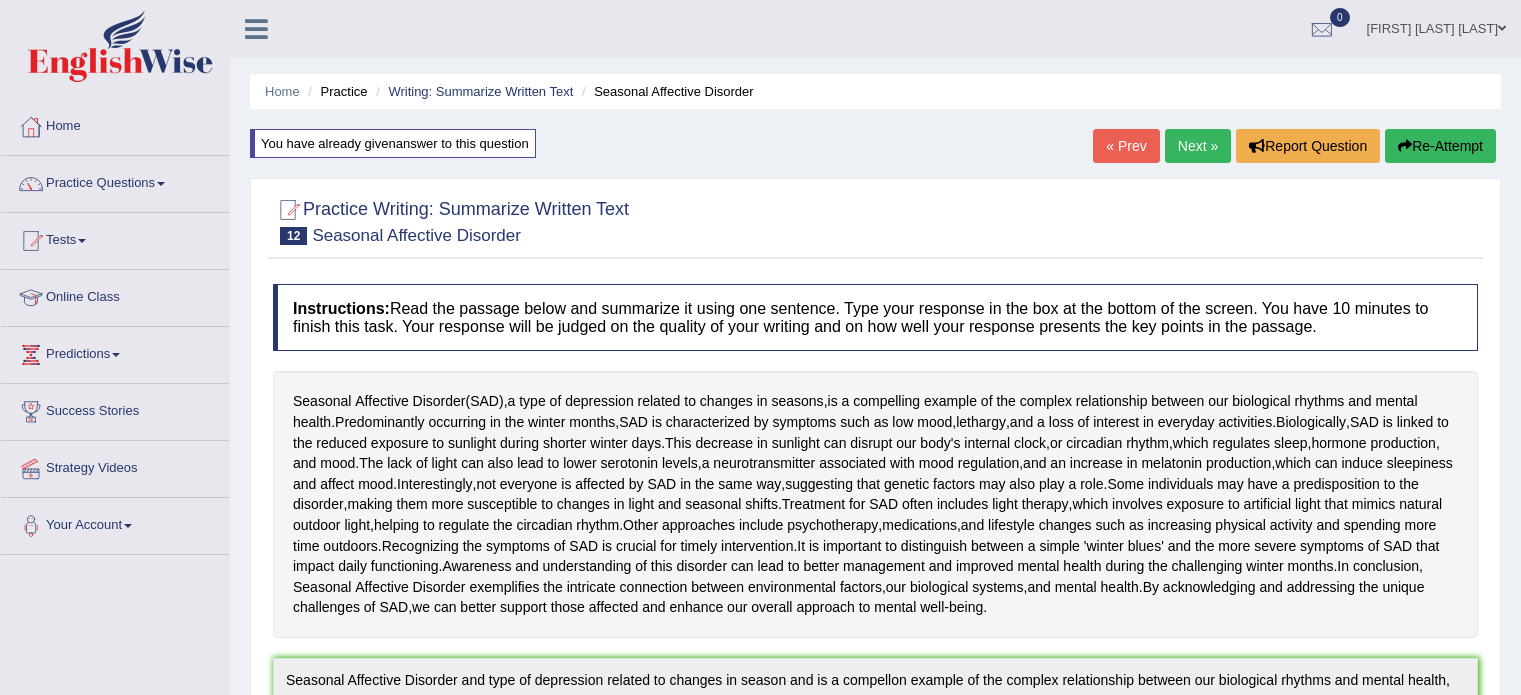 scroll, scrollTop: 610, scrollLeft: 0, axis: vertical 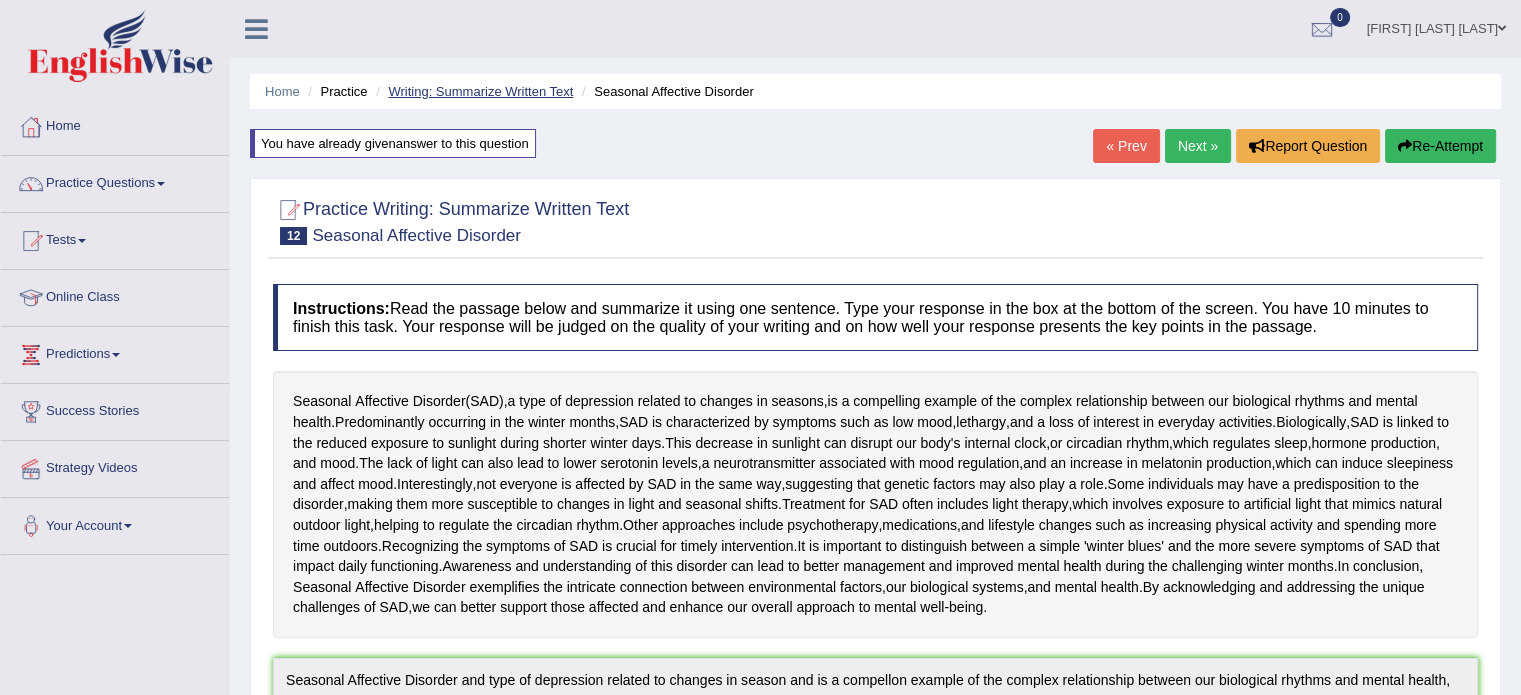 click on "Writing: Summarize Written Text" at bounding box center [480, 91] 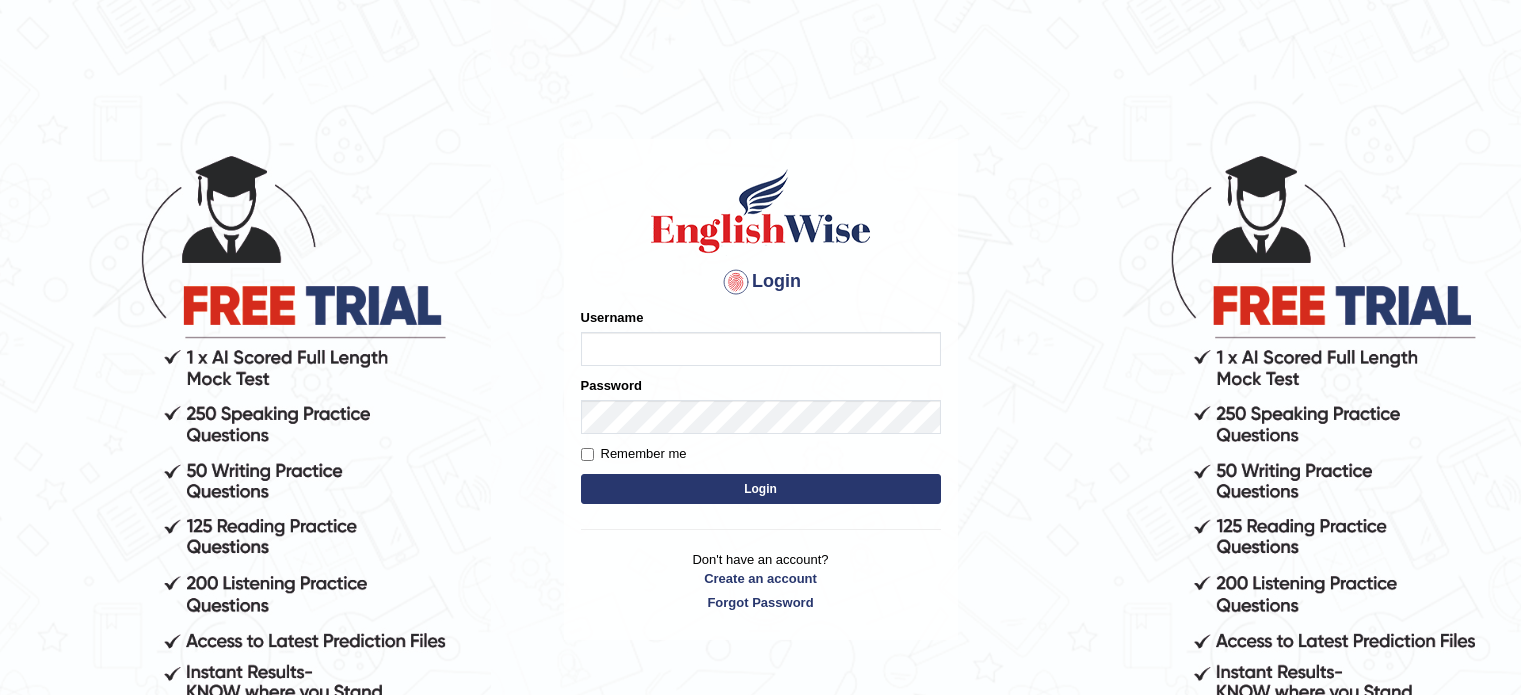 scroll, scrollTop: 0, scrollLeft: 0, axis: both 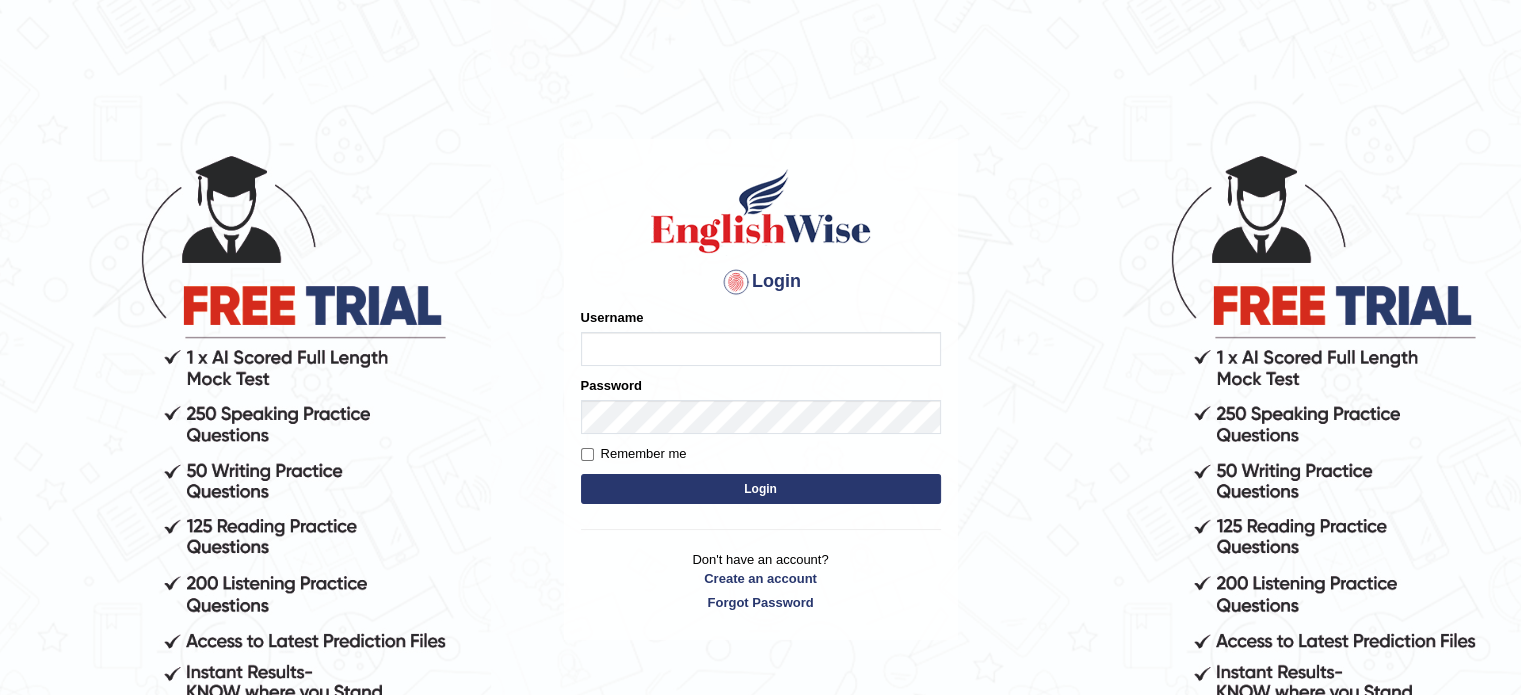 click on "Username" at bounding box center [761, 349] 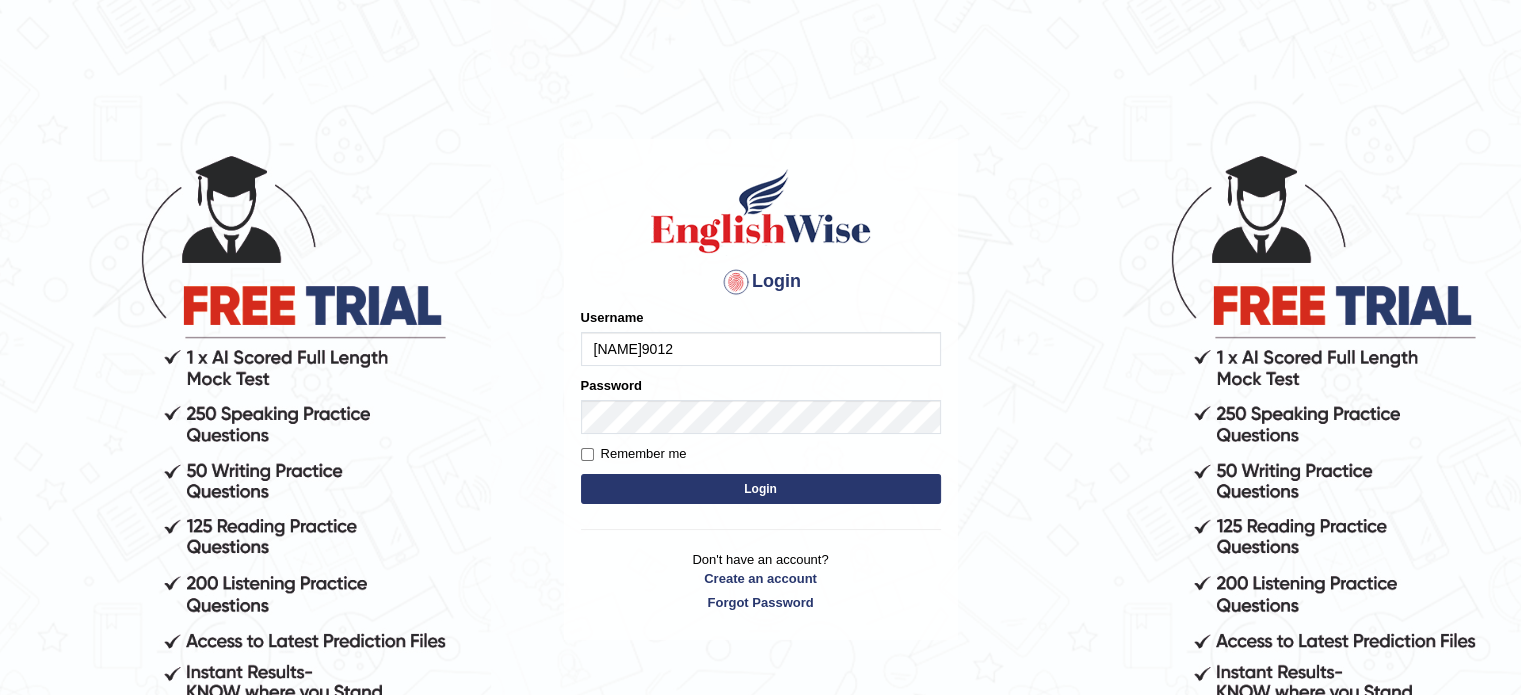 type on "Flaco9012" 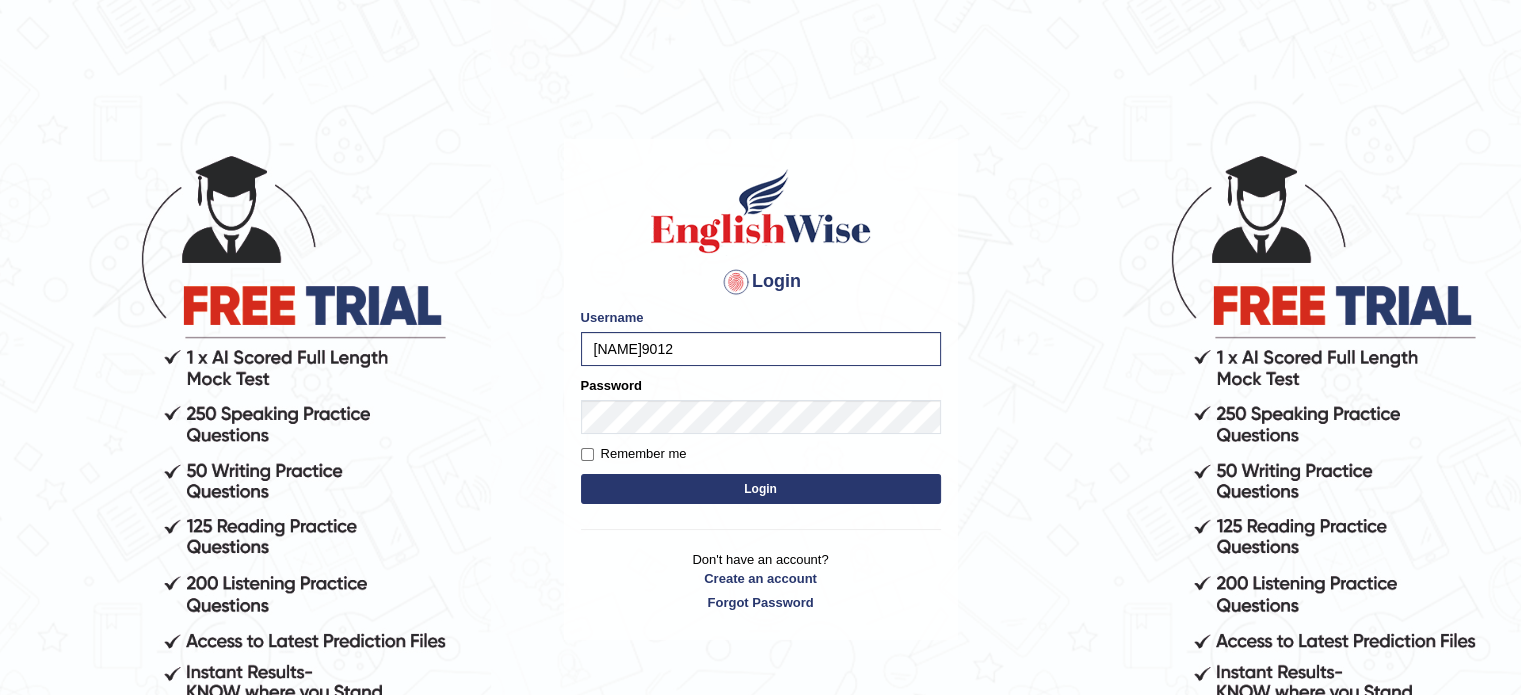 click on "Login" at bounding box center (761, 489) 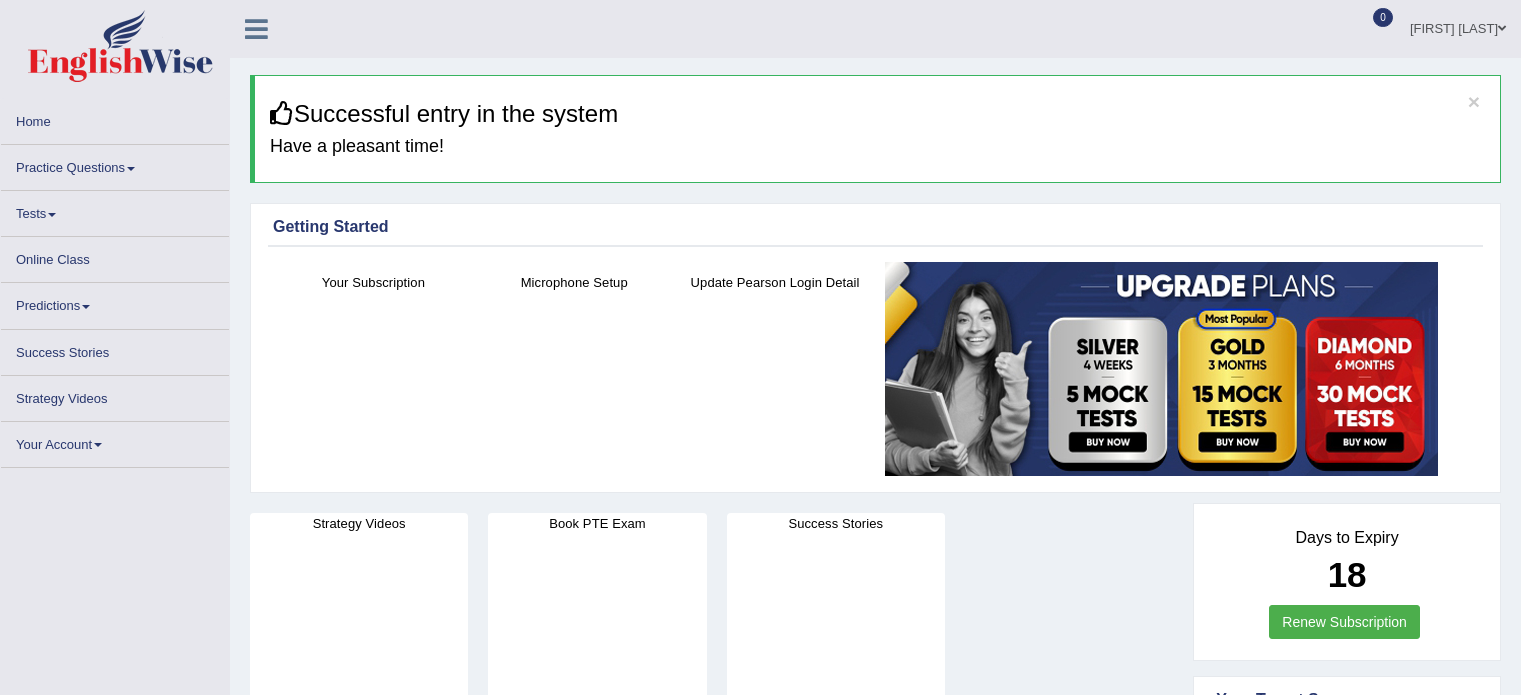 scroll, scrollTop: 0, scrollLeft: 0, axis: both 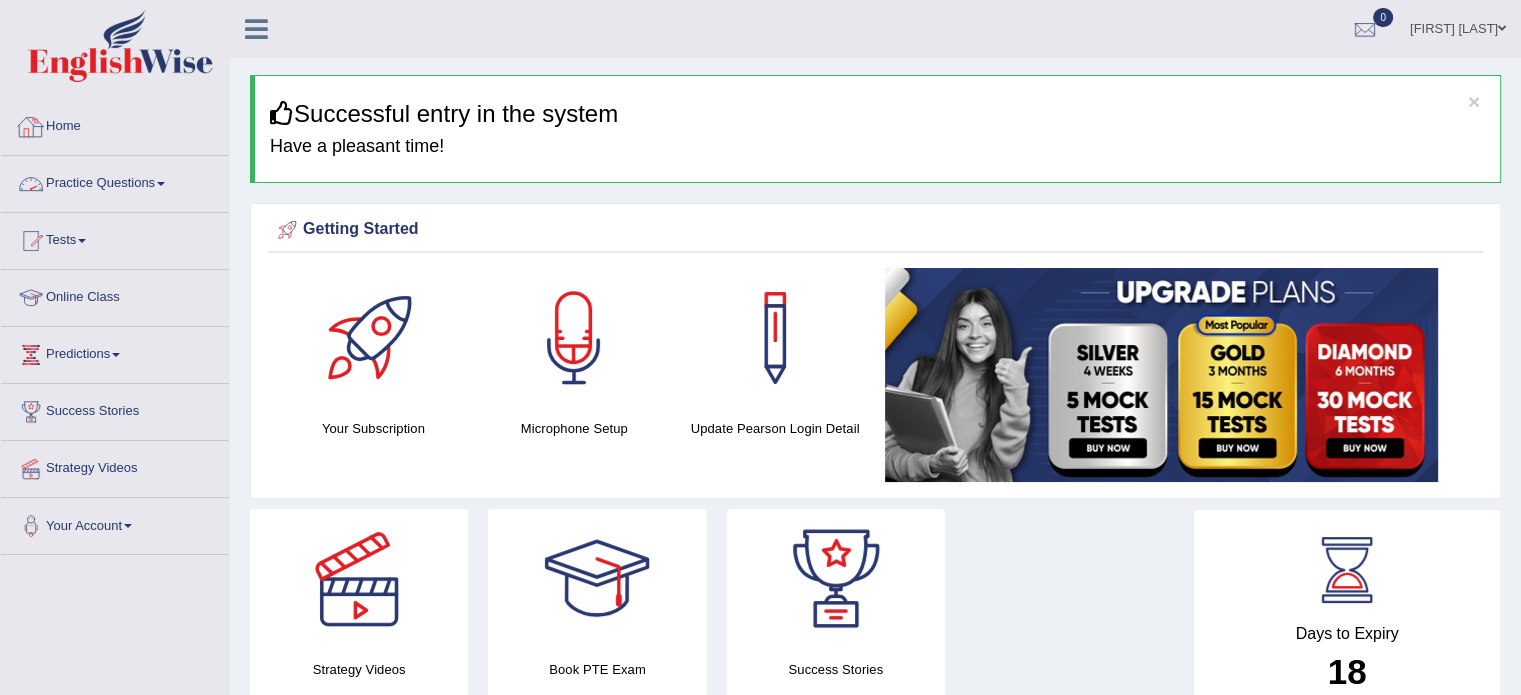 click on "Practice Questions" at bounding box center [115, 181] 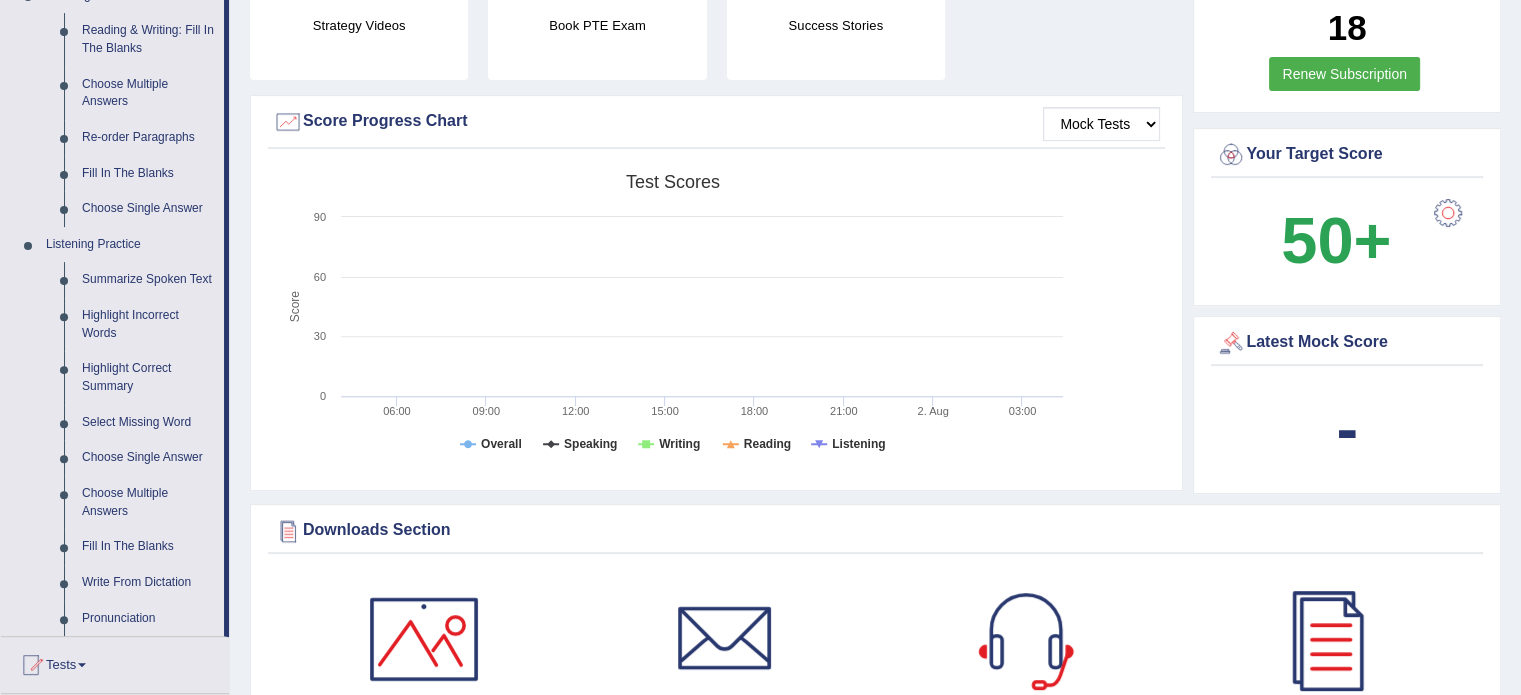 scroll, scrollTop: 647, scrollLeft: 0, axis: vertical 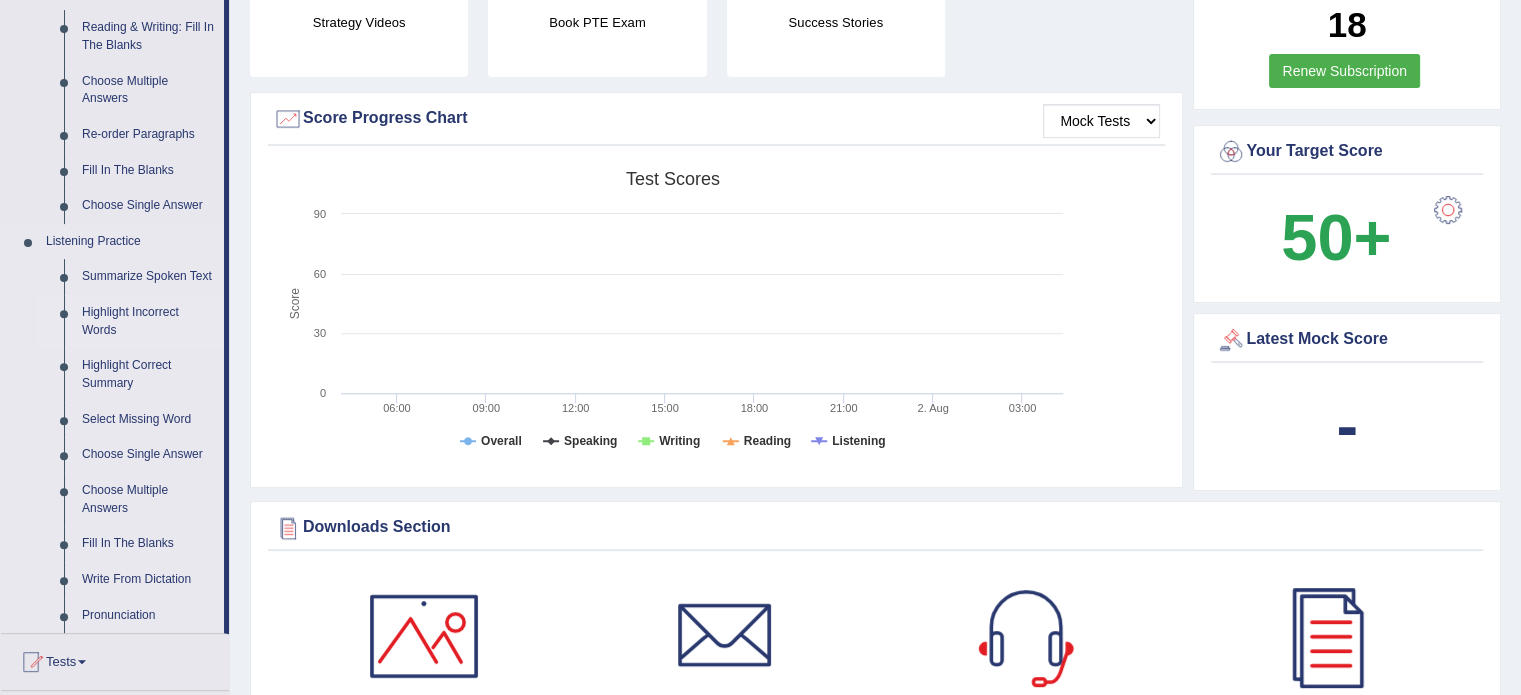 click on "Highlight Incorrect Words" at bounding box center (148, 321) 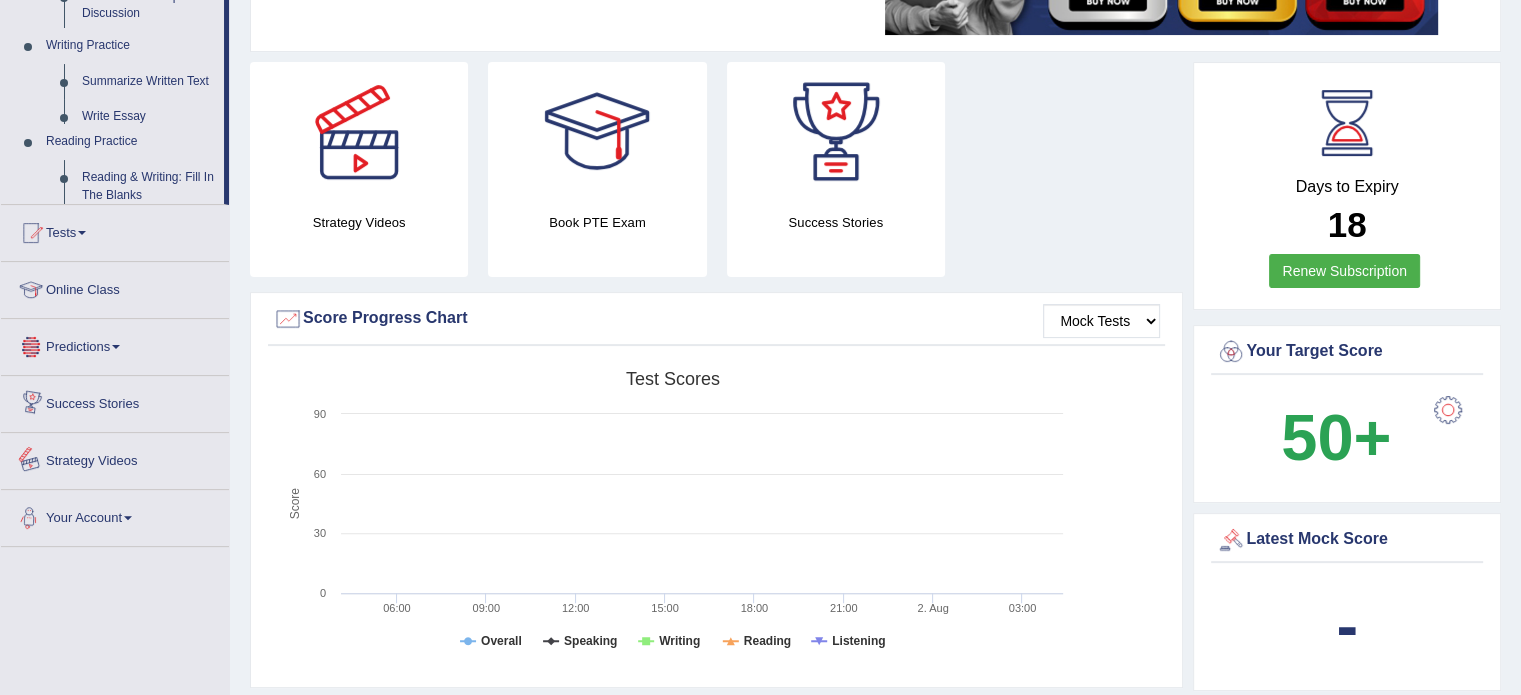 scroll, scrollTop: 664, scrollLeft: 0, axis: vertical 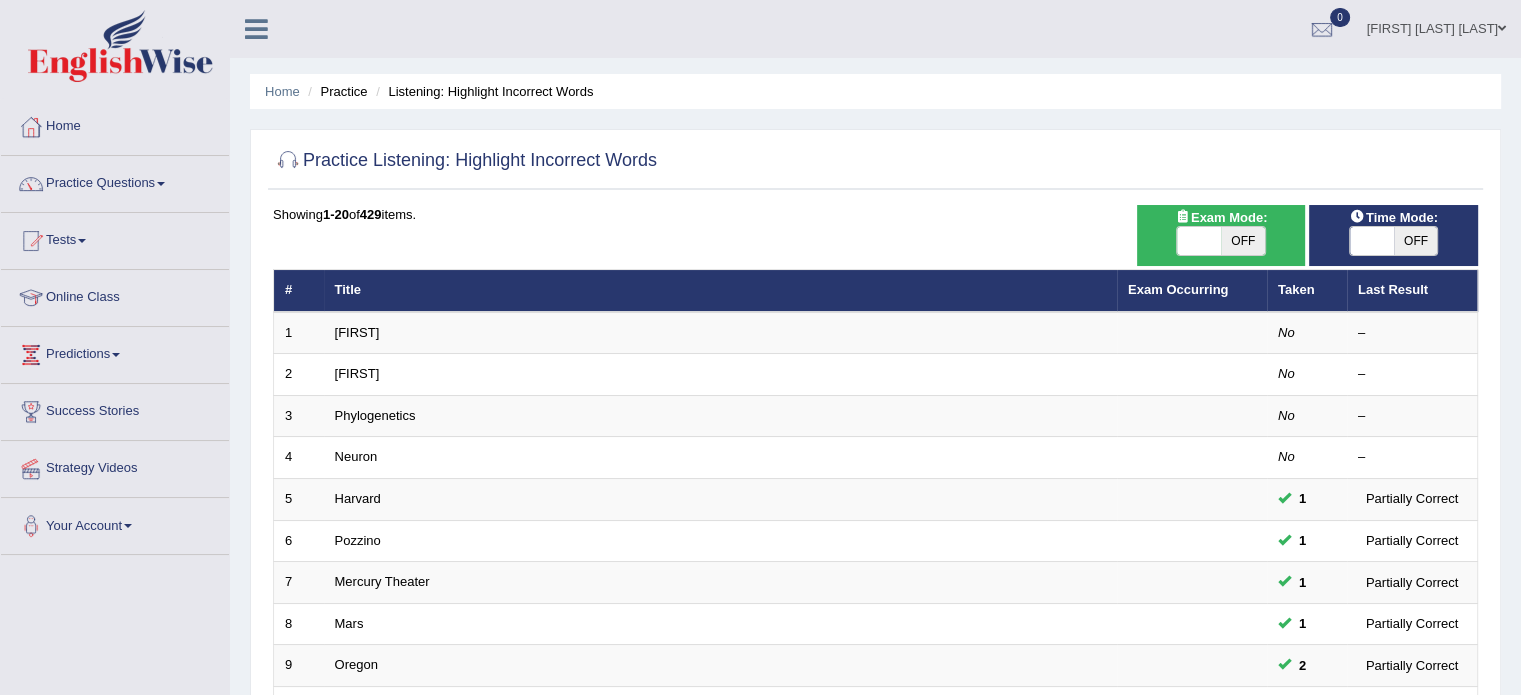 click on "OFF" at bounding box center [1243, 241] 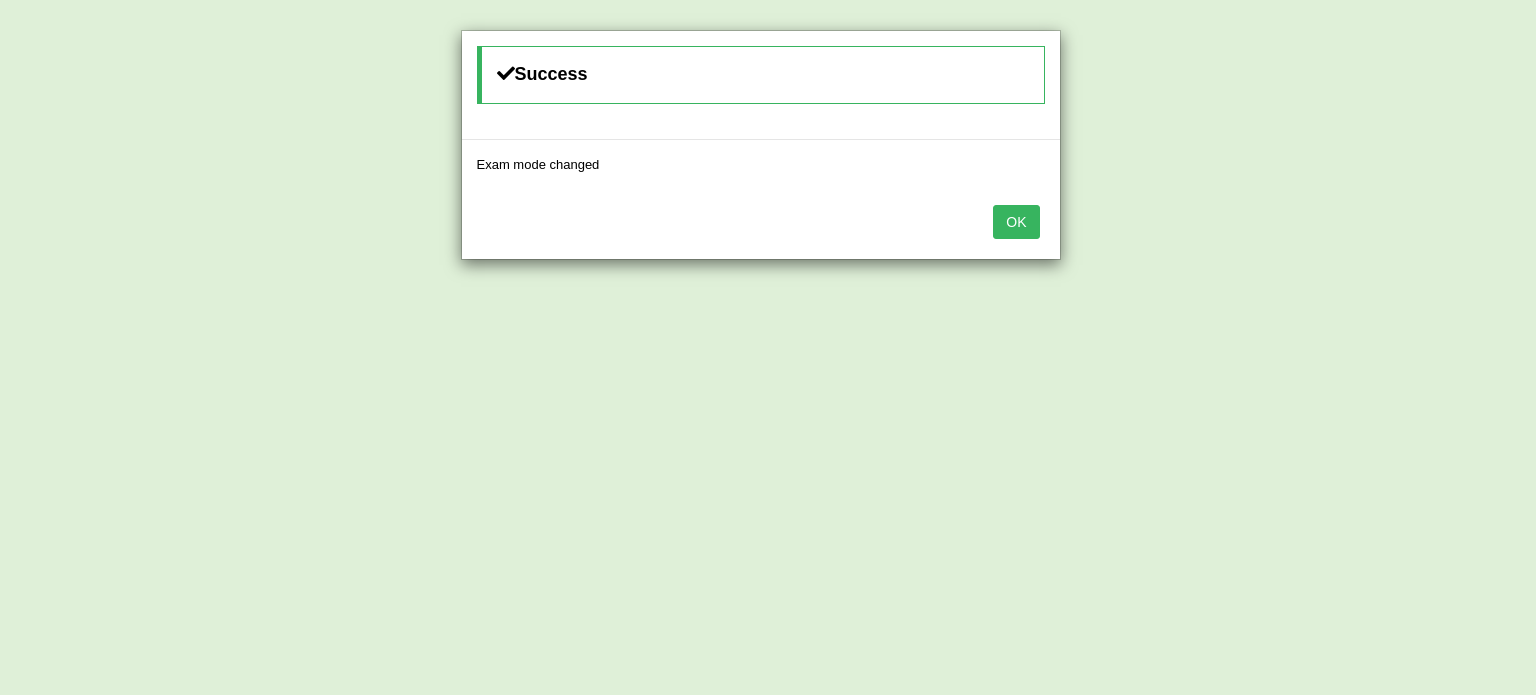 click on "OK" at bounding box center [1016, 222] 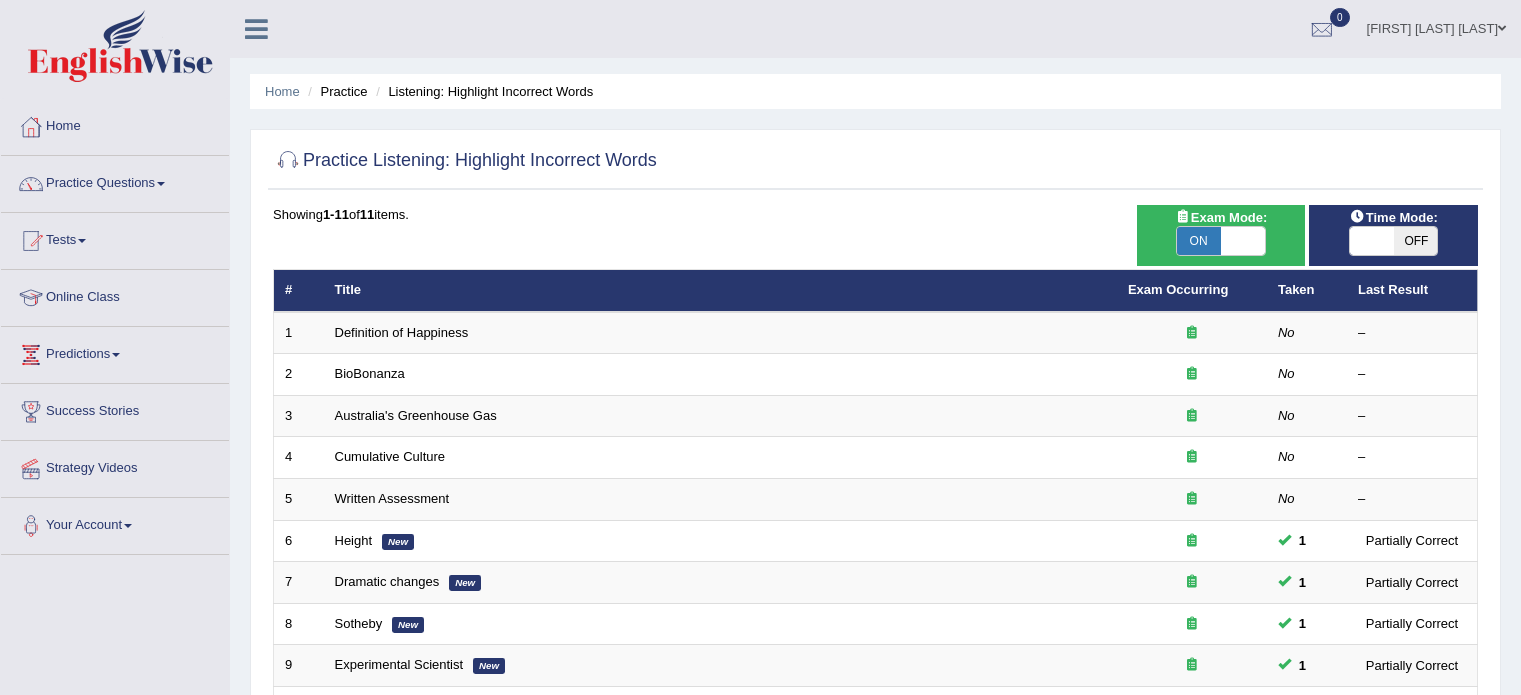 scroll, scrollTop: 0, scrollLeft: 0, axis: both 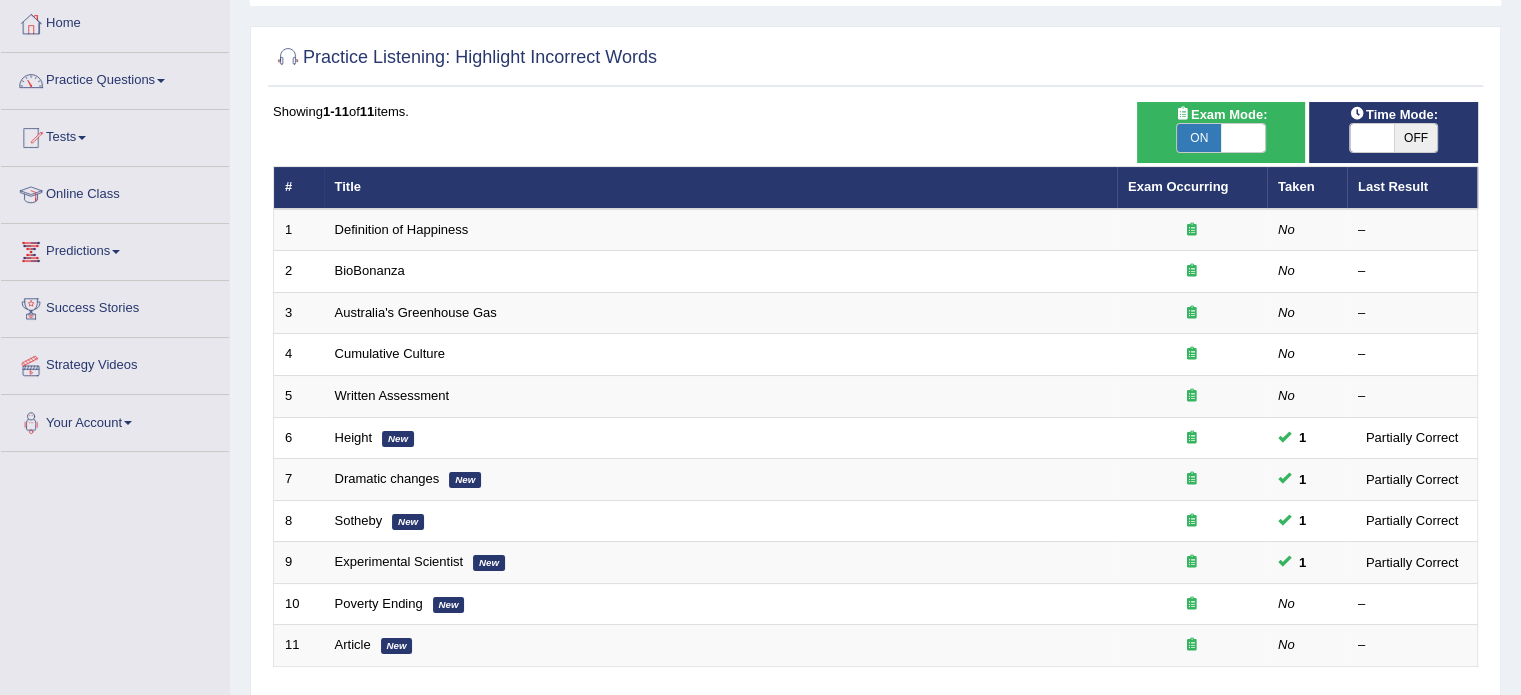 click on "ON" at bounding box center (1199, 138) 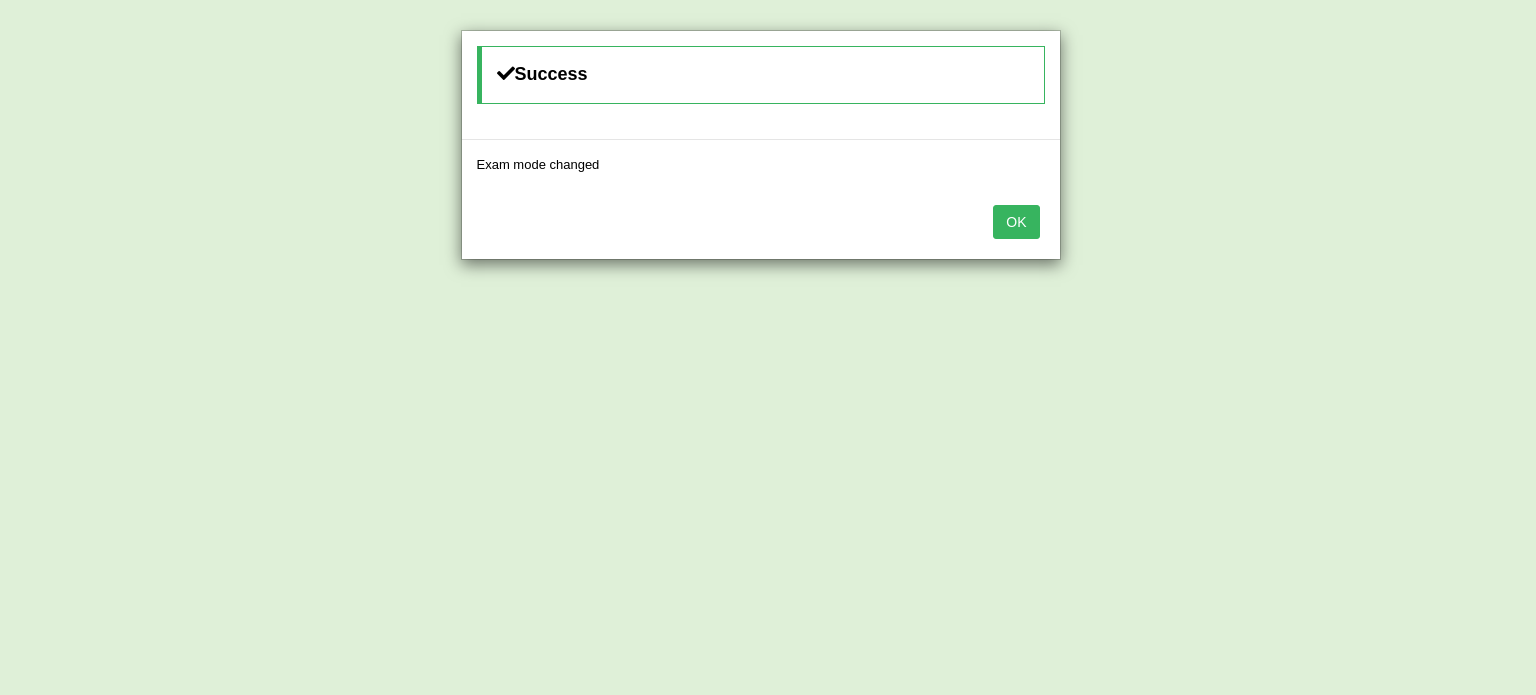 click on "OK" at bounding box center (1016, 222) 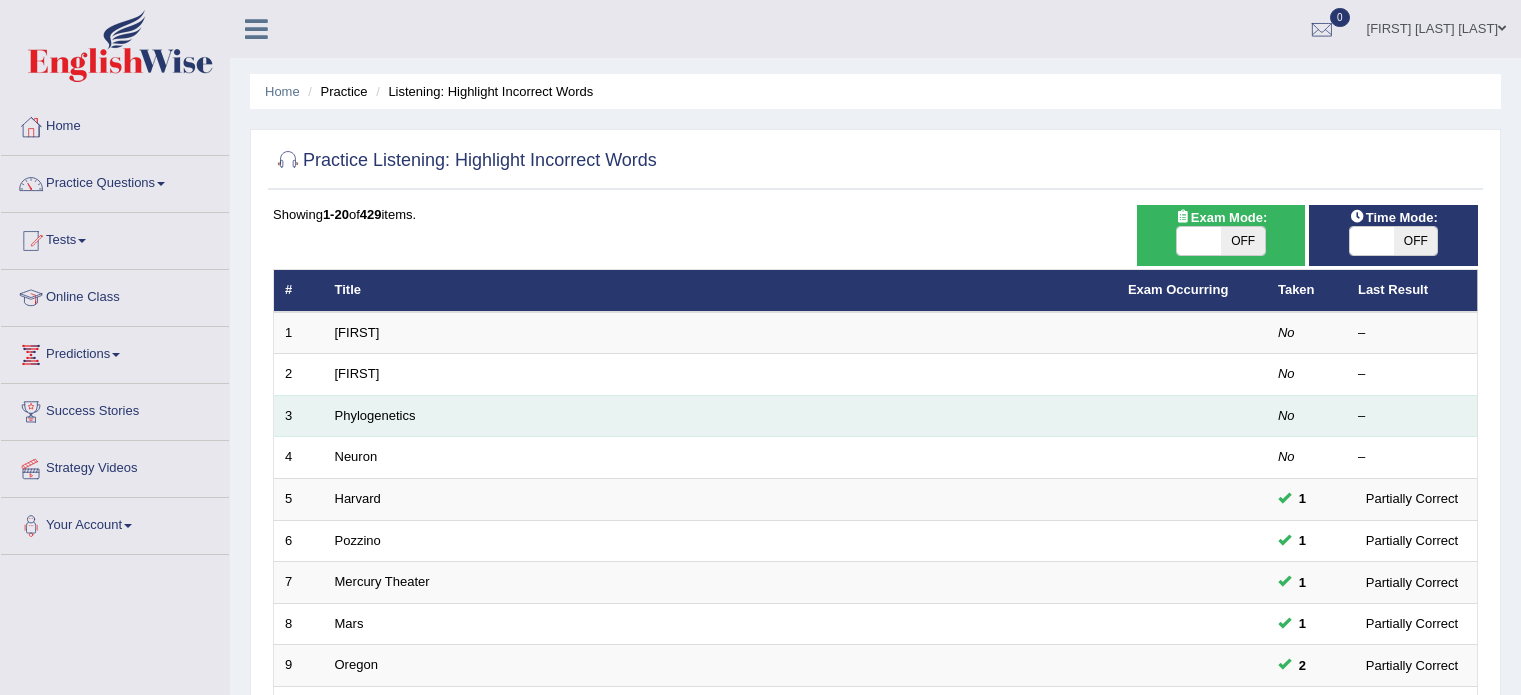 scroll, scrollTop: 103, scrollLeft: 0, axis: vertical 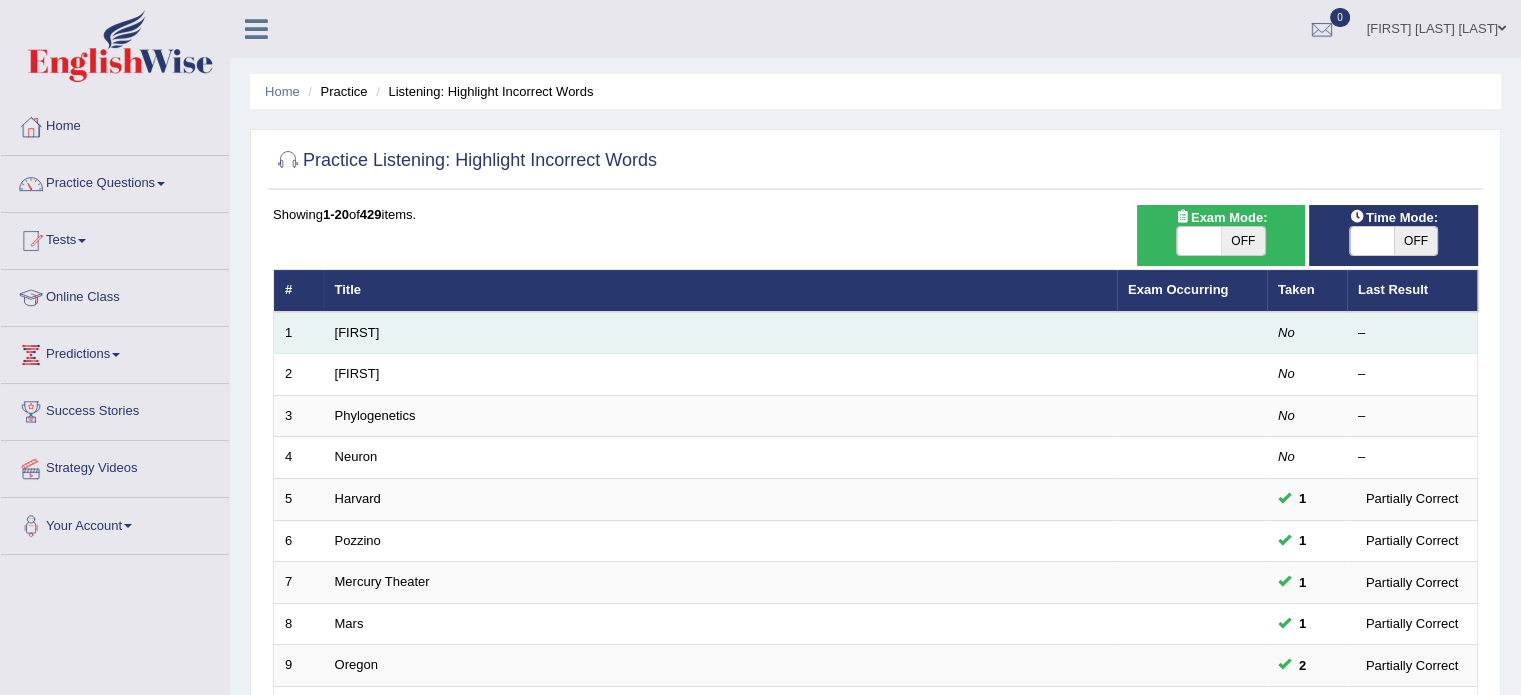 click on "[FIRST]" at bounding box center (720, 333) 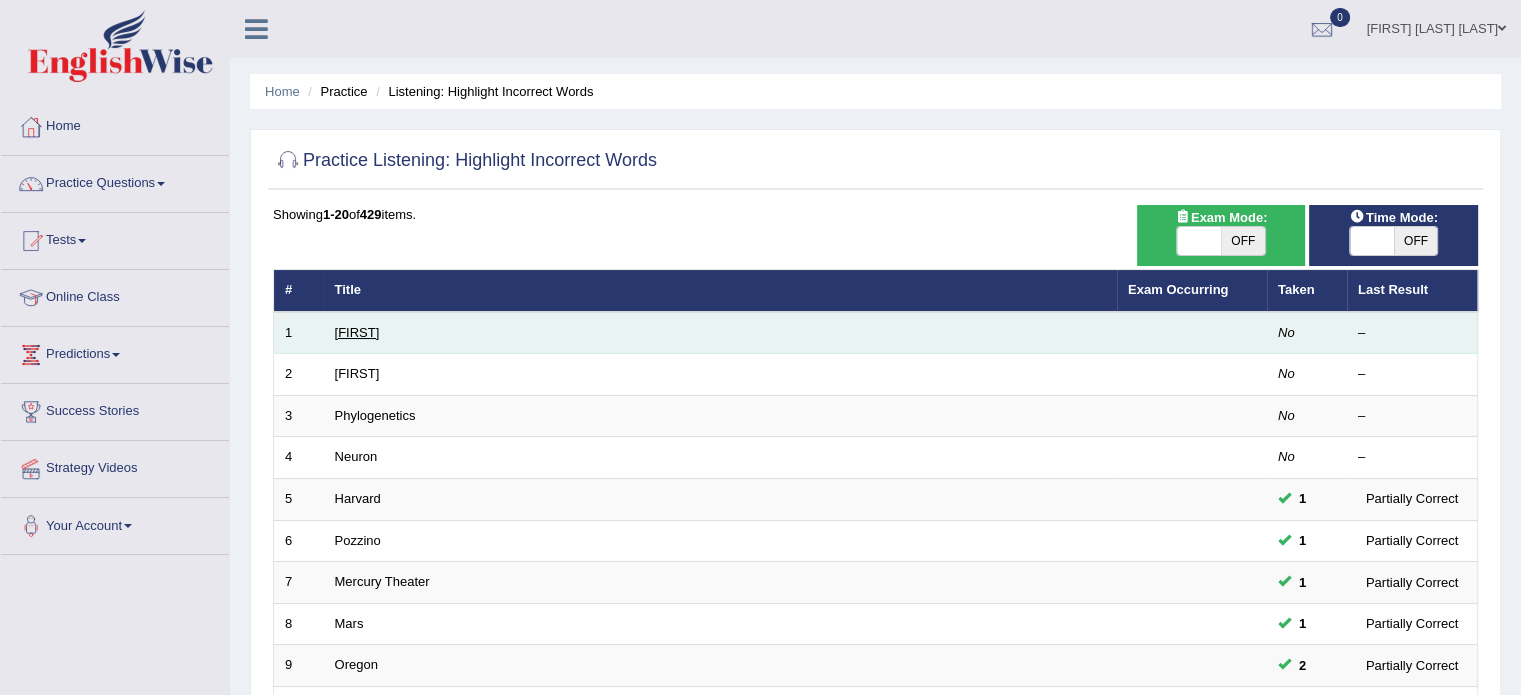 click on "[FIRST]" at bounding box center [357, 332] 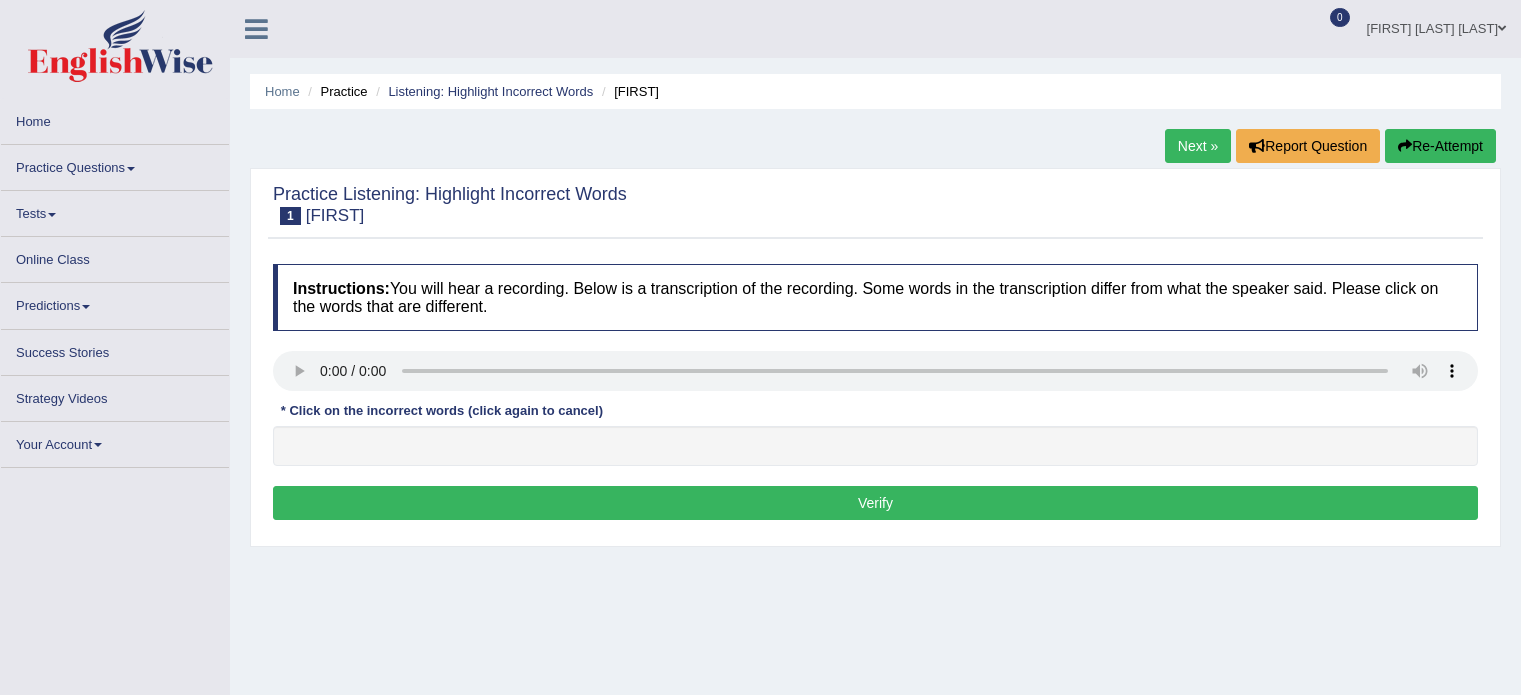scroll, scrollTop: 0, scrollLeft: 0, axis: both 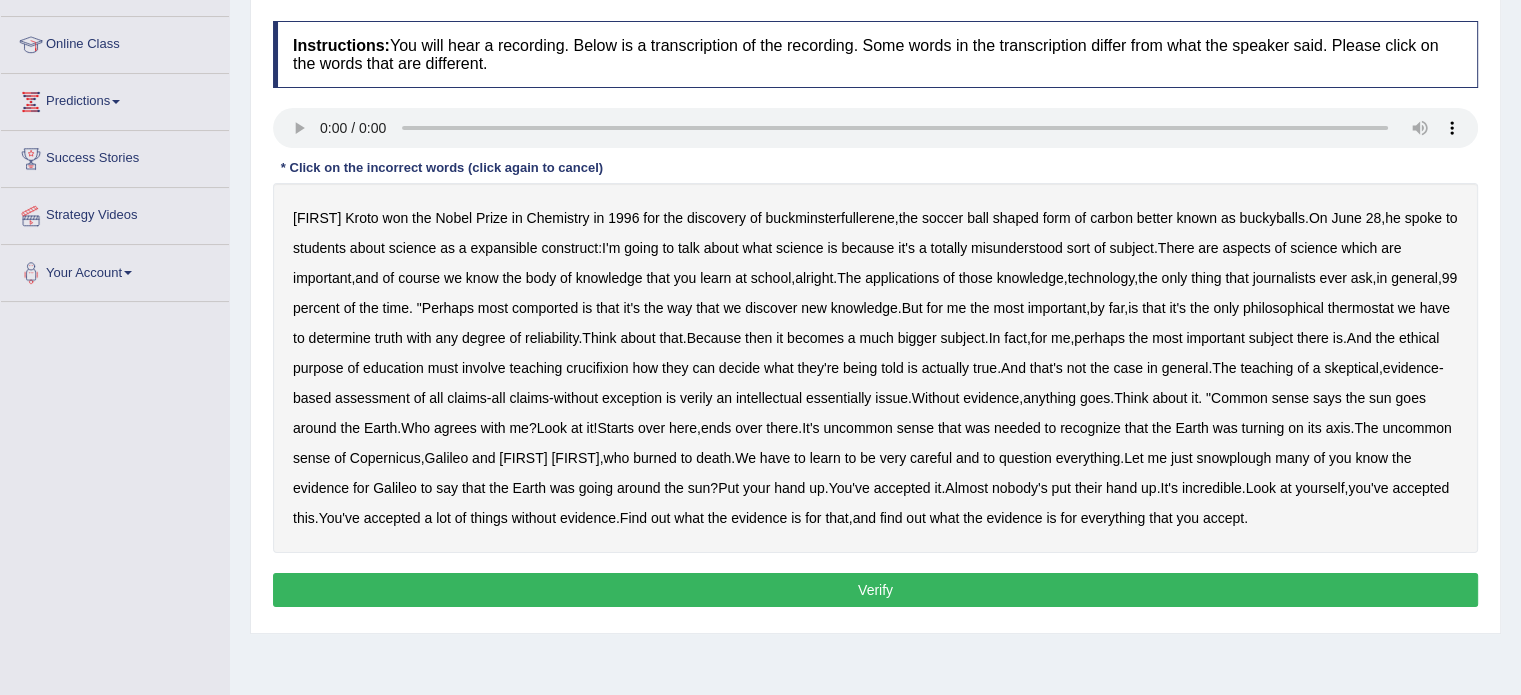 click on "shaped" at bounding box center (1016, 218) 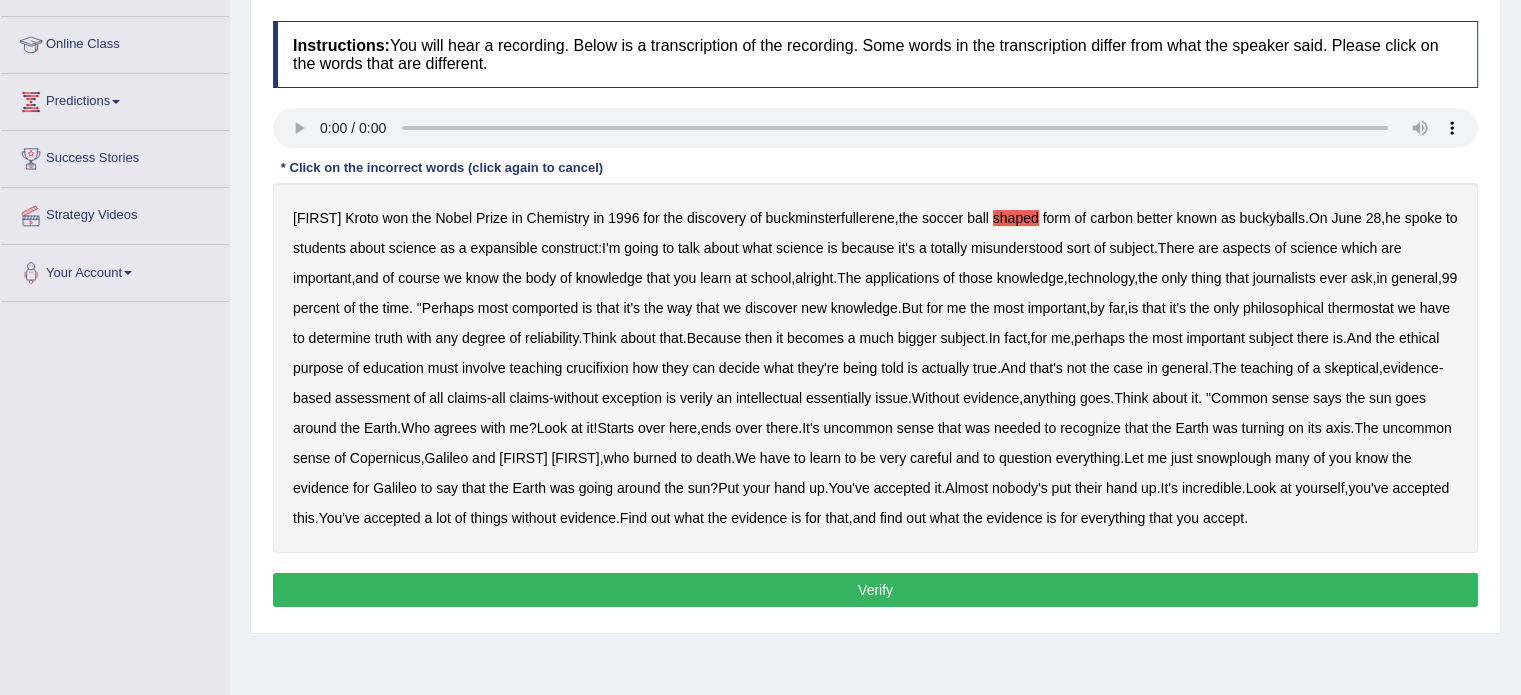 click on "spoke" at bounding box center [1422, 218] 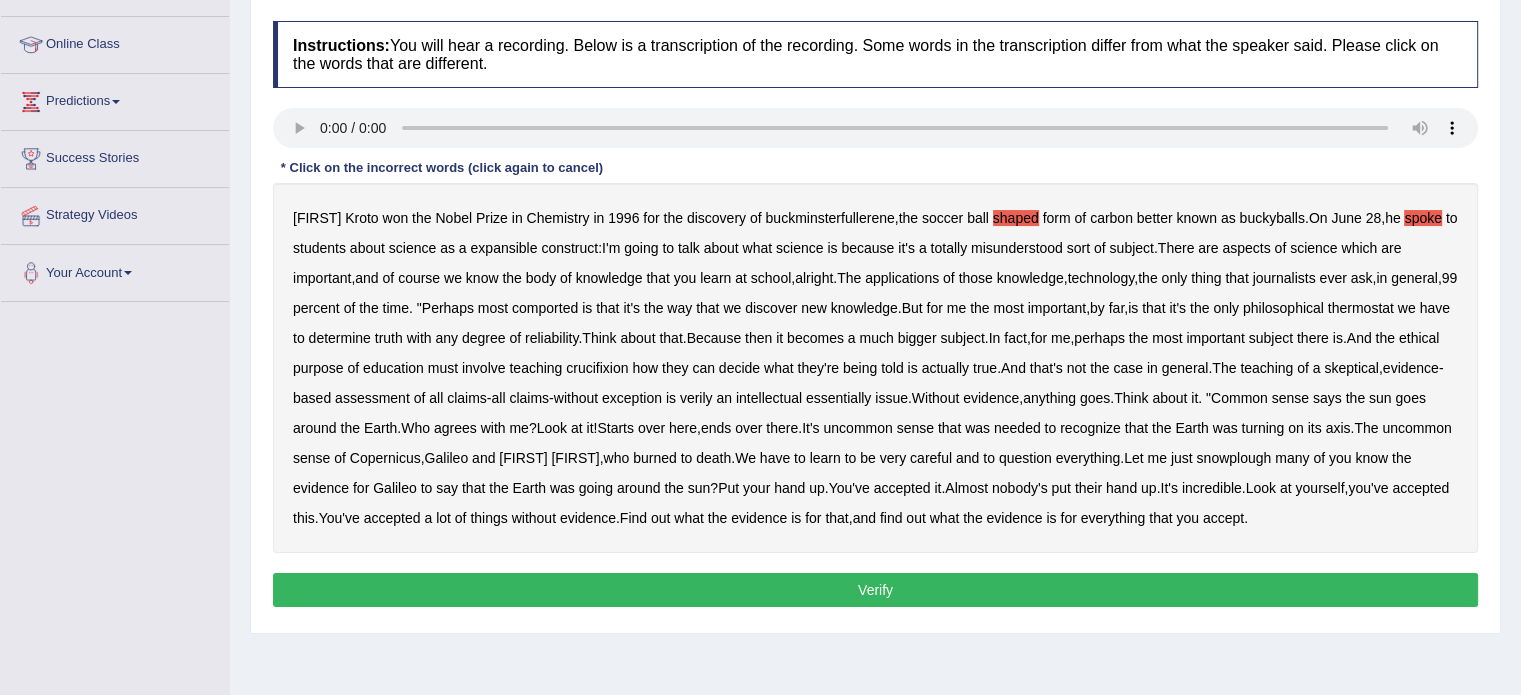 click on "spoke" at bounding box center (1422, 218) 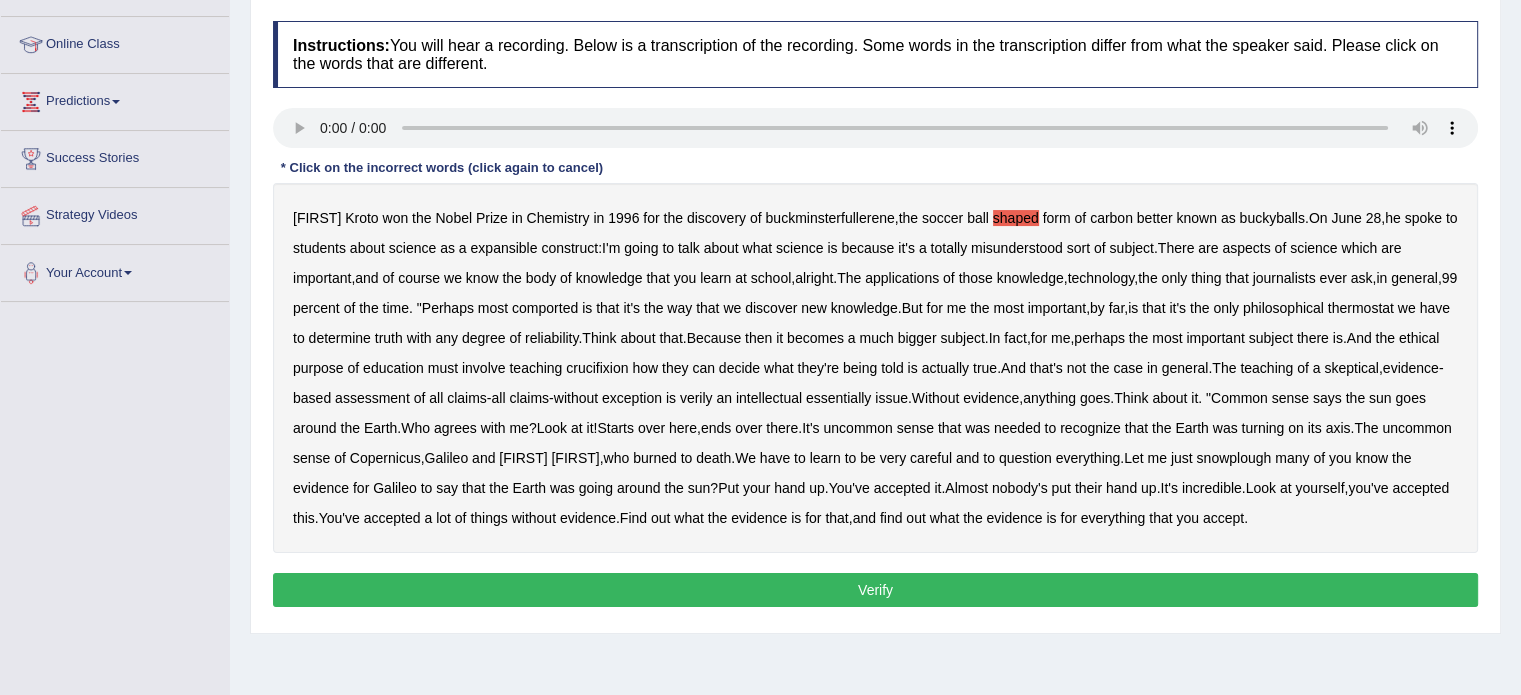 click on "construct" at bounding box center (569, 248) 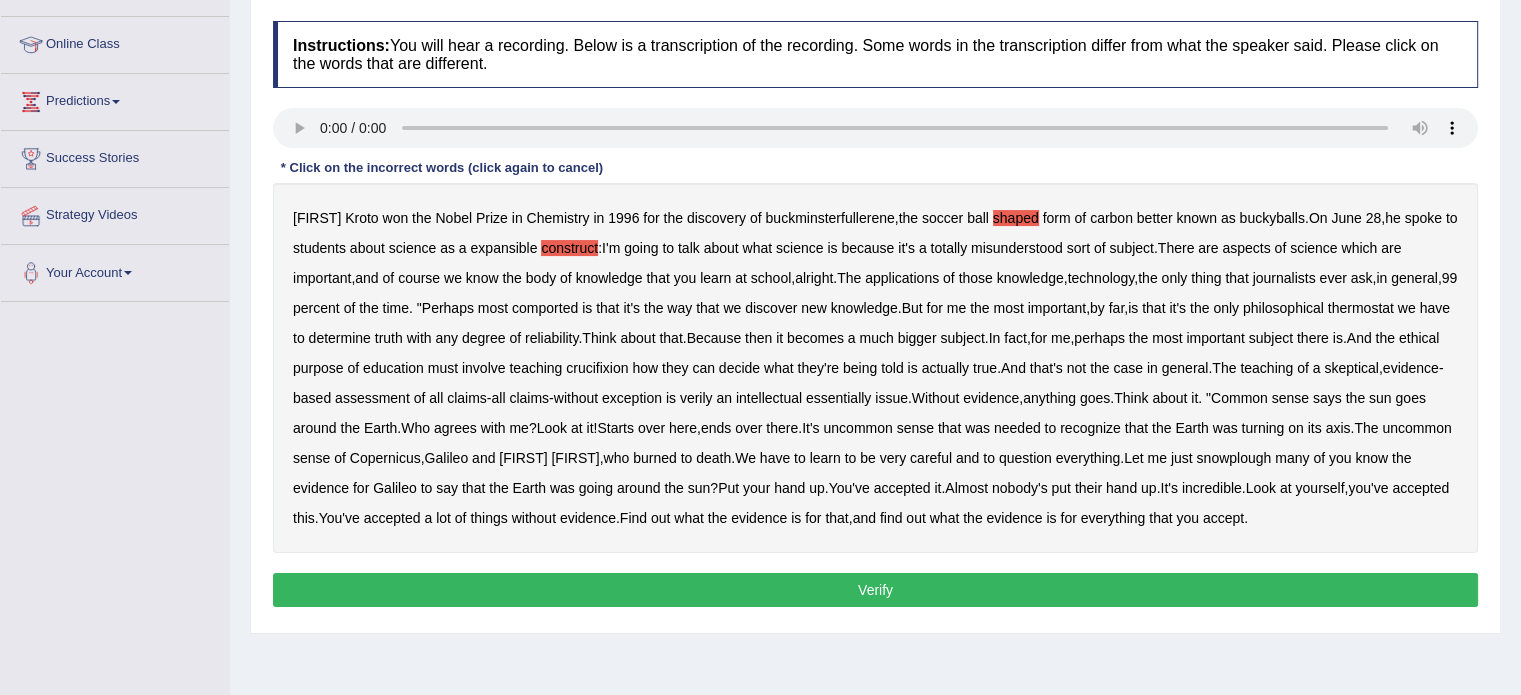 click on "misunderstood" at bounding box center [1017, 248] 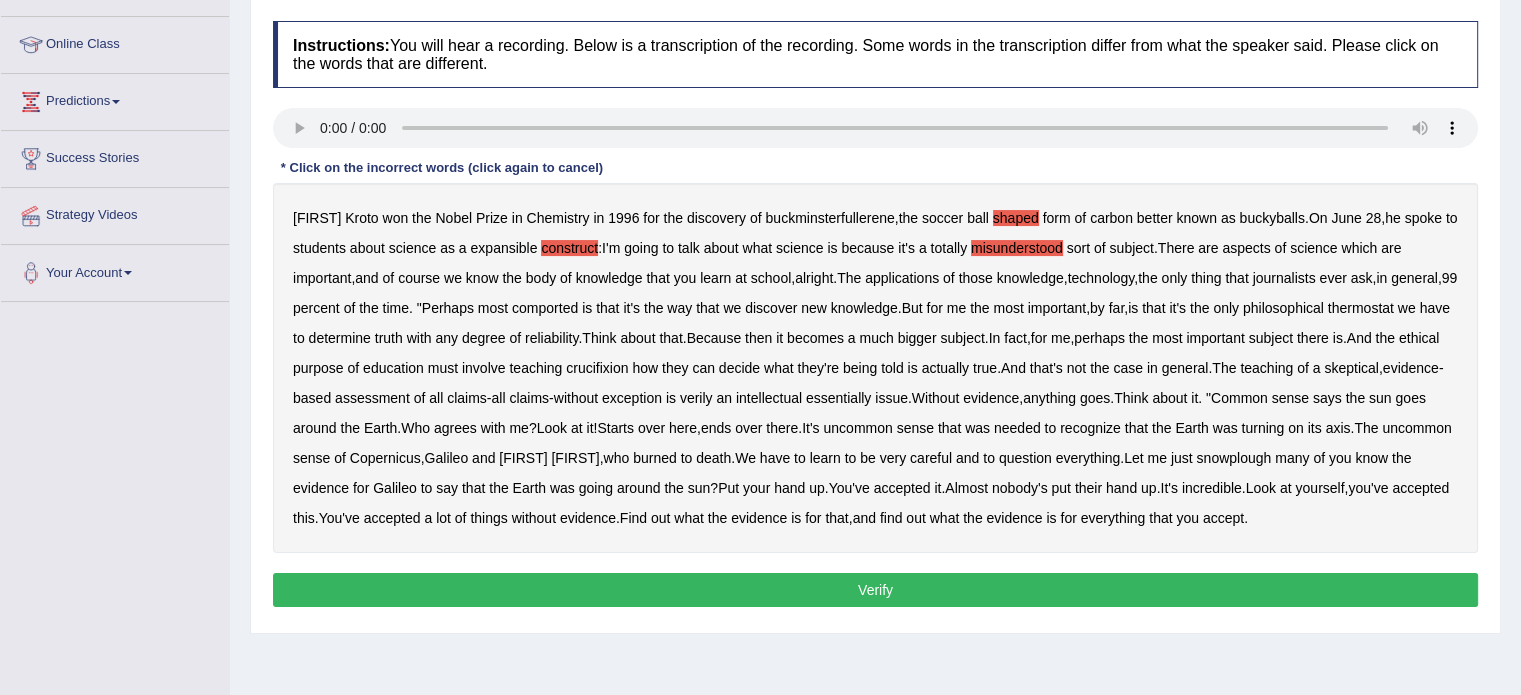 click on "subject" at bounding box center (1131, 248) 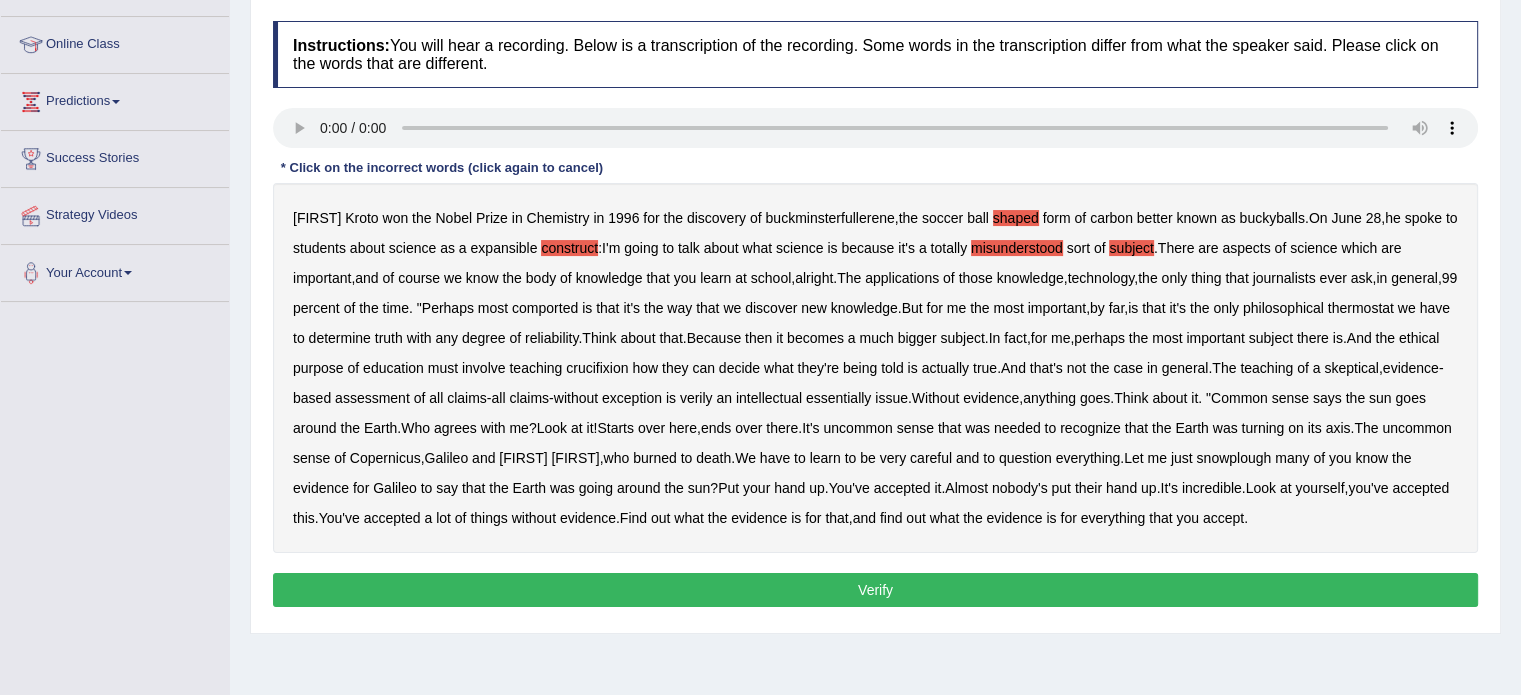 click on "subject" at bounding box center [1131, 248] 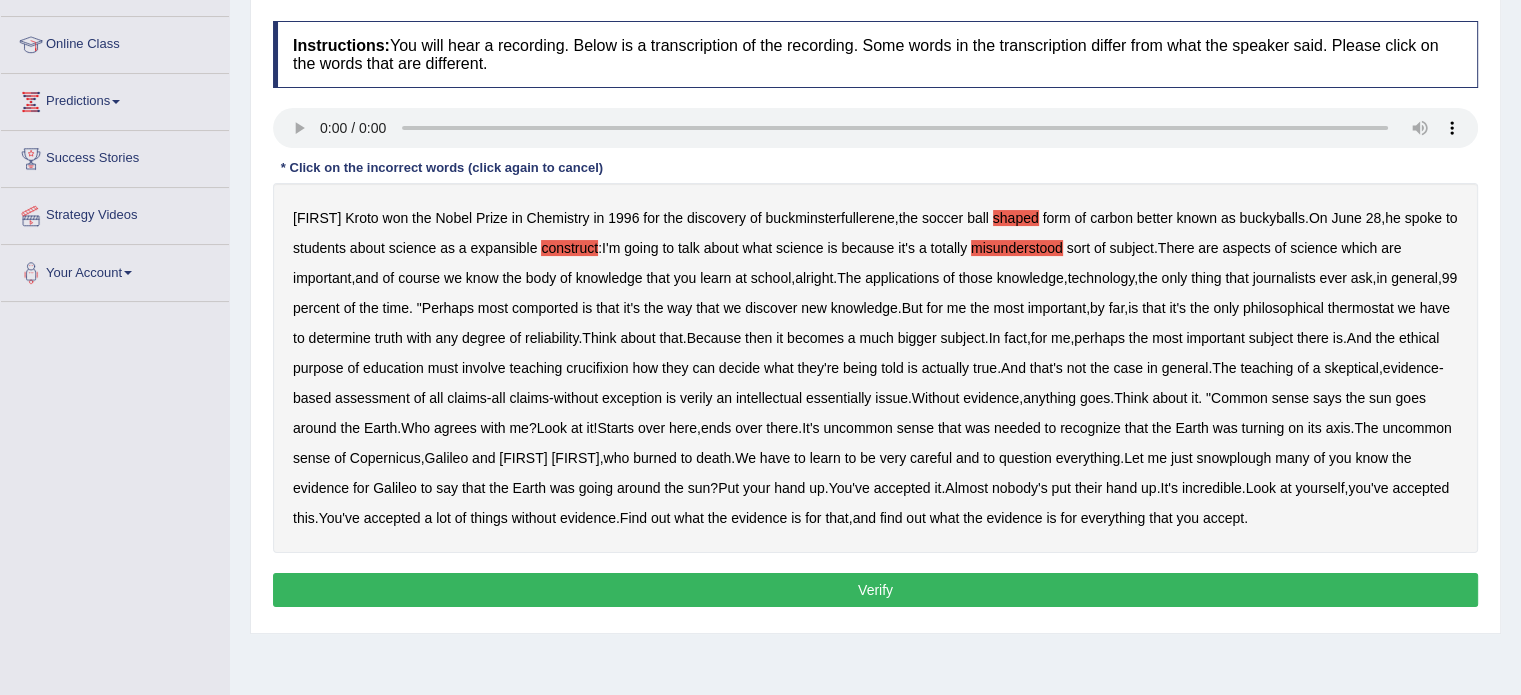 type 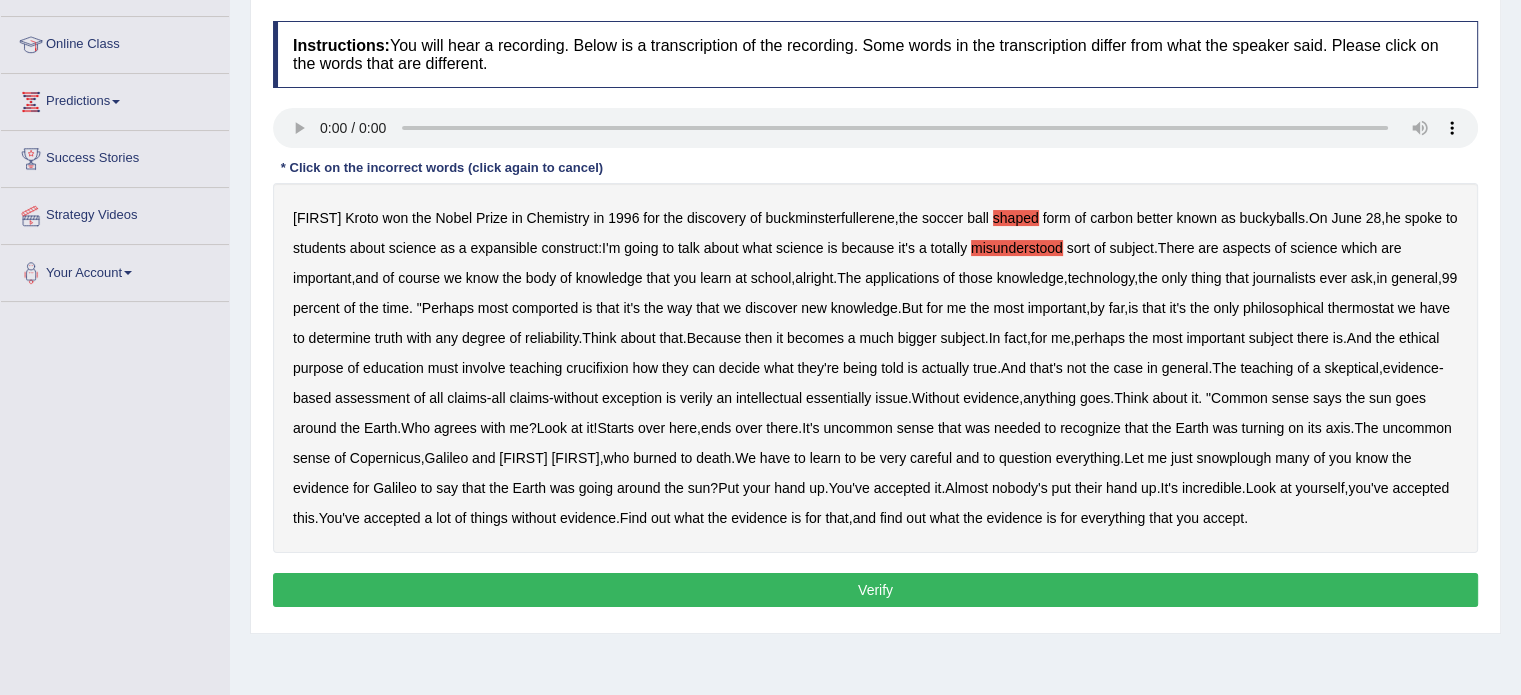 click on "shaped" at bounding box center (1016, 218) 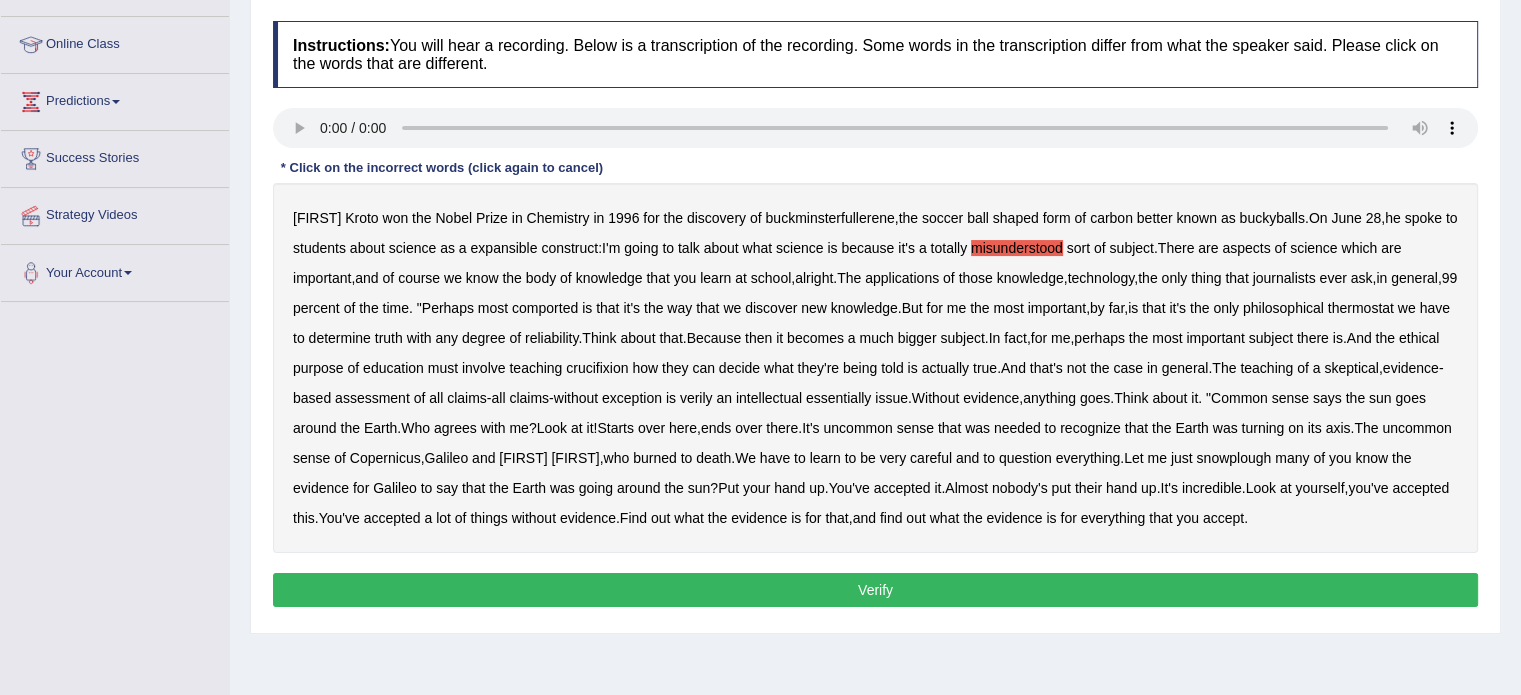click on "misunderstood" at bounding box center (1017, 248) 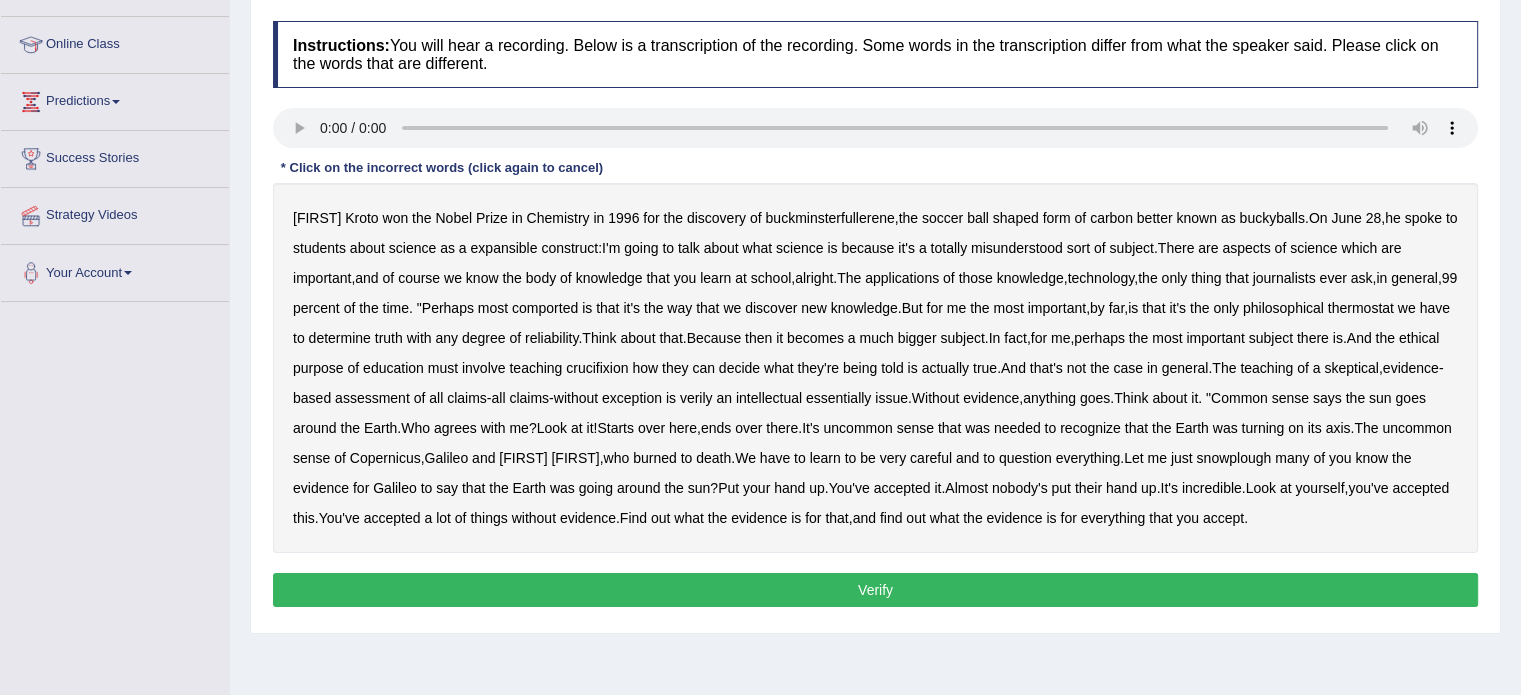 click on "expansible" at bounding box center [504, 248] 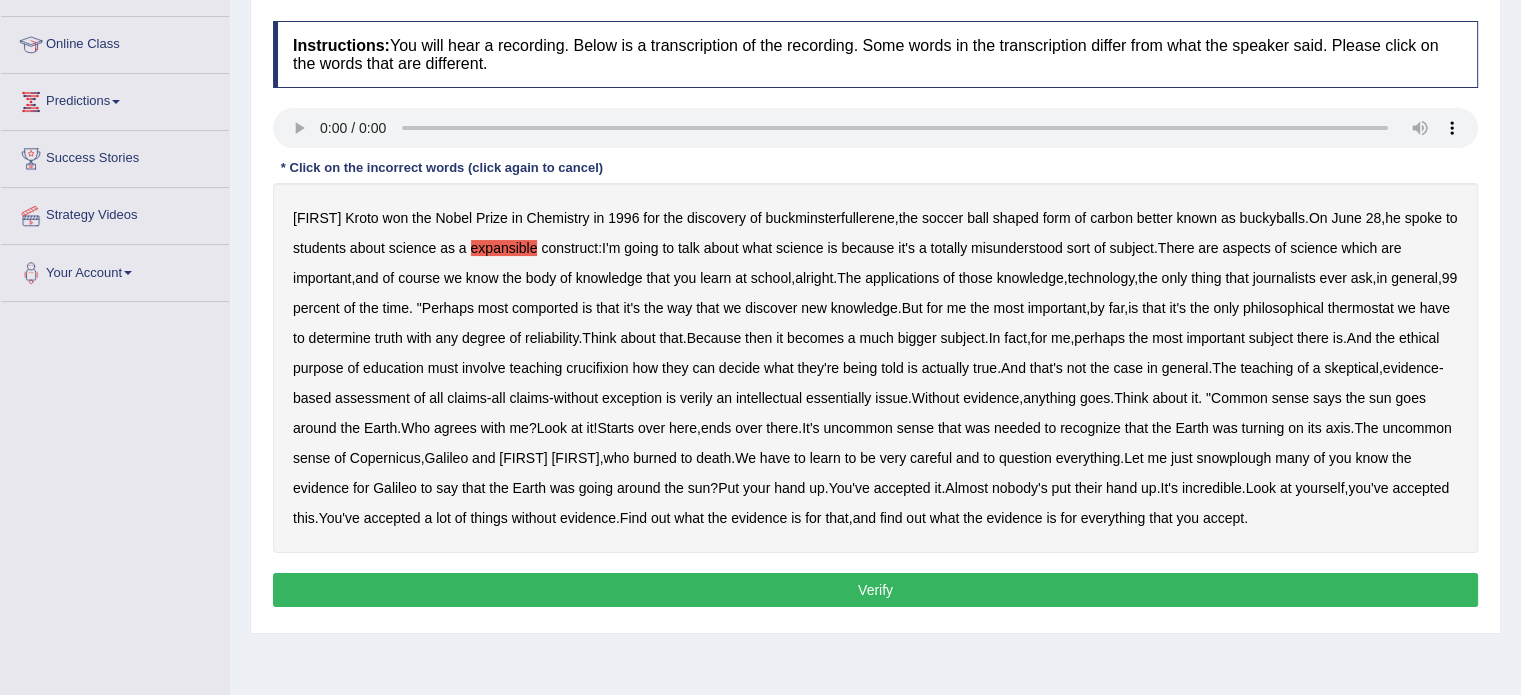 click on "sort" at bounding box center [1078, 248] 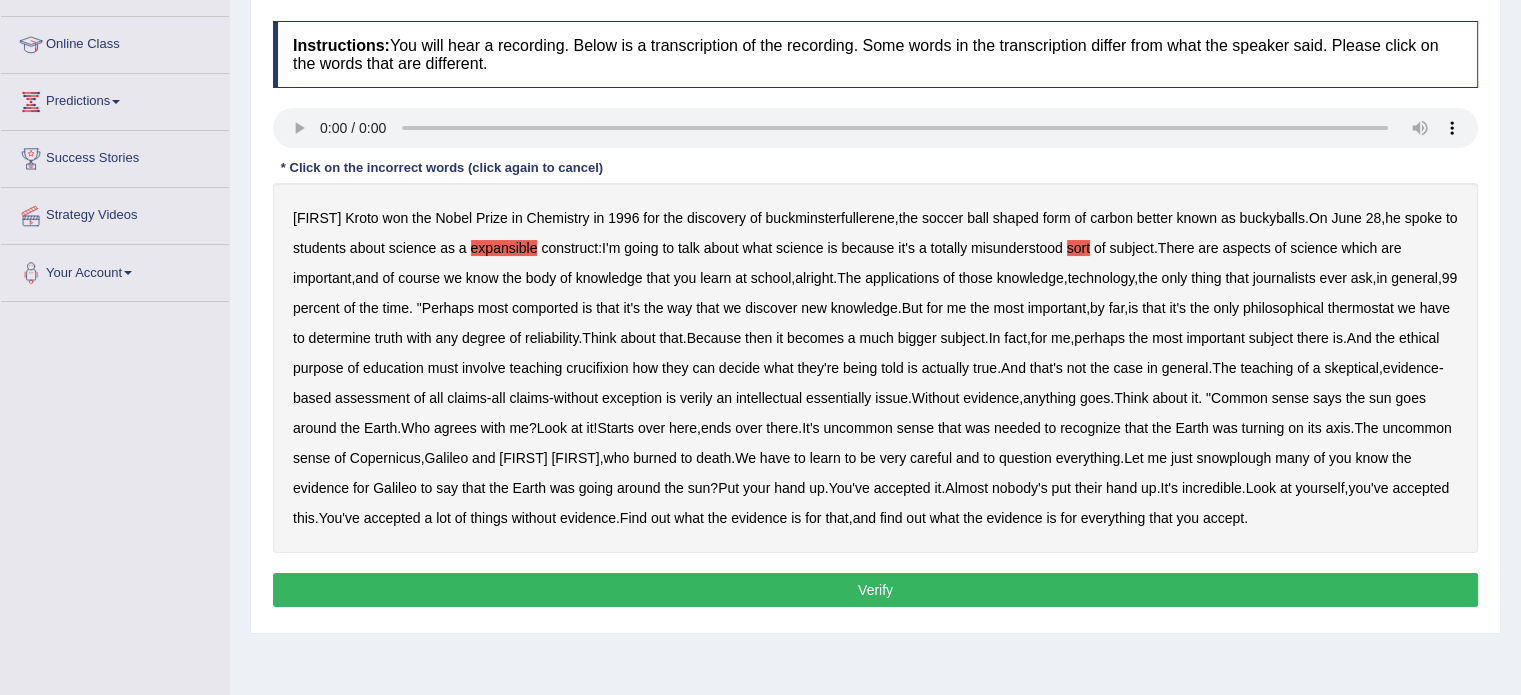 click on "which" at bounding box center [1359, 248] 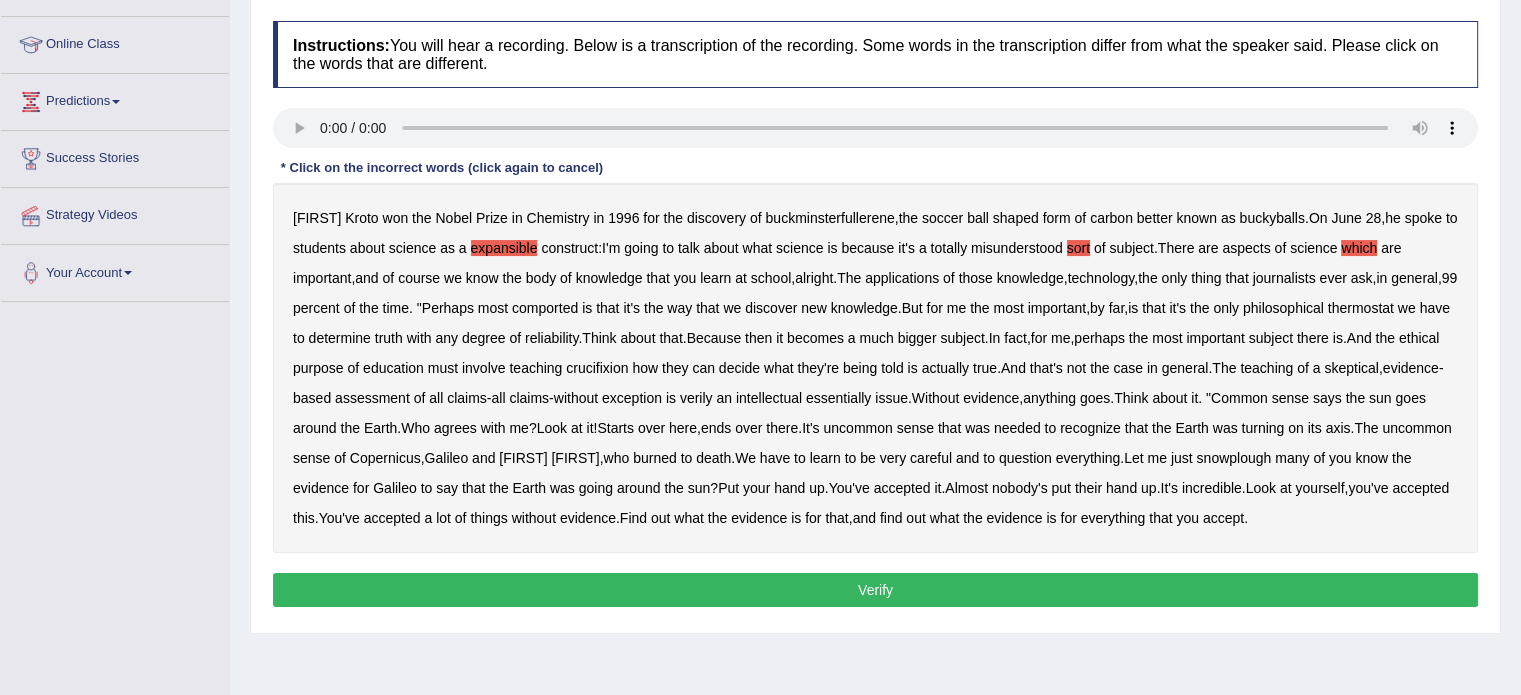 click on "Harold   Kroto   won   the   Nobel   Prize   in   Chemistry   in   1996   for   the   discovery   of   buckminsterfullerene ,  the   soccer   ball   shaped   form   of   carbon   better   known   as   buckyballs .  On   June   28 ,  he   spoke   to   students   about   science   as   a   expansible   construct :  I'm   going   to   talk   about   what   science   is   because   it's   a   totally   misunderstood   sort   of   subject .  There   are   aspects   of   science   which   are   important ,  and   of   course   we   know   the   body   of   knowledge   that   you   learn   at   school ,  alright .  The   applications   of   those   knowledge ,  technology ,  the   only   thing   that   journalists   ever   ask ,  in   general ,  99   percent   of   the   time . " Perhaps   most   comported   is   that   it's   the   way   that   we   discover   new   knowledge .  But   for   me   the   most   important ,  by   far ,  is   that   it's   the   only   philosophical   thermostat   we   have   to" at bounding box center [875, 368] 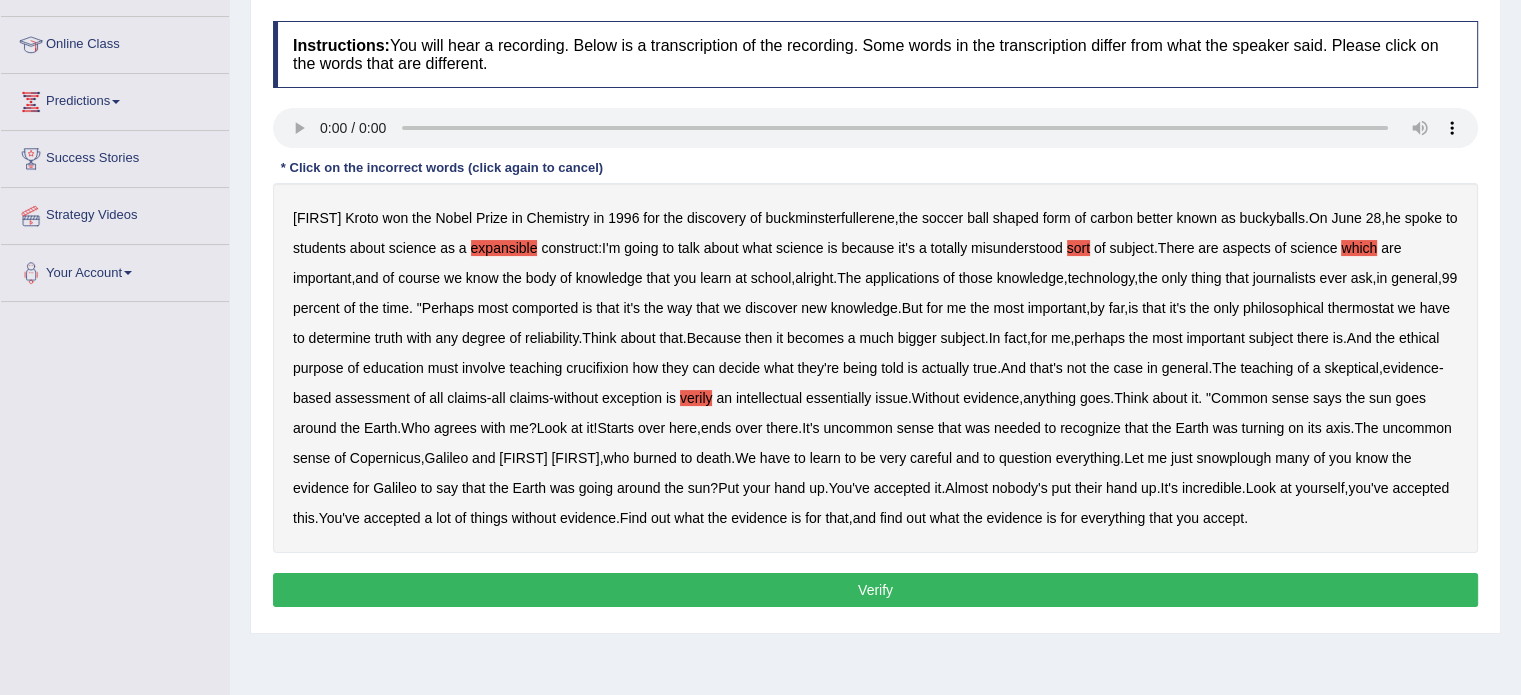 click on "the" at bounding box center (349, 428) 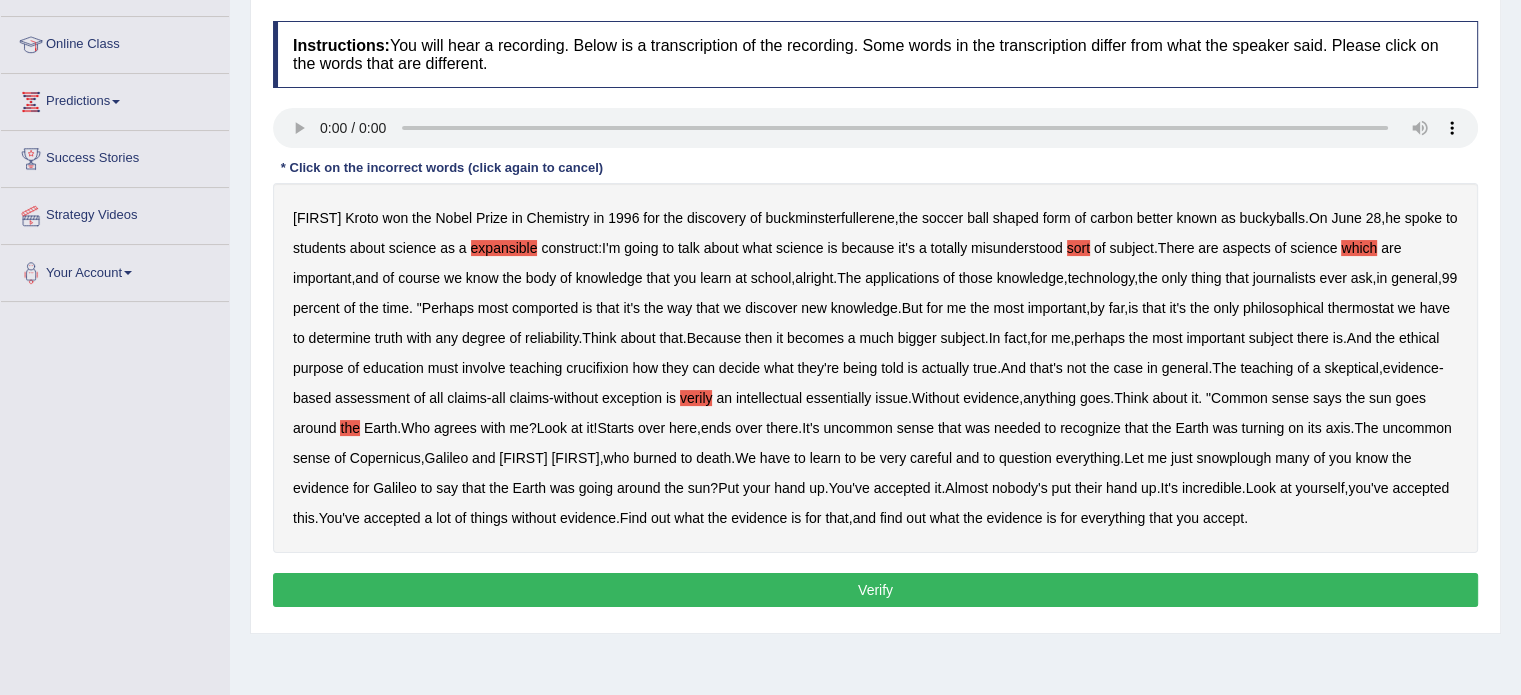click on "snowplough" at bounding box center (1233, 458) 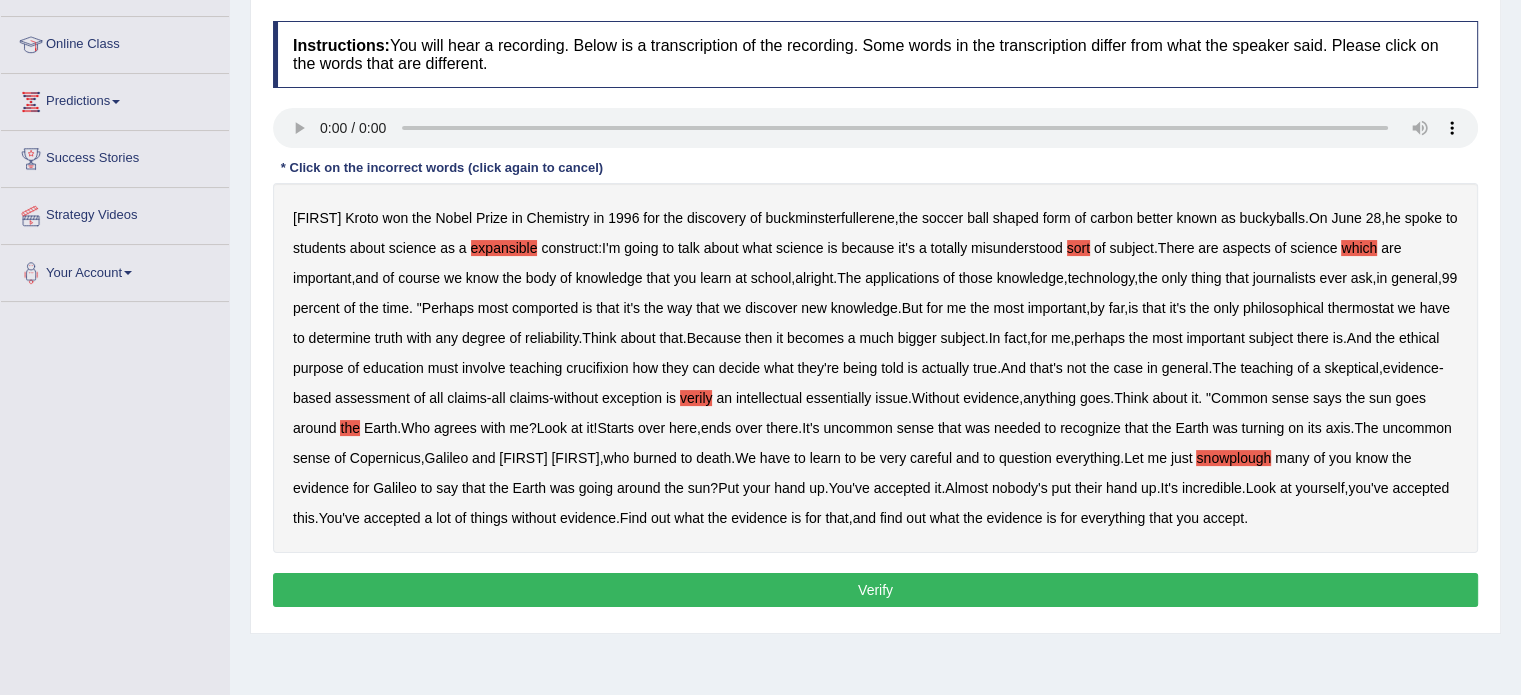 click on "Verify" at bounding box center [875, 590] 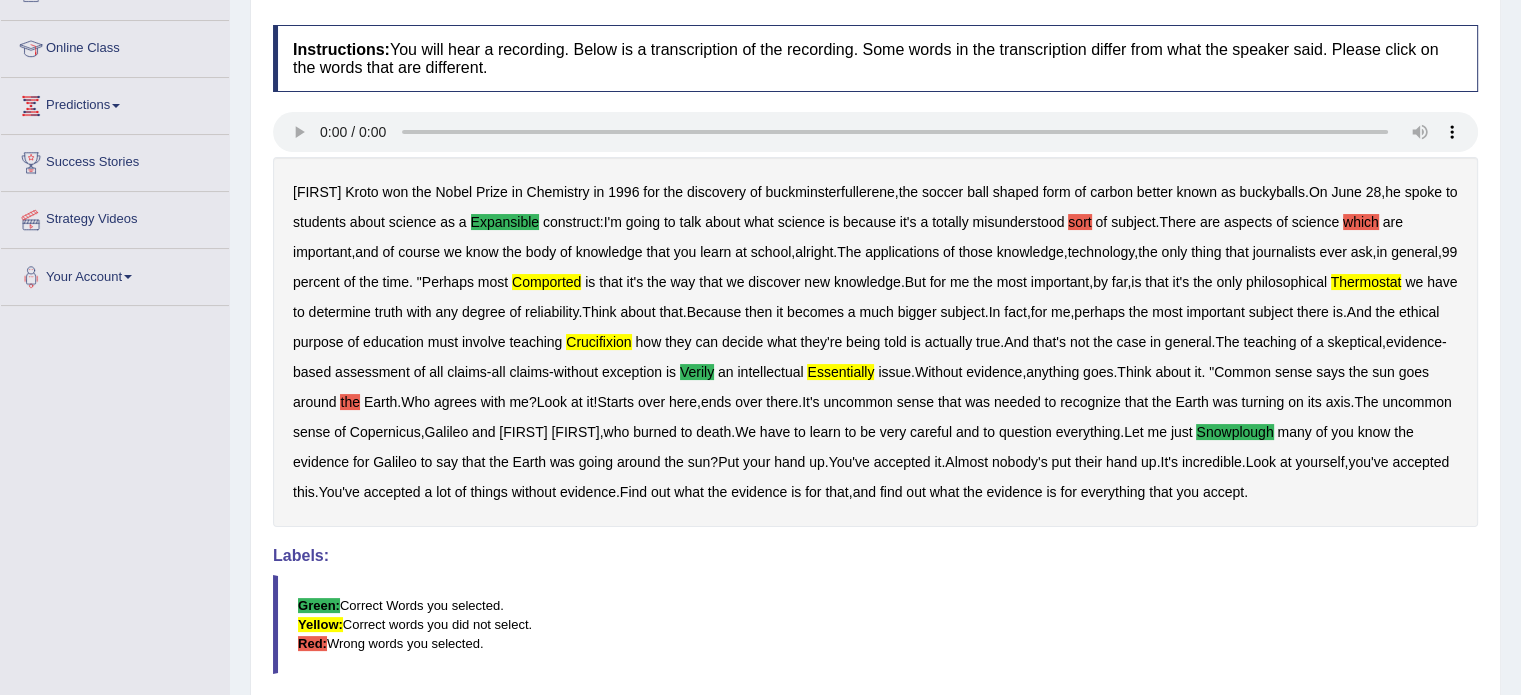 scroll, scrollTop: 246, scrollLeft: 0, axis: vertical 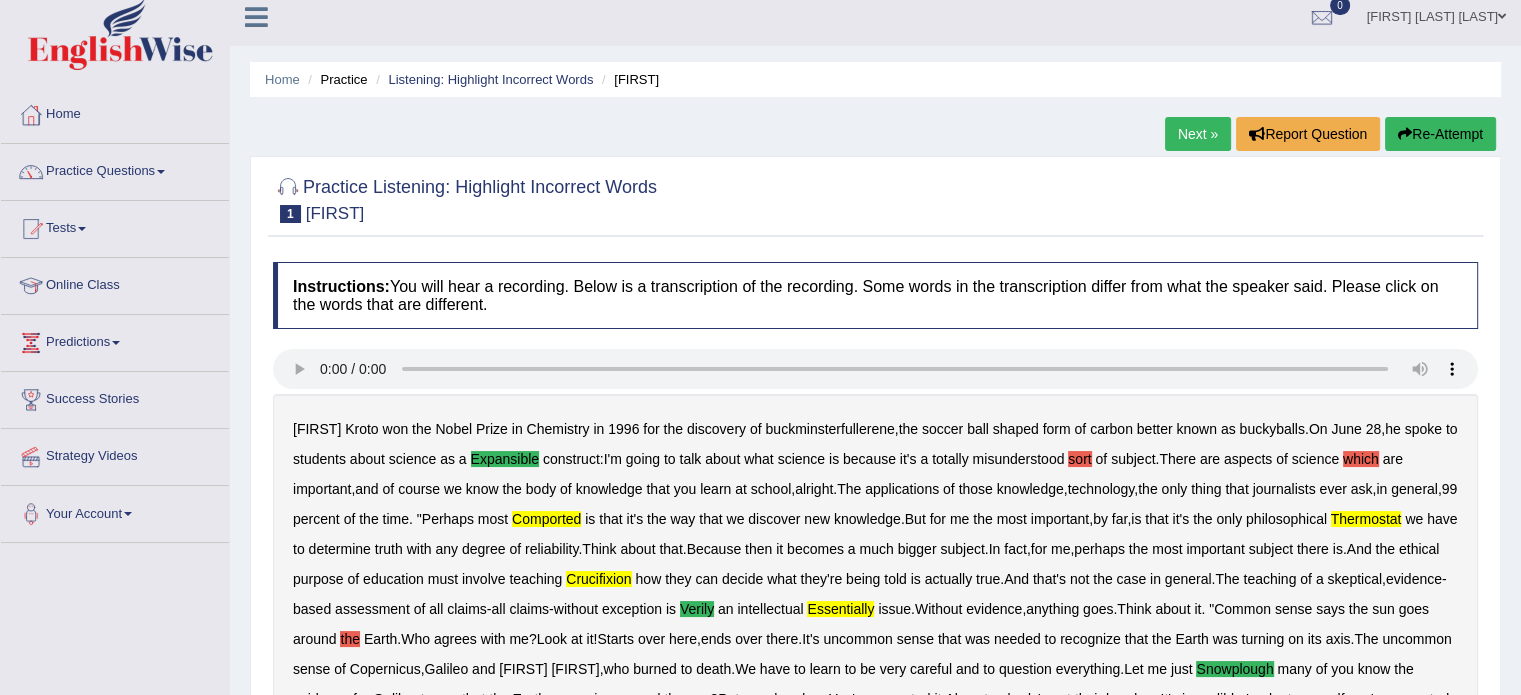 click on "Next »" at bounding box center [1198, 134] 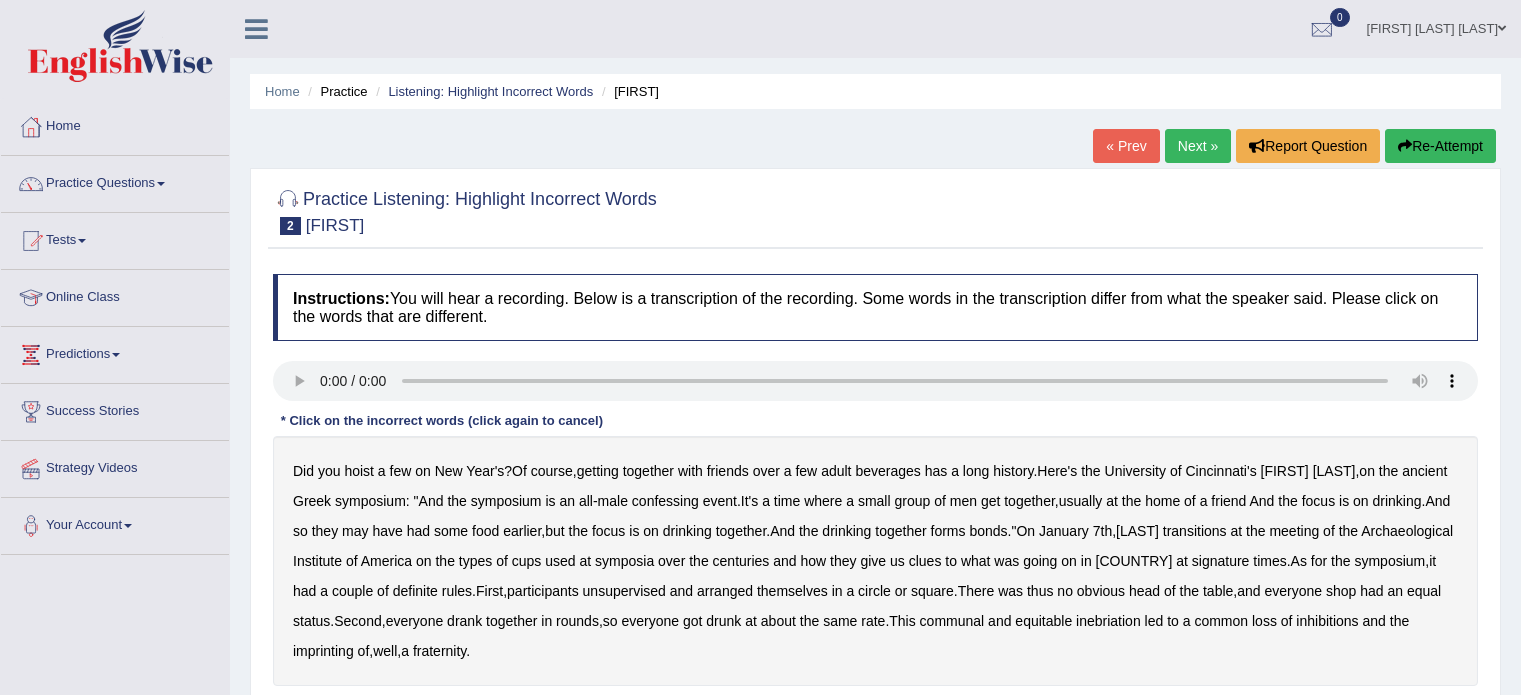 scroll, scrollTop: 0, scrollLeft: 0, axis: both 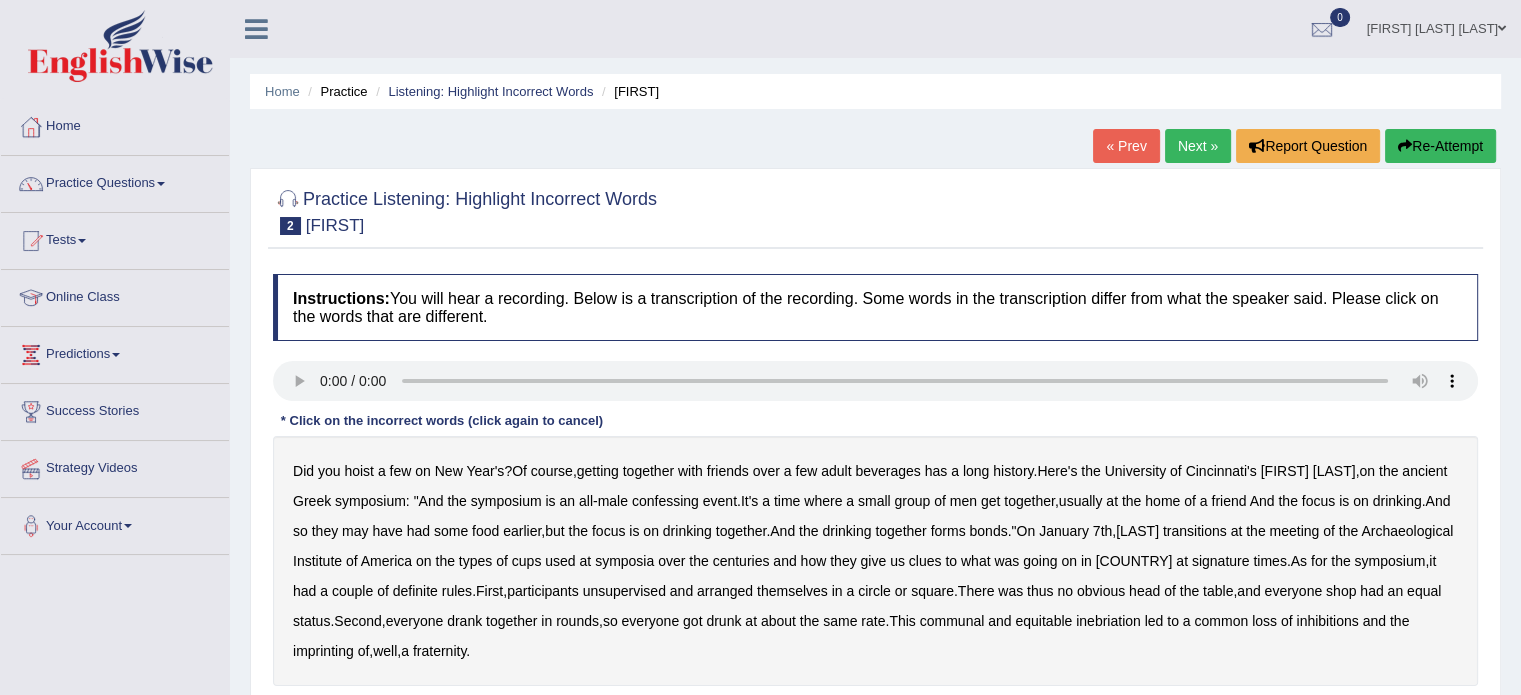 click on "Next »" at bounding box center [1198, 146] 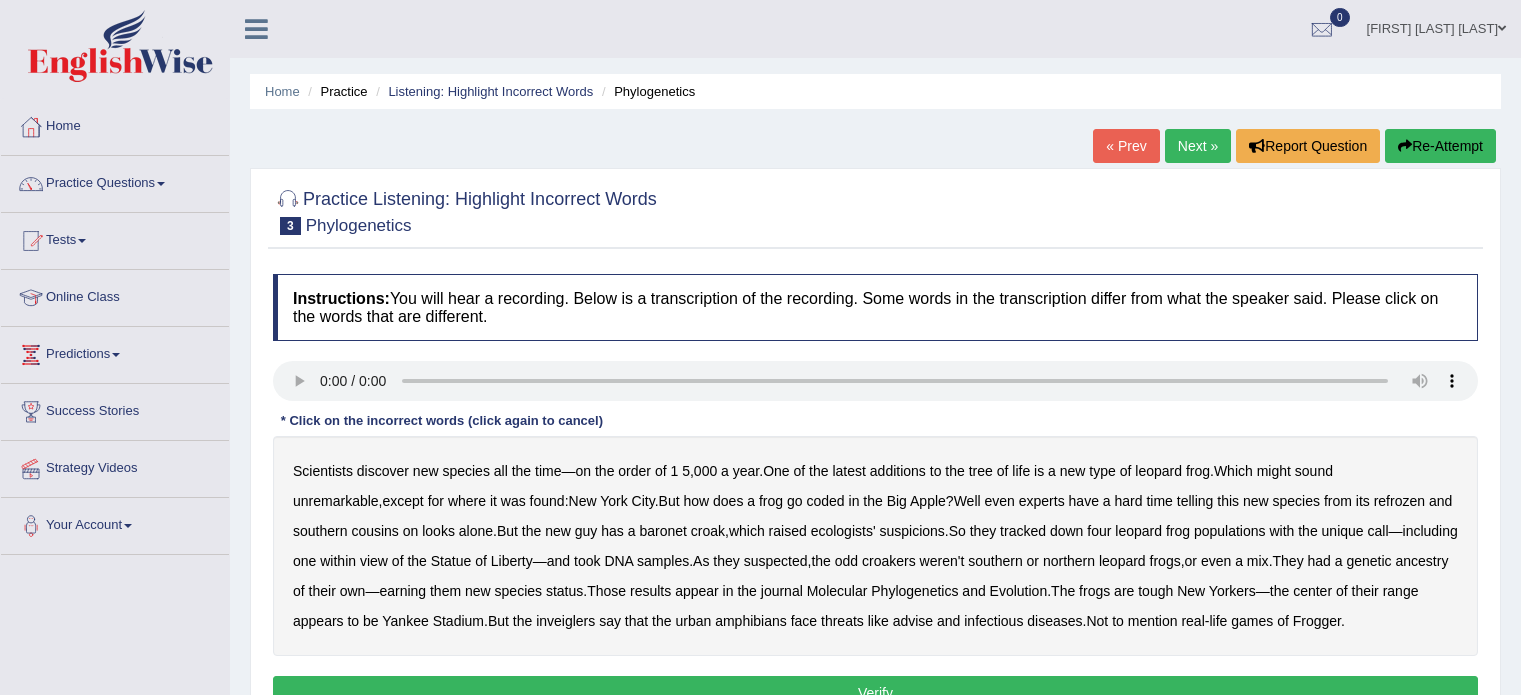 scroll, scrollTop: 0, scrollLeft: 0, axis: both 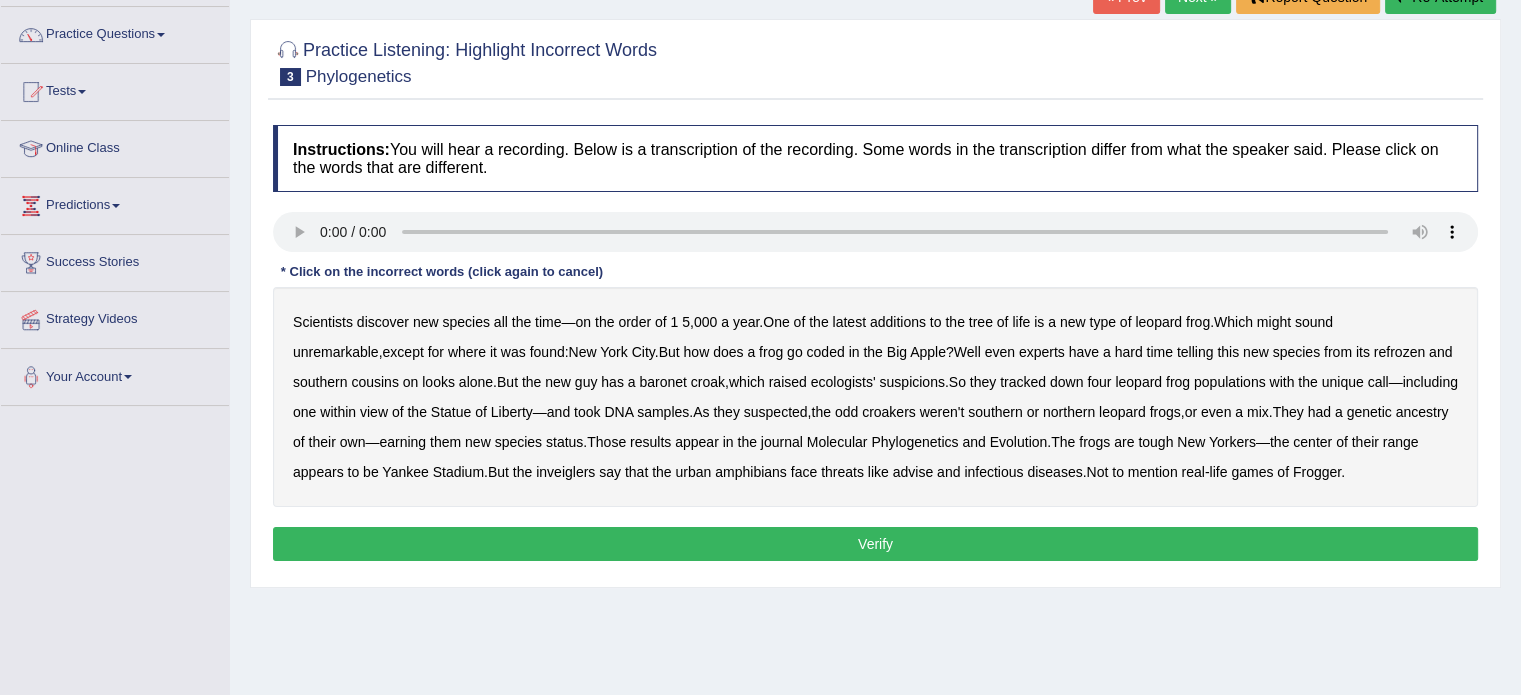 type 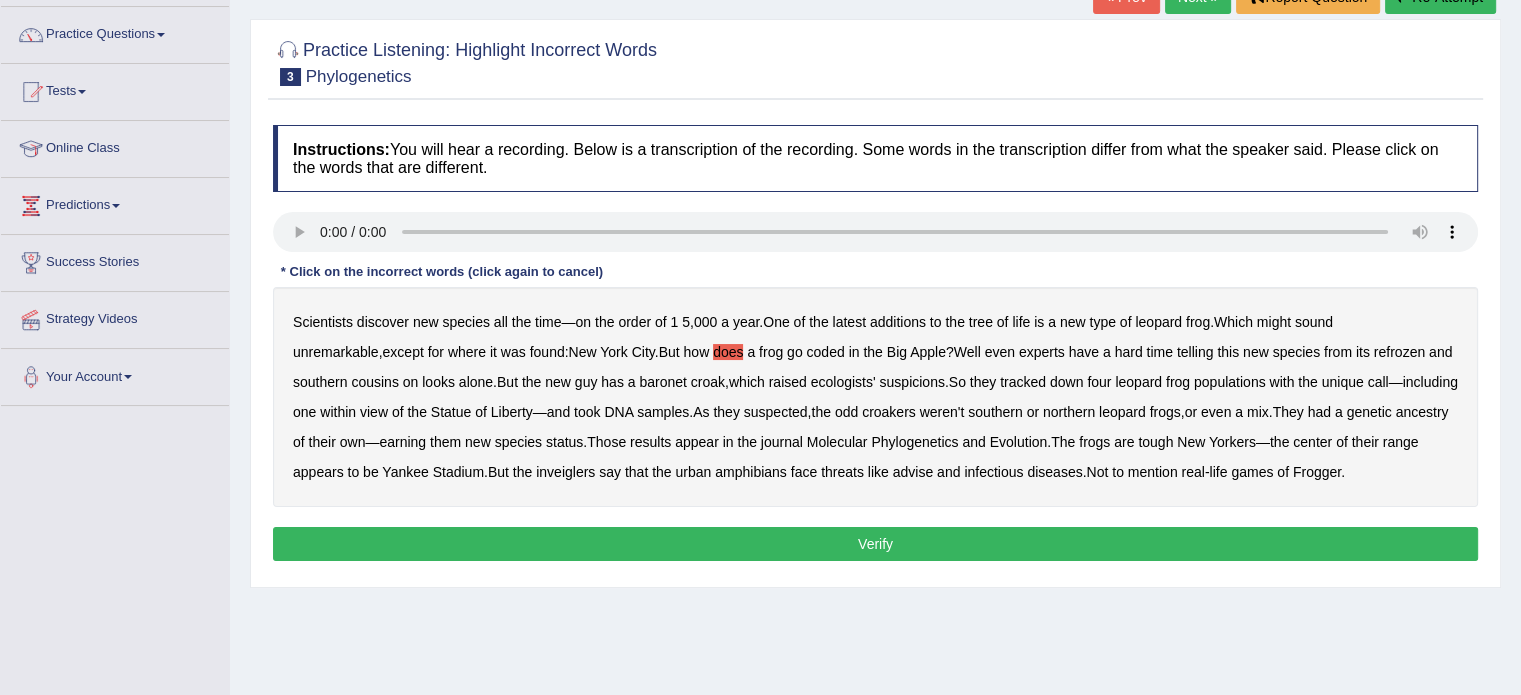 click on "baronet" at bounding box center [662, 382] 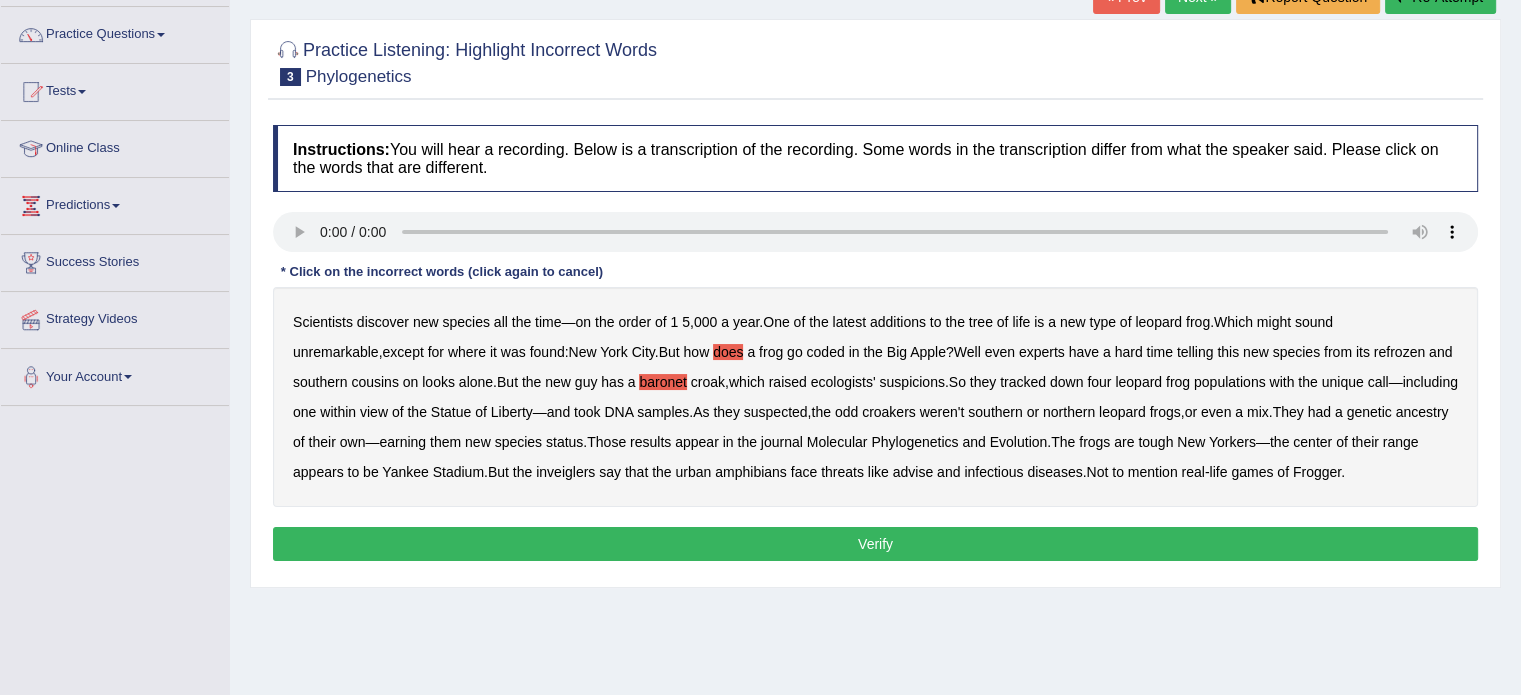 click on "Scientists   discover   new   species   all   the   time — on   the   order   of   1   5 , 000   a   year .  One   of   the   latest   additions   to   the   tree   of   life   is   a   new   type   of   leopard   frog .  Which   might   sound   unremarkable ,  except   for   where   it   was   found :  [CITY], [STATE].  But   how   does   a   frog   go   coded   in   the   Big   Apple ?  Well   even   experts   have   a   hard   time   telling   this   new   species   from   its   refrozen   and   southern   cousins   on   looks   alone .  But   the   new   guy   has   a   baronet   croak ,  which   raised   ecologists'   suspicions .  So   they   tracked   down   four   leopard   frog   populations   with   the   unique   call — including   one   within   view   of   the   Statue   of   Liberty — and   took   DNA   samples .  As   they   suspected ,  the   odd   croakers   weren't   southern   or   northern   leopard   frogs ,  or   even   a   mix .  They   had   a   genetic   ancestry   of   their" at bounding box center (875, 397) 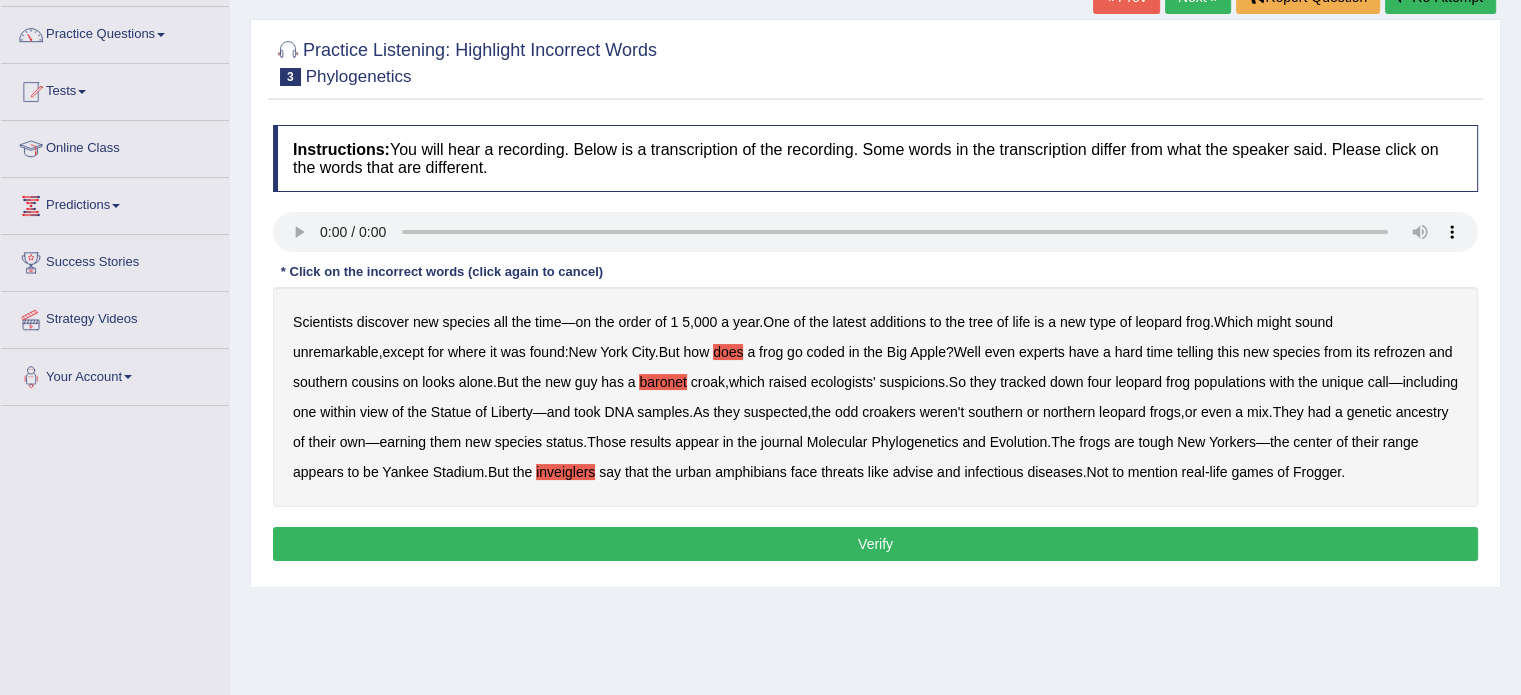 click on "infectious" at bounding box center (993, 472) 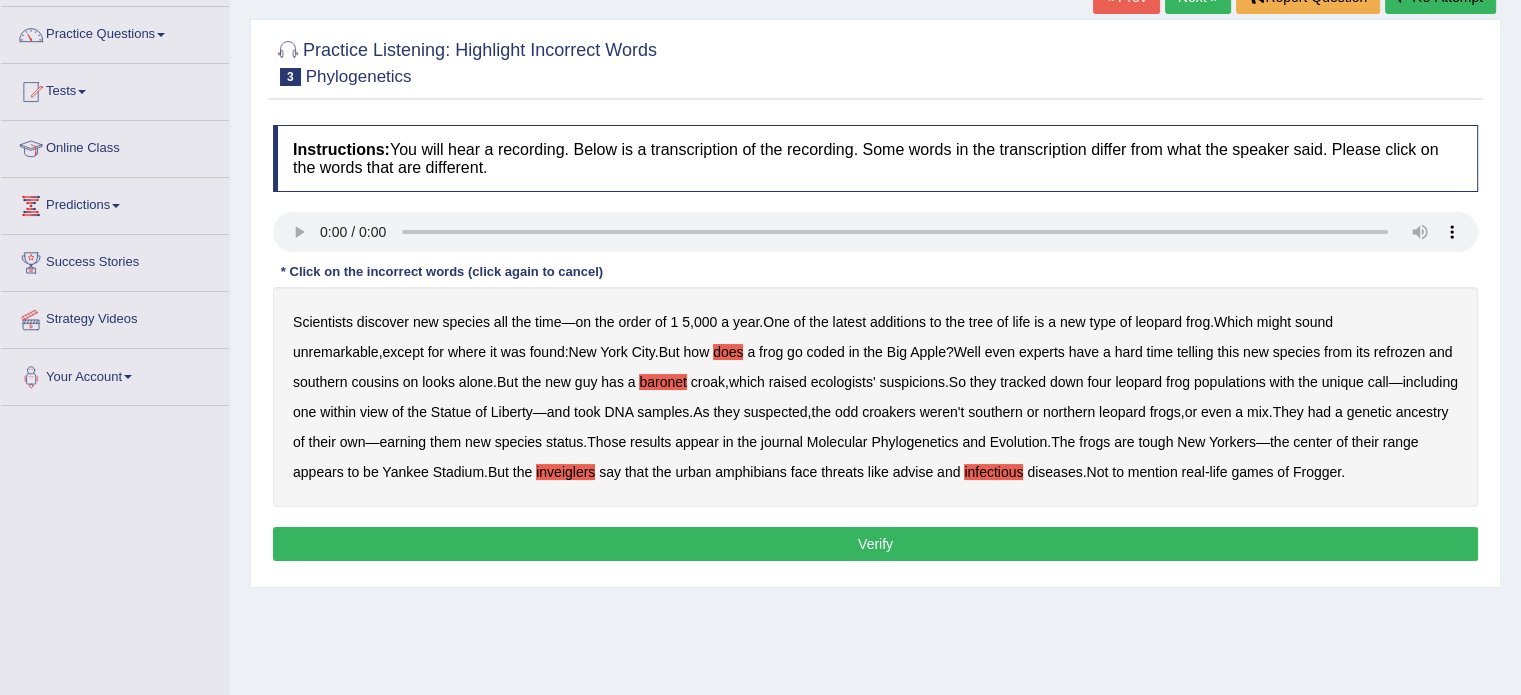 click on "Verify" at bounding box center (875, 544) 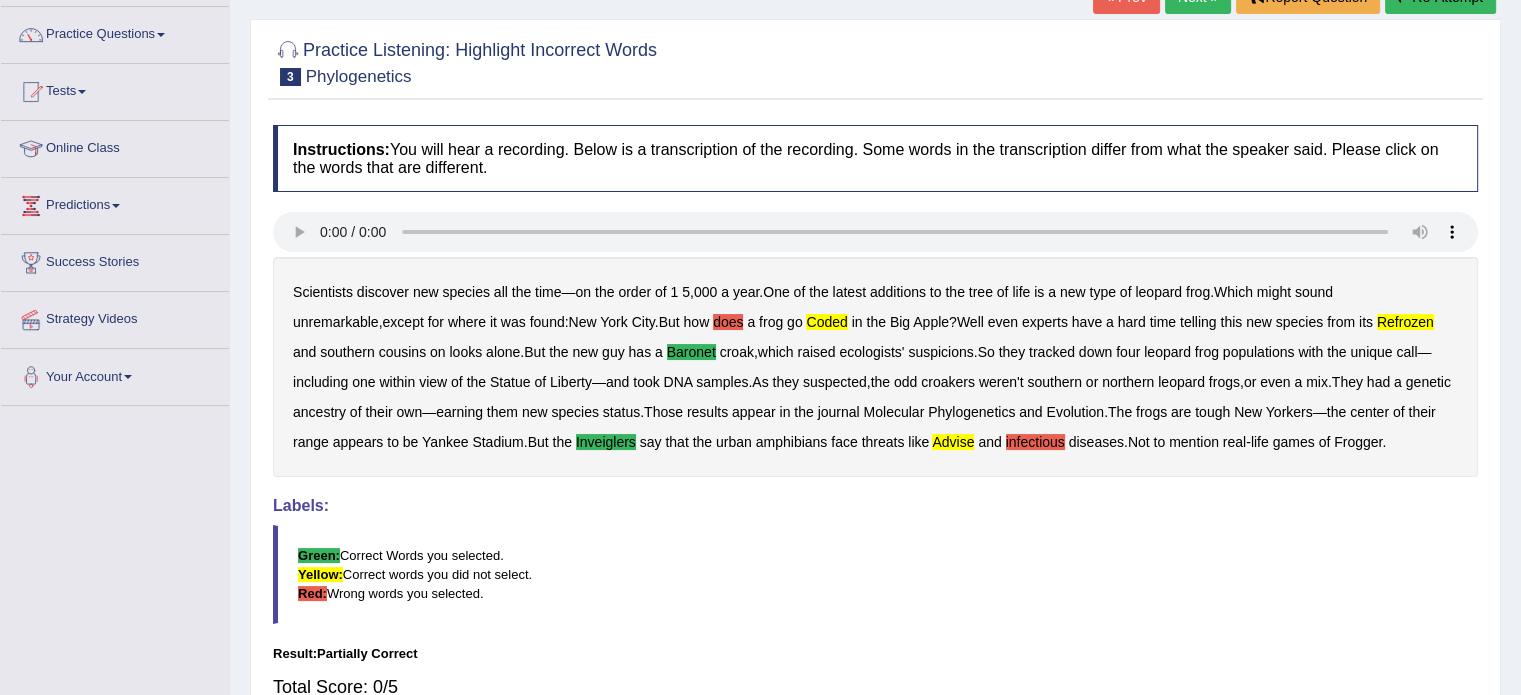 click on "« Prev Next »  Report Question  Re-Attempt" at bounding box center (1297, -1) 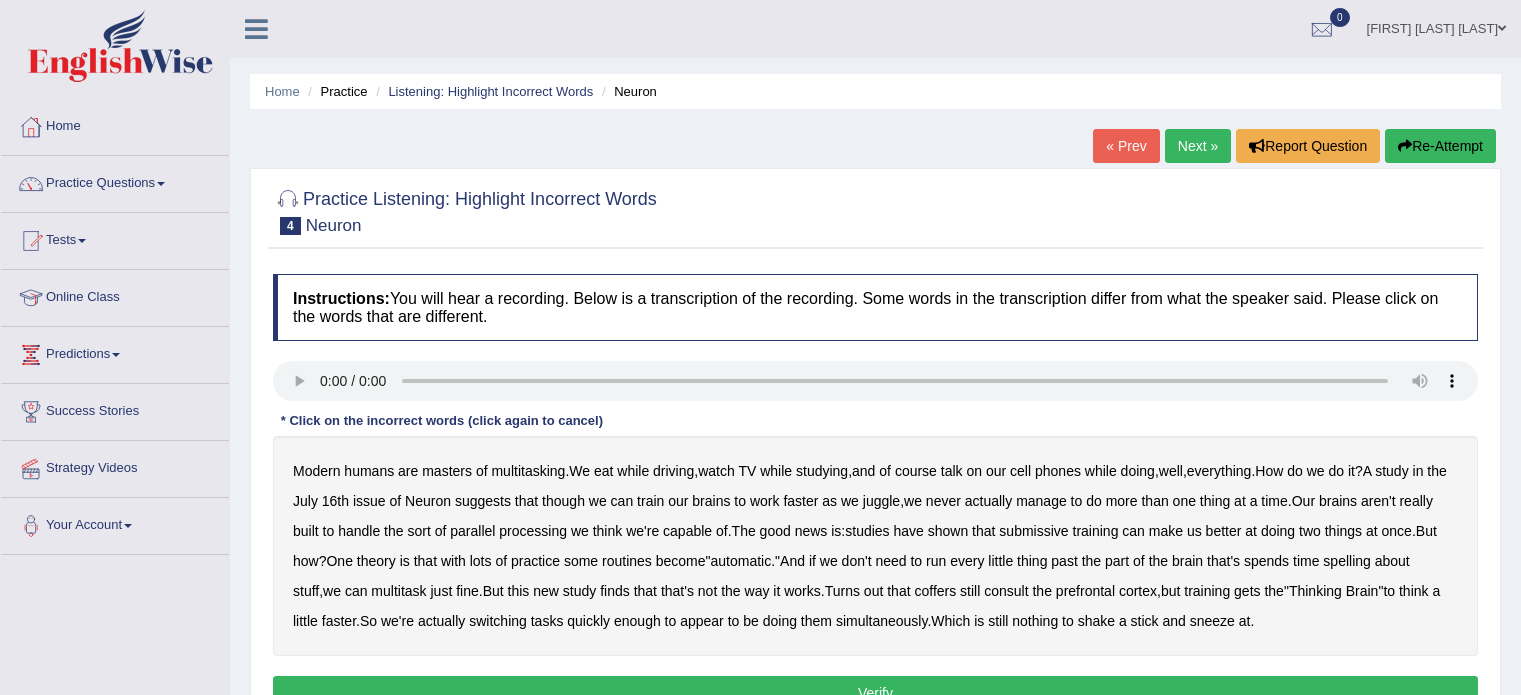 scroll, scrollTop: 0, scrollLeft: 0, axis: both 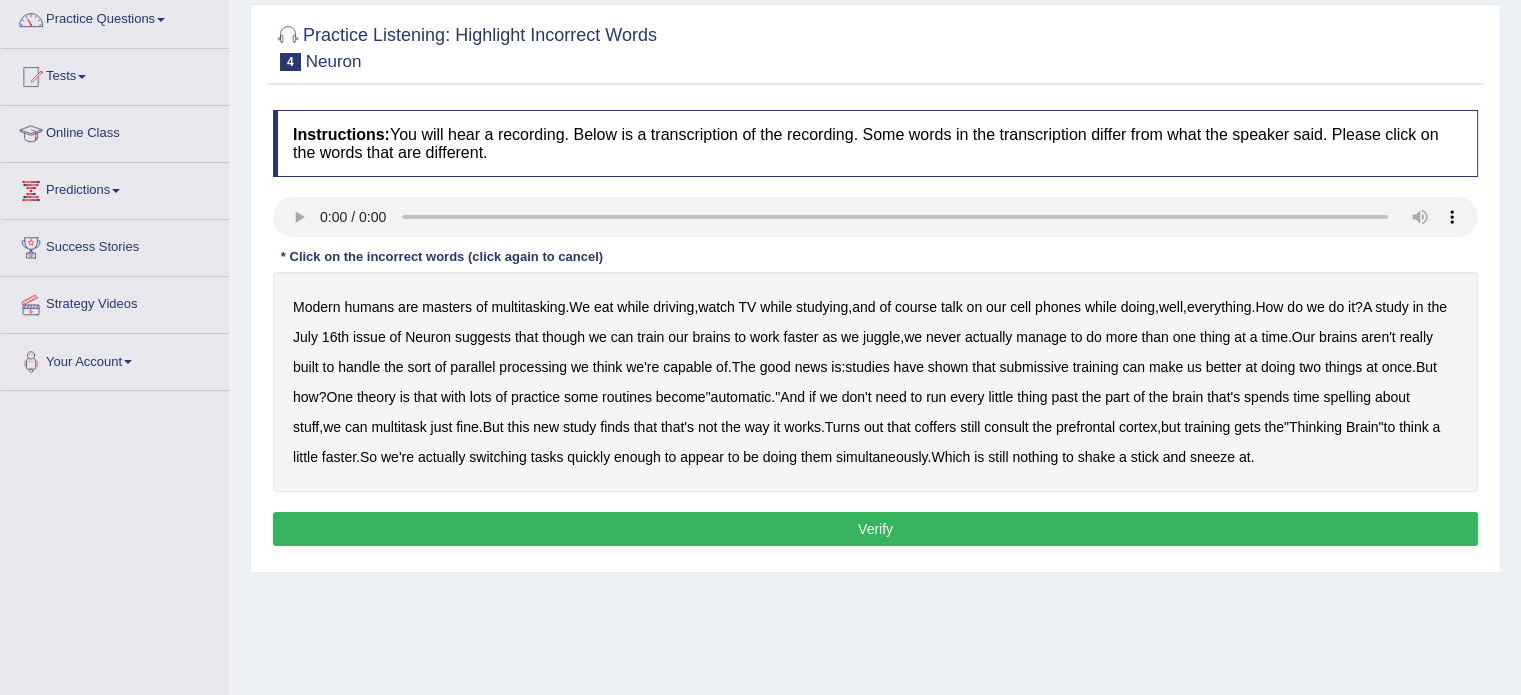 click on "while" at bounding box center [633, 307] 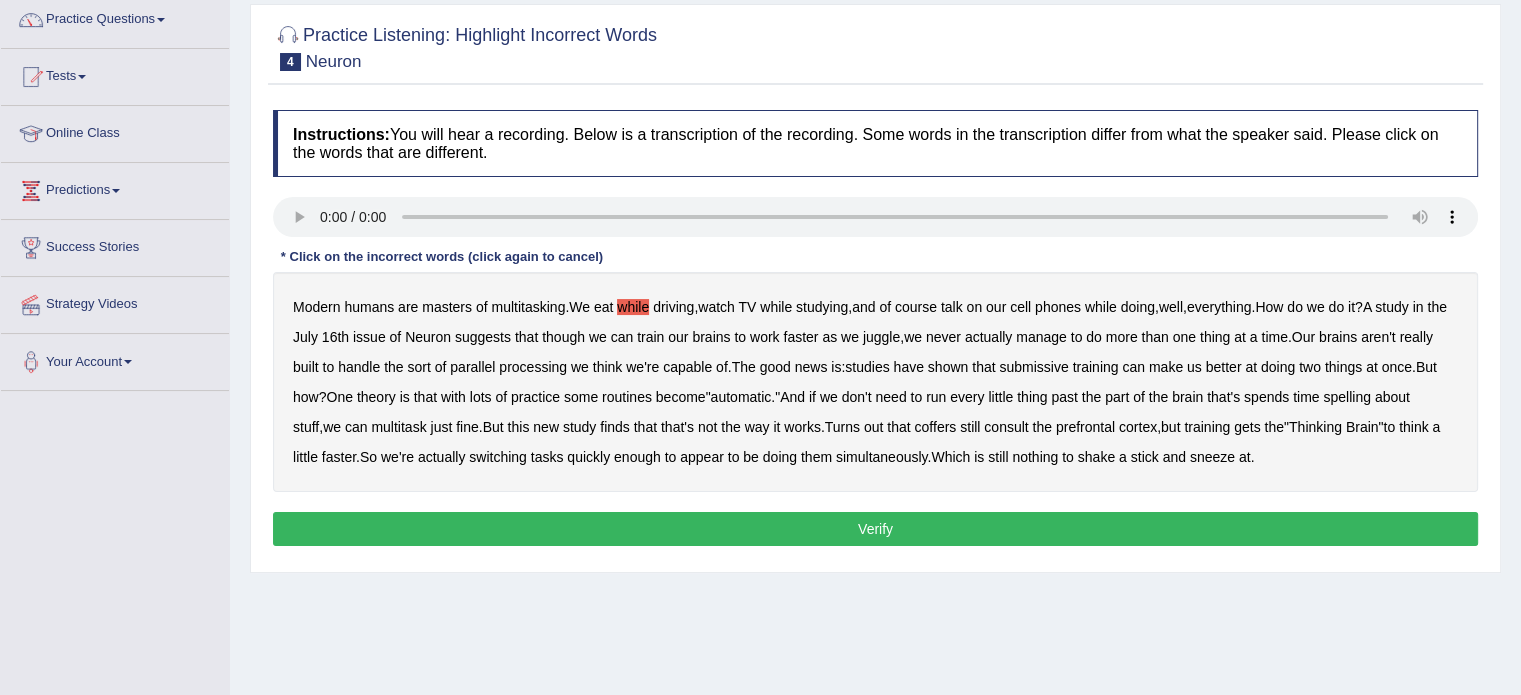click on "Neuron" at bounding box center (428, 337) 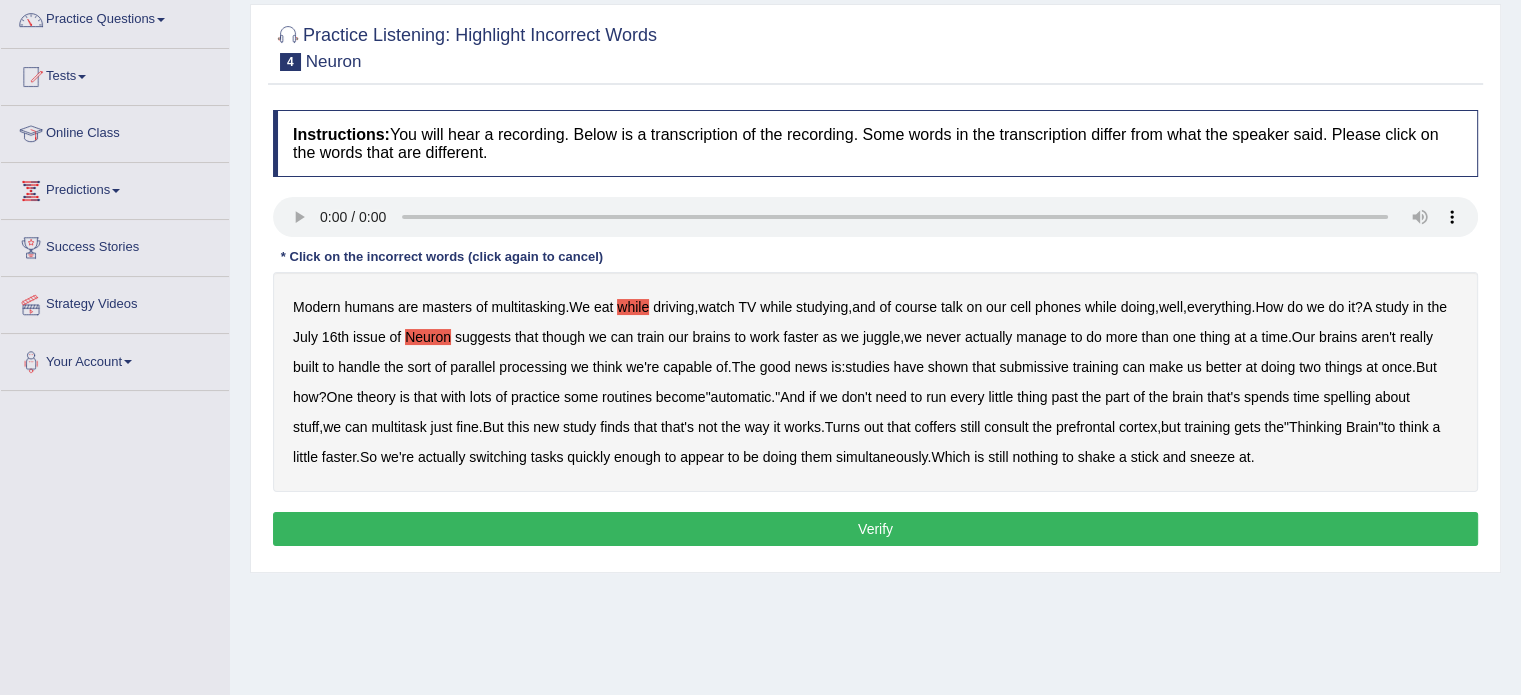 click on "Neuron" at bounding box center [428, 337] 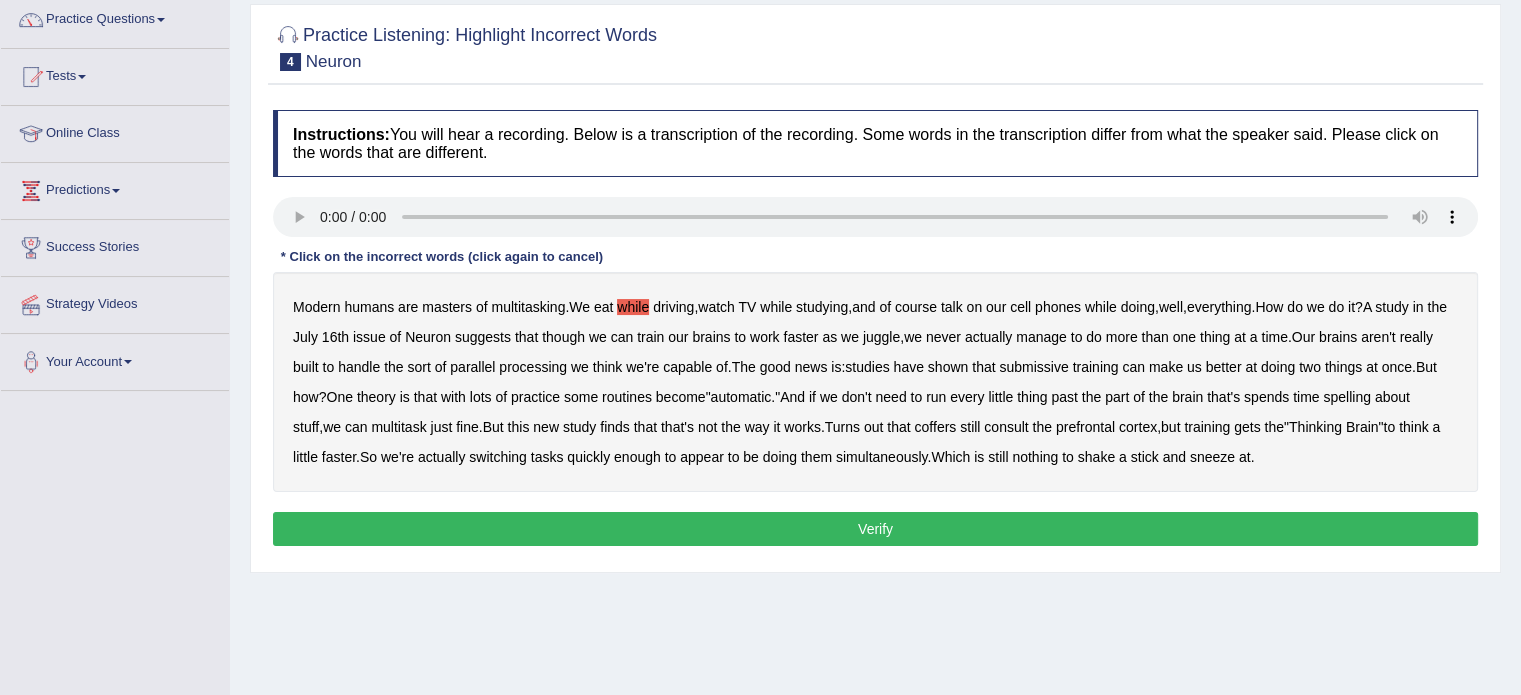 click on "Modern   humans   are   masters   of   multitasking .  We   eat   while   driving ,  watch   TV   while   studying ,  and   of   course   talk   on   our   cell   phones   while   doing ,  well ,  everything .  How   do   we   do   it ?  A   study   in   the [MONTH] [DAY]th   issue   of   Neuron   suggests   that   though   we   can   train   our   brains   to   work   faster   as   we   juggle ,  we   never   actually   manage   to   do   more   than   one   thing   at   a   time .  Our   brains   aren't   really   built   to   handle   the   sort   of   parallel   processing   we   think   we're   capable   of .  The   good   news   is :  studies   have   shown   that   submissive   training   can   make   us   better   at   doing   two   things   at   once .  But   how ?  One   theory   is   that   with   lots   of   practice   some   routines   become  " automatic ."  And   if   we   don't   need   to   run   every   little   thing   past   the   part   of   the   brain   that's   spends   time   spelling" at bounding box center (875, 382) 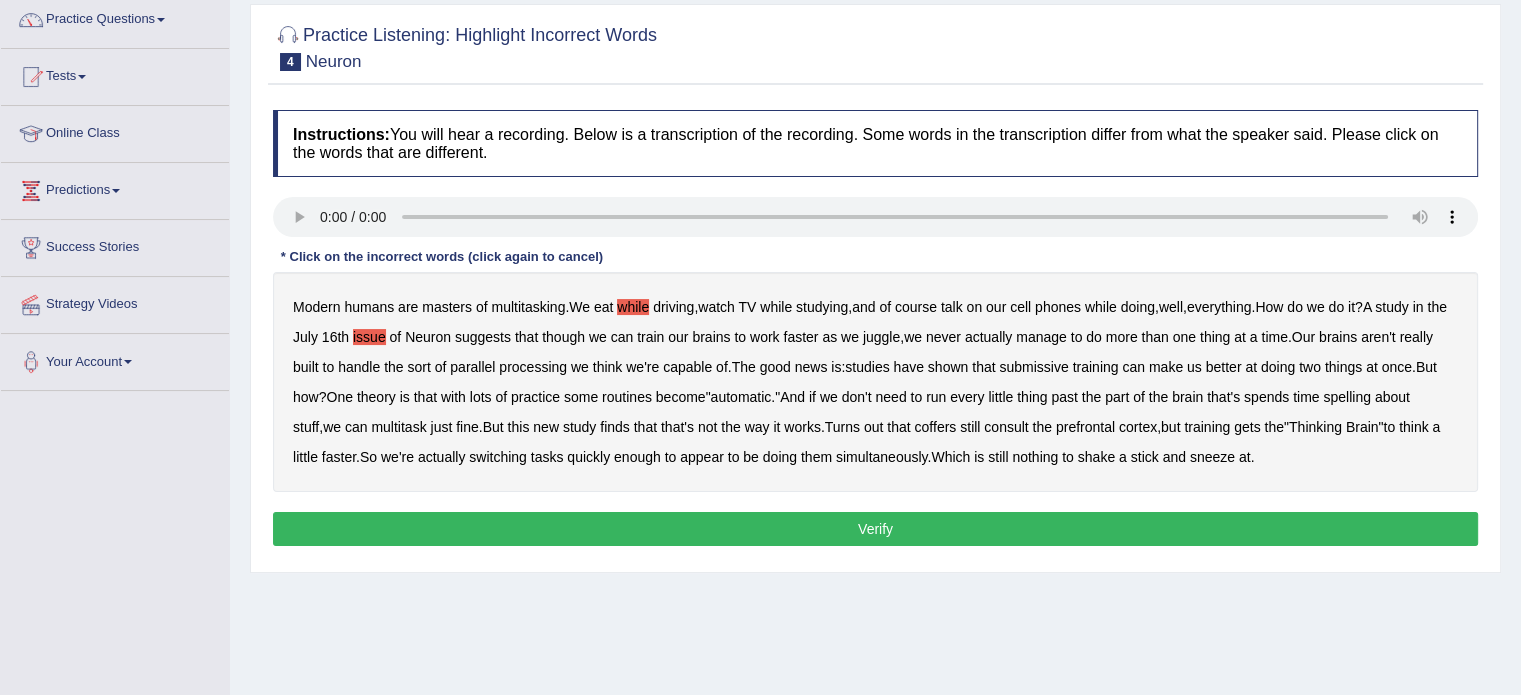 click on "capable" at bounding box center [687, 367] 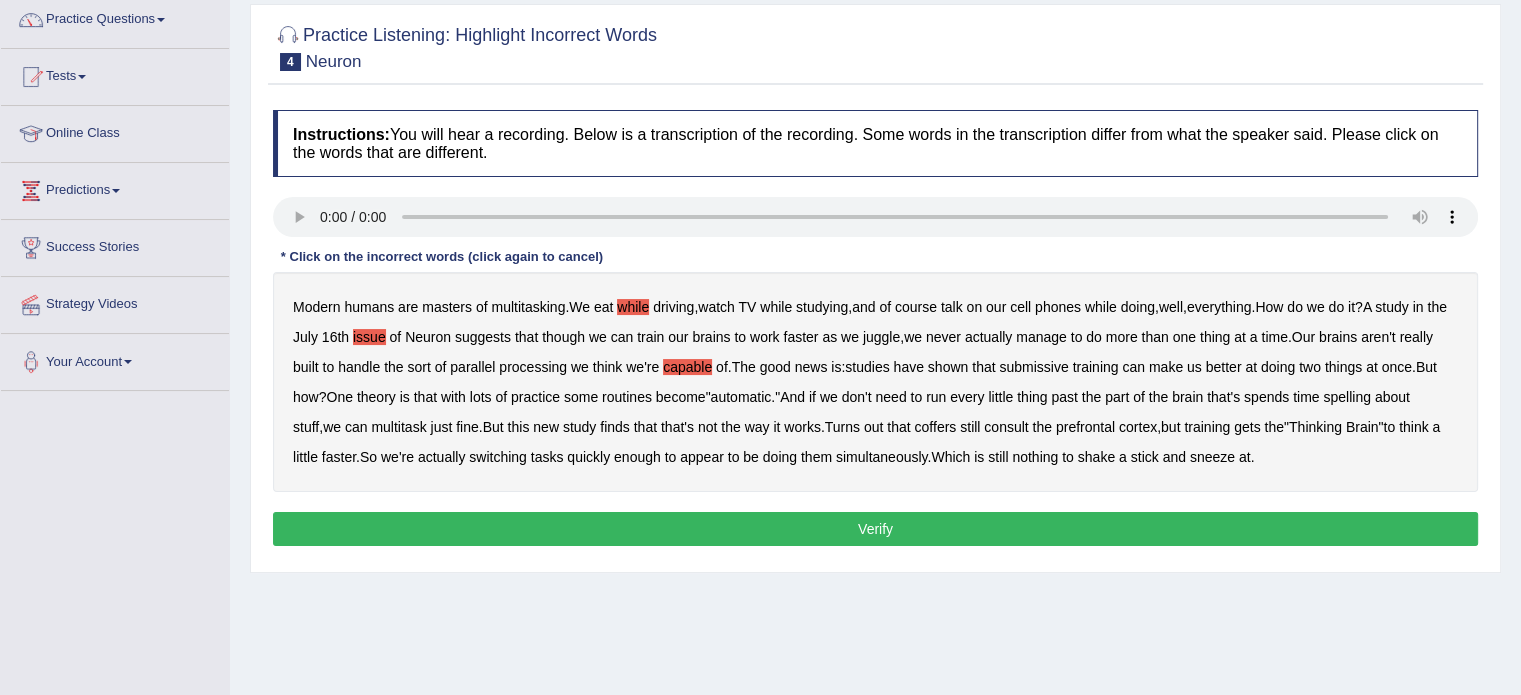 click on "Instructions:  You will hear a recording. Below is a transcription of the recording. Some words in the transcription differ from what the speaker said. Please click on the words that are different.
Transcript: * Click on the incorrect words (click again to cancel) Modern   humans   are   masters   of   multitasking .  We   eat   while   driving ,  watch   TV   while   studying ,  and   of   course   talk   on   our   cell   phones   while   doing ,  well ,  everything .  How   do   we   do   it ?  A   study   in   the [MONTH] [DAY]th   issue   of   Neuron   suggests   that   though   we   can   train   our   brains   to   work   faster   as   we   juggle ,  we   never   actually   manage   to   do   more   than   one   thing   at   a   time .  Our   brains   aren't   really   built   to   handle   the   sort   of   parallel   processing   we   think   we're   capable   of .  The   good   news   is :  studies   have   shown   that   submissive   training   can   make   us   better   at   doing" at bounding box center [875, 331] 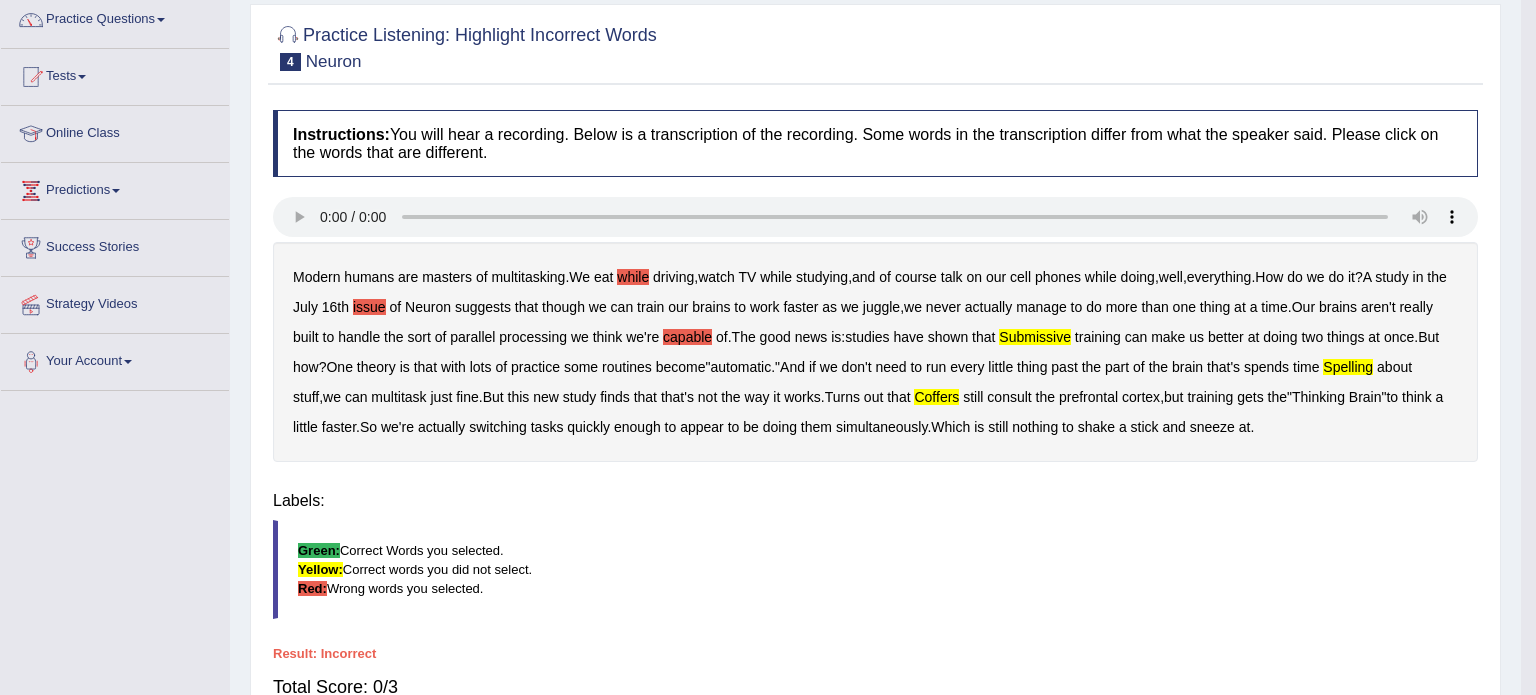 click on "Saving your answer..." at bounding box center [0, 0] 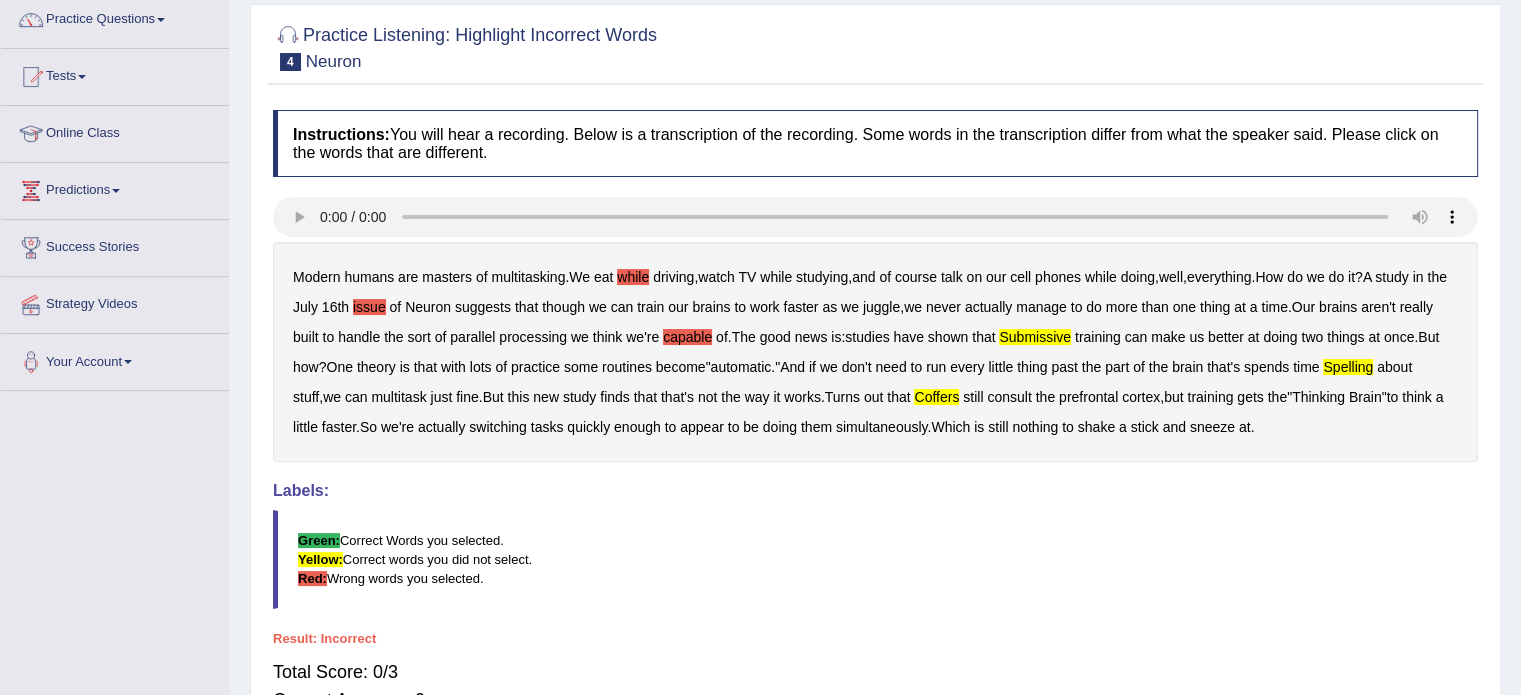 drag, startPoint x: 1518, startPoint y: 283, endPoint x: 1507, endPoint y: 218, distance: 65.9242 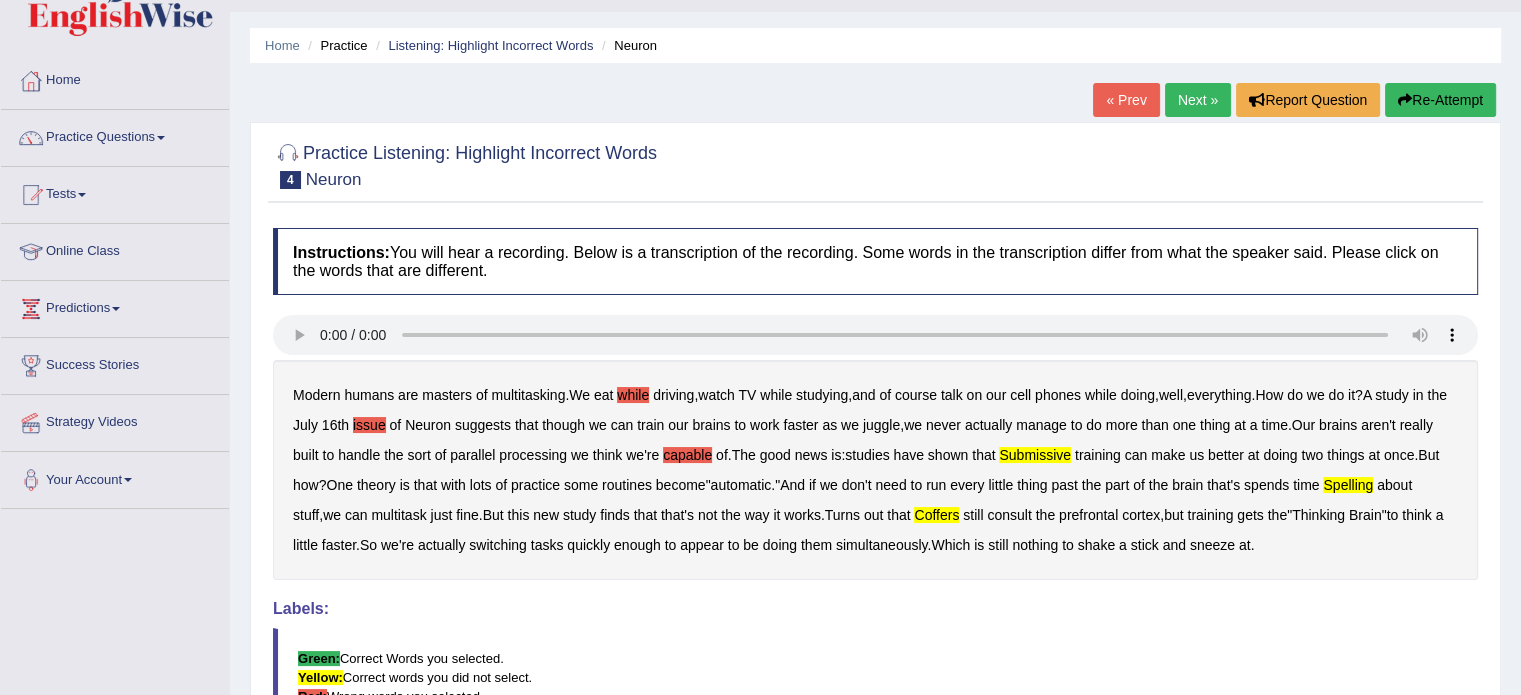 scroll, scrollTop: 32, scrollLeft: 0, axis: vertical 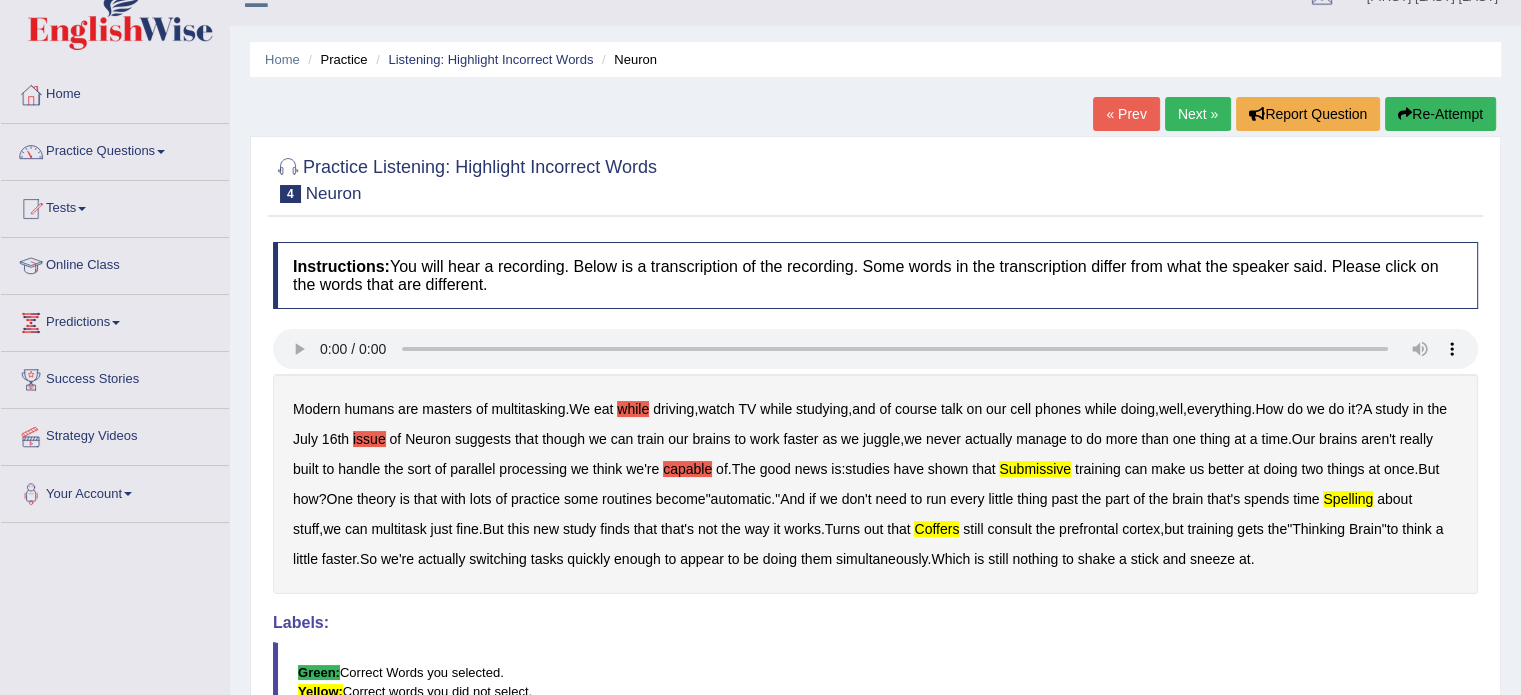 click on "Practice Listening: Highlight Incorrect Words
4
Neuron
Instructions:  You will hear a recording. Below is a transcription of the recording. Some words in the transcription differ from what the speaker said. Please click on the words that are different.
Transcript: * Click on the incorrect words (click again to cancel) Modern   humans   are   masters   of   multitasking .  We   eat   while   driving ,  watch   TV   while   studying ,  and   of   course   talk   on   our   cell   phones   while   doing ,  well ,  everything .  How   do   we   do   it ?  A   study   in   the   July   16th   issue   of   Neuron   suggests   that   though   we   can   train   our   brains   to   work   faster   as   we   juggle ,  we   never   actually   manage   to   do   more   than   one   thing   at   a   time .  Our   brains   aren't   really   built   to   handle   the   sort   of   parallel   processing   we   think   we're   capable   of ." at bounding box center (875, 523) 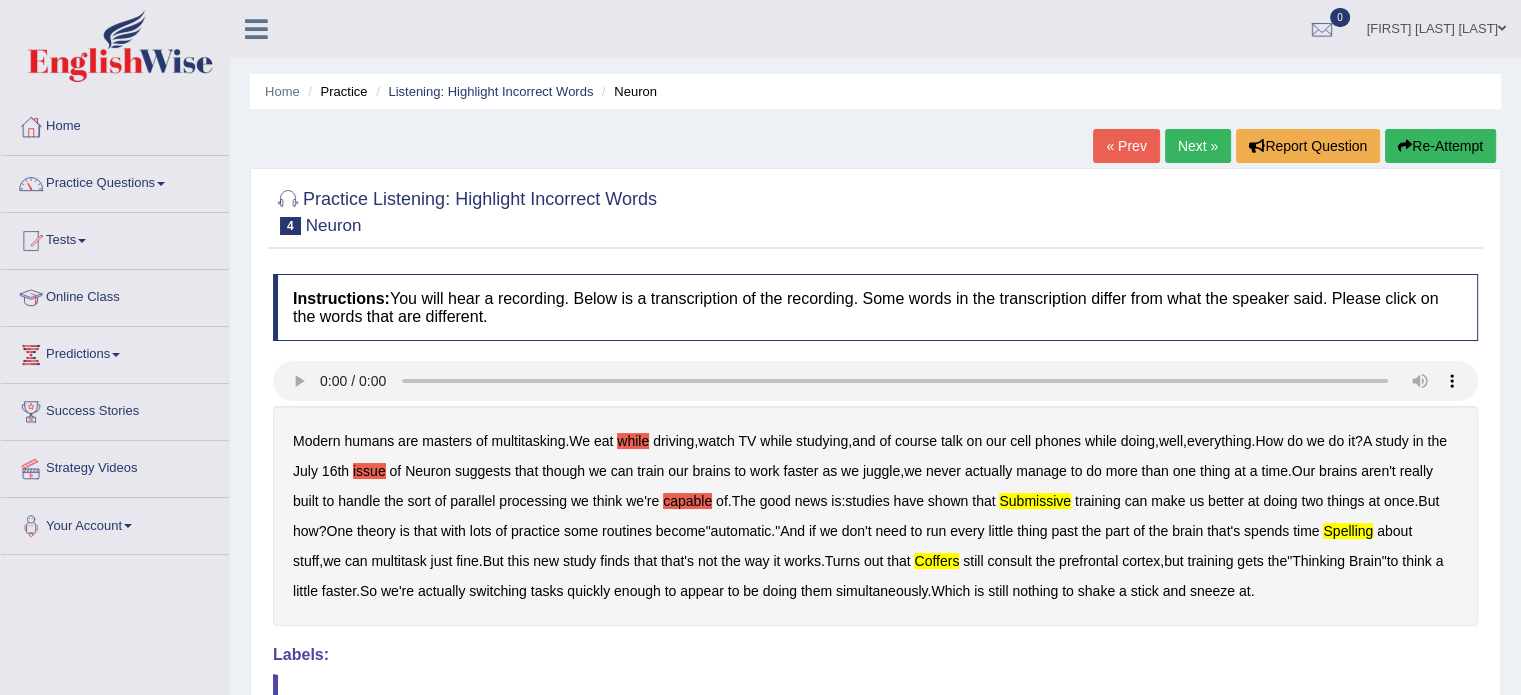 click on "Next »" at bounding box center [1198, 146] 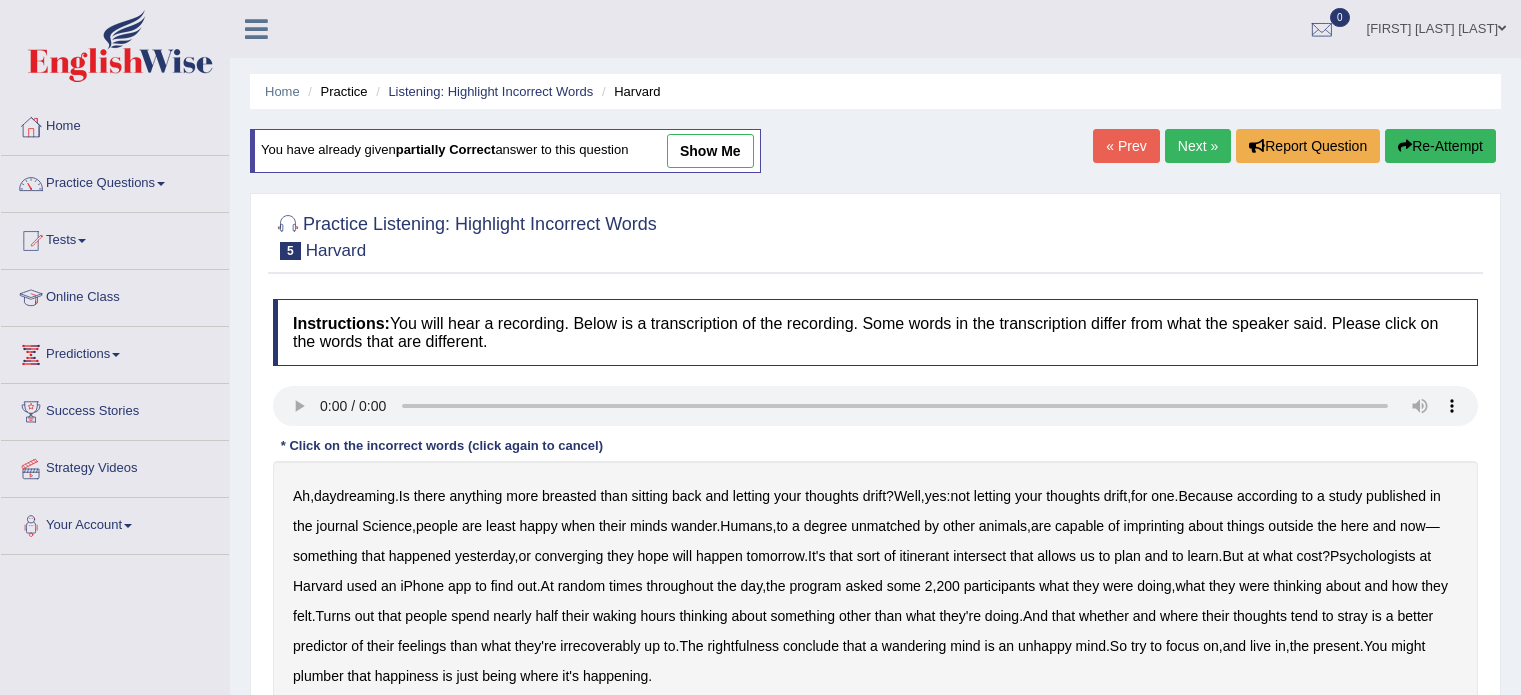 scroll, scrollTop: 0, scrollLeft: 0, axis: both 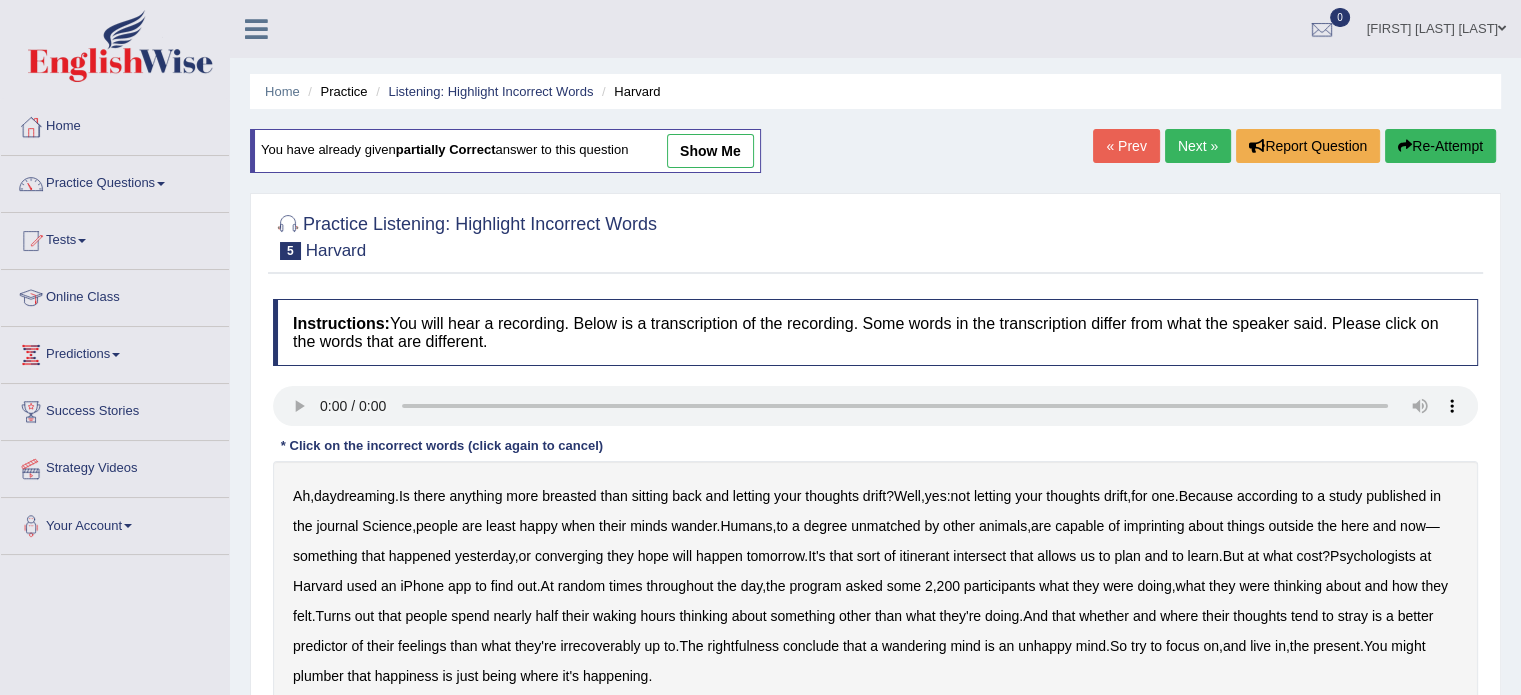 click on "more" at bounding box center (522, 496) 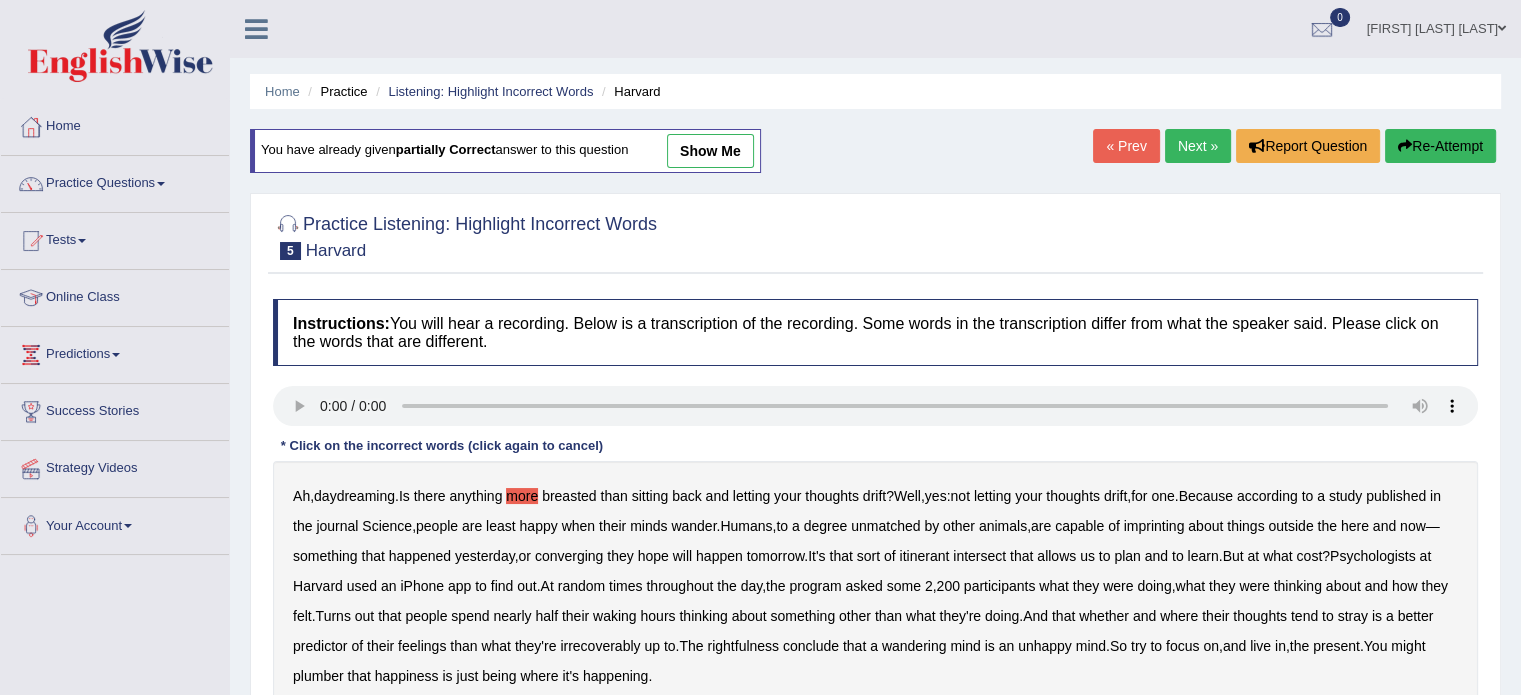 type 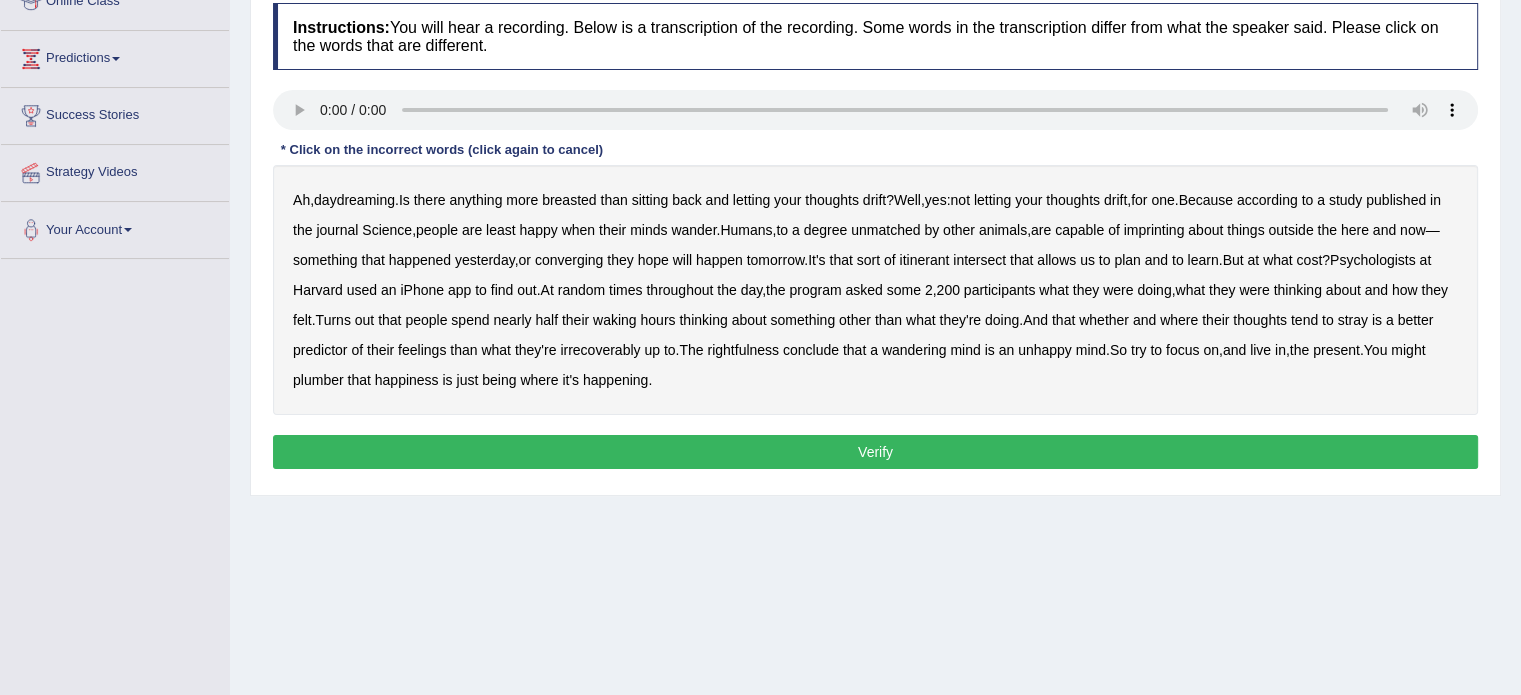 scroll, scrollTop: 299, scrollLeft: 0, axis: vertical 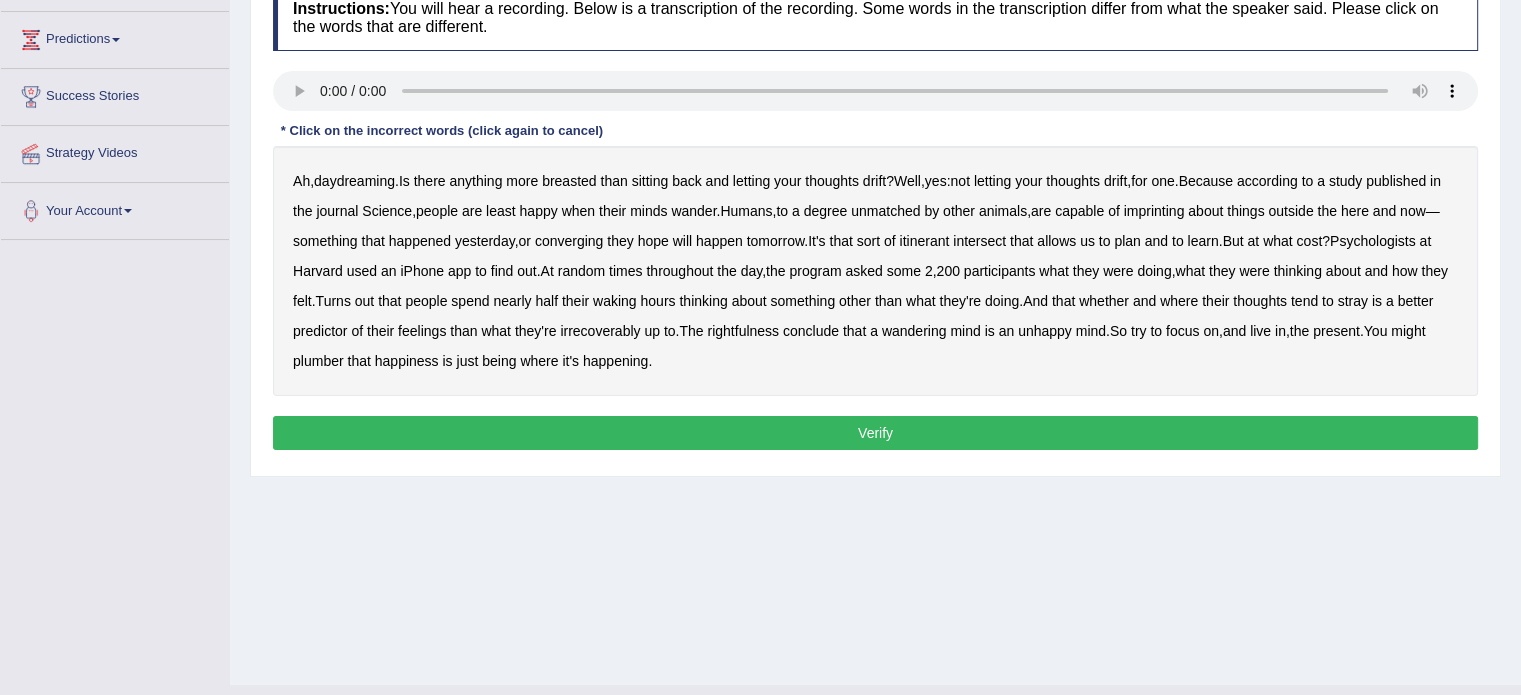 click on "how" at bounding box center [1405, 271] 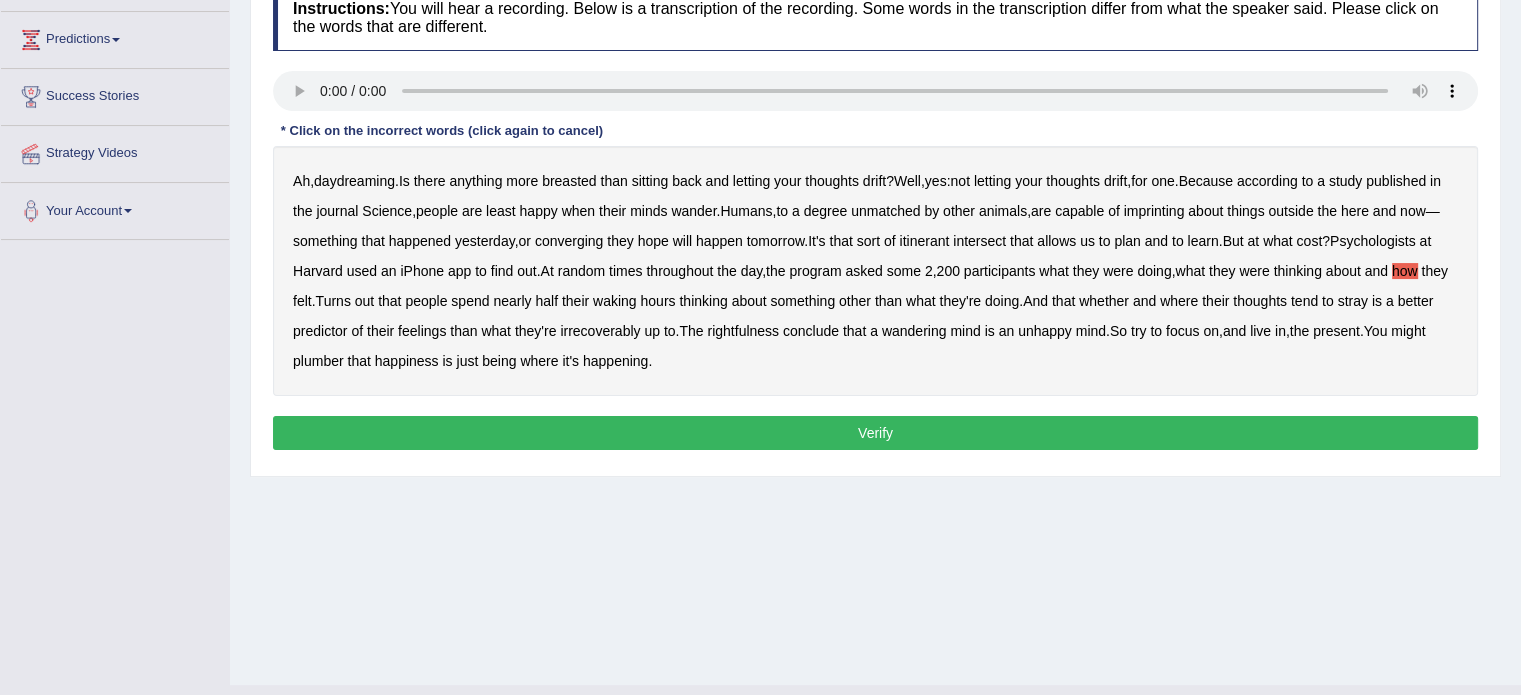 click on "something" at bounding box center (802, 301) 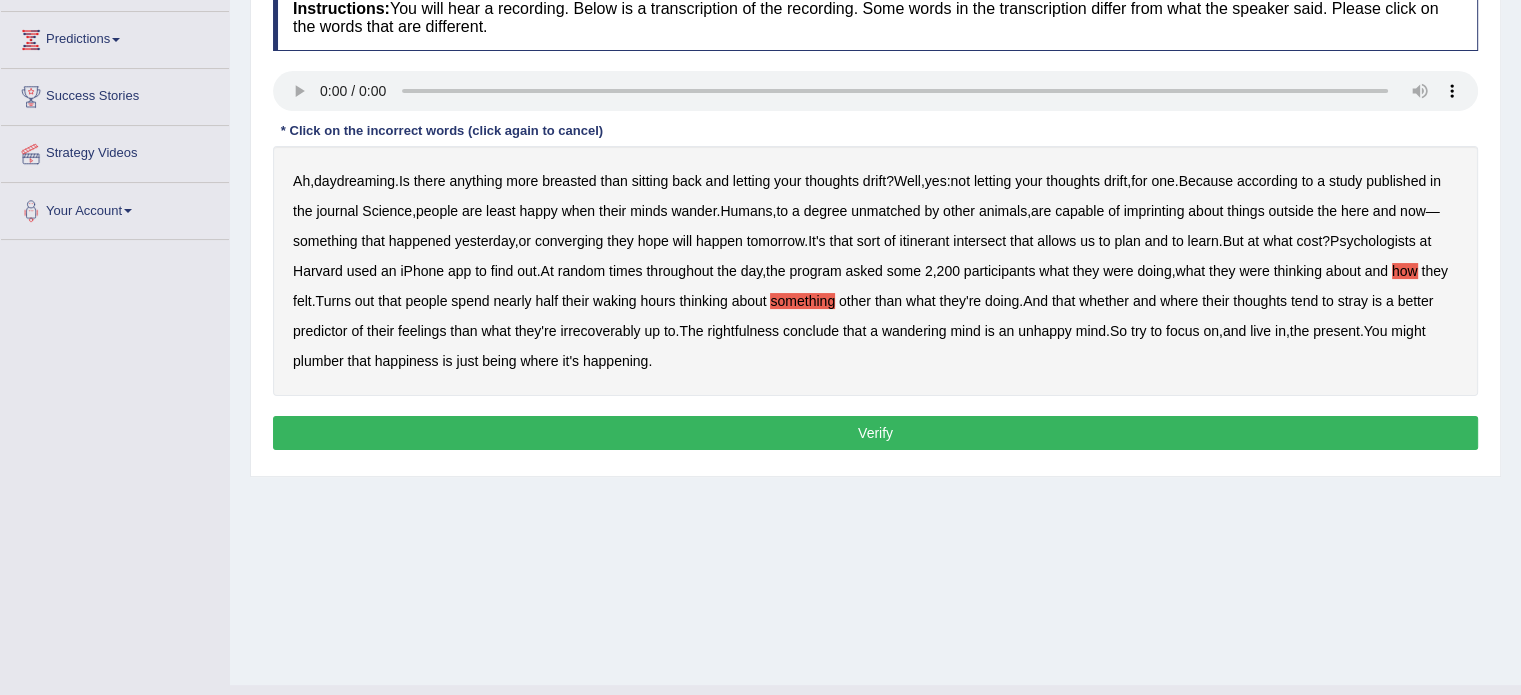 click on "happening" at bounding box center (615, 361) 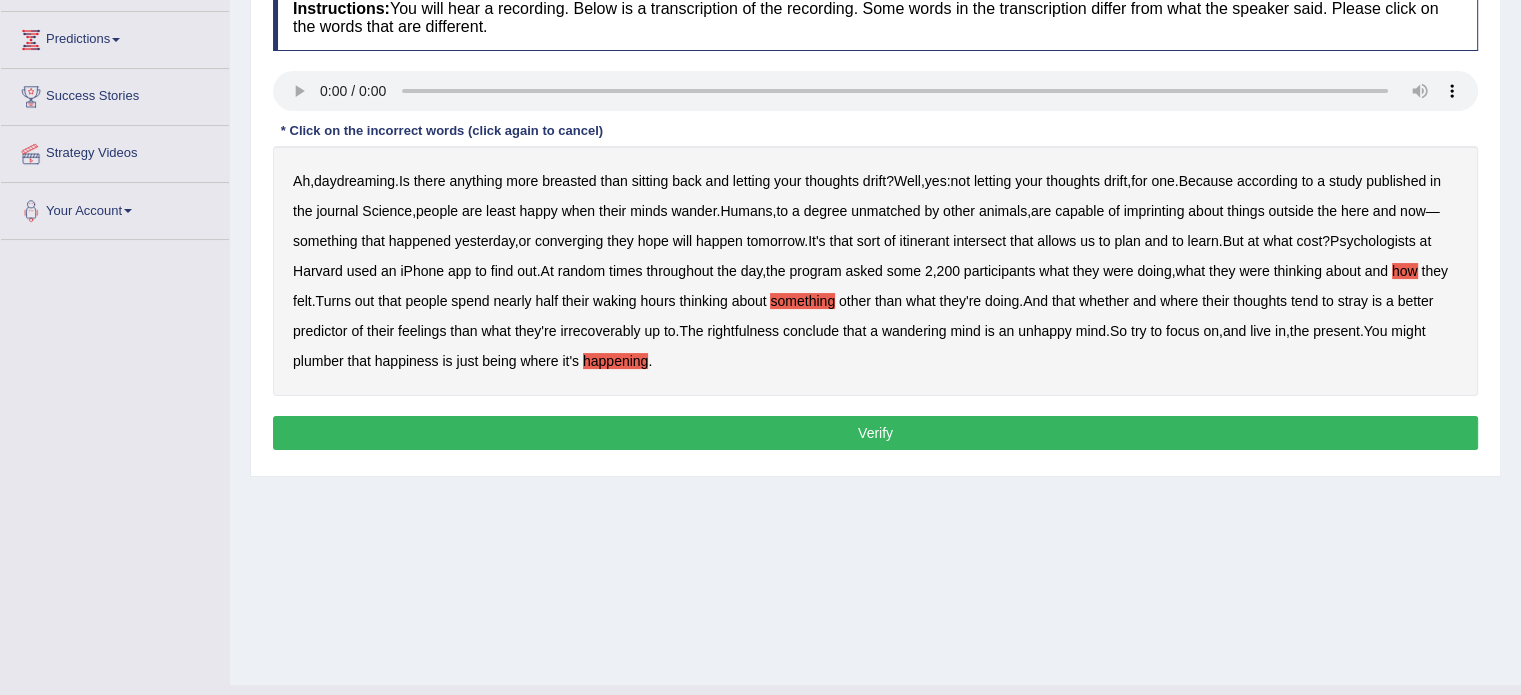 click on "happening" at bounding box center (615, 361) 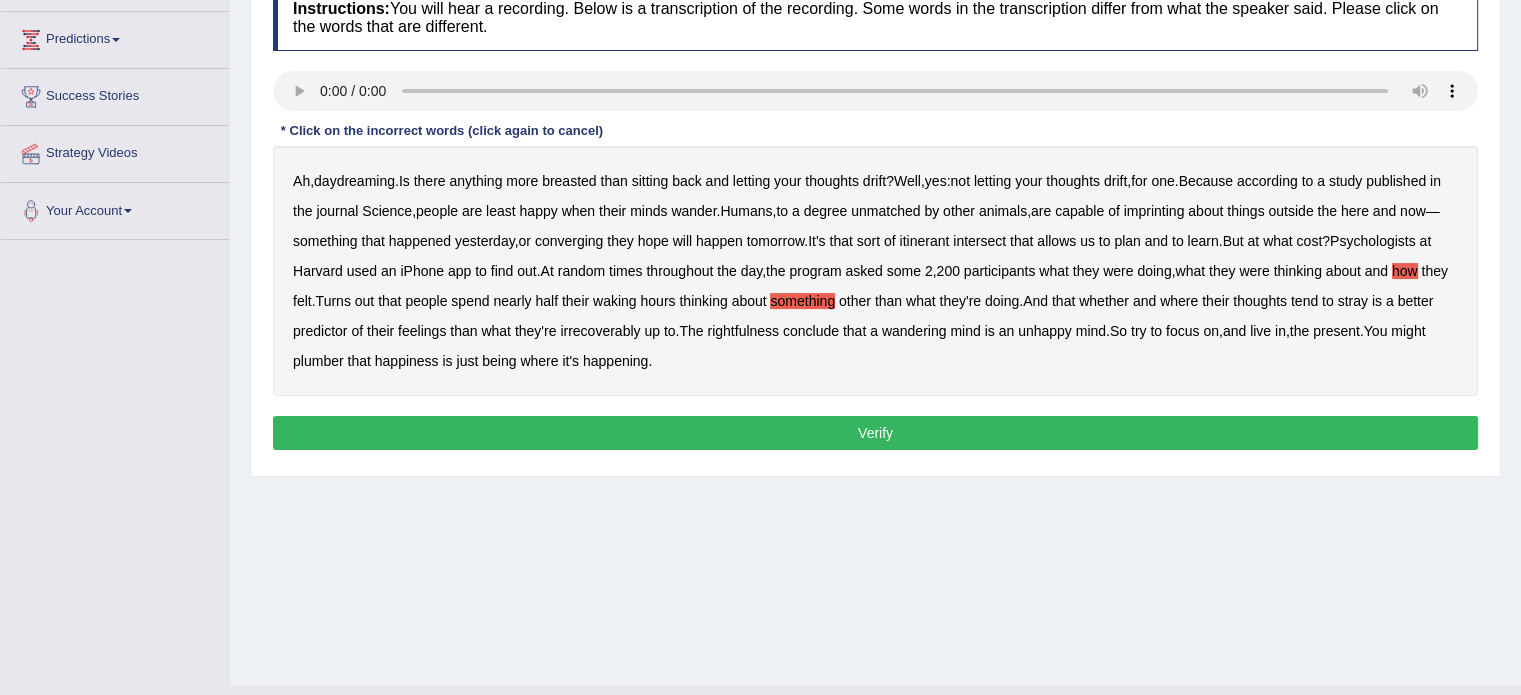 click on "tomorrow" at bounding box center [776, 241] 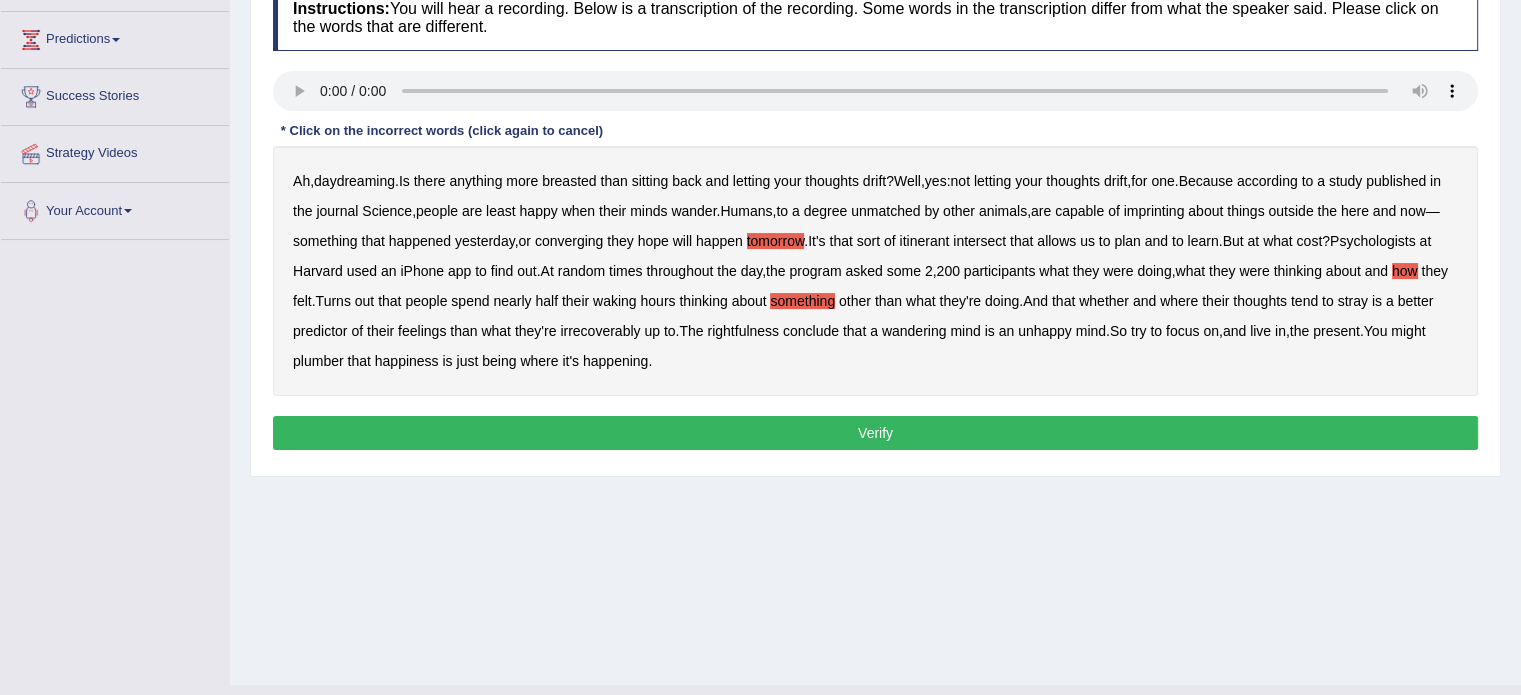 click on "about" at bounding box center (1205, 211) 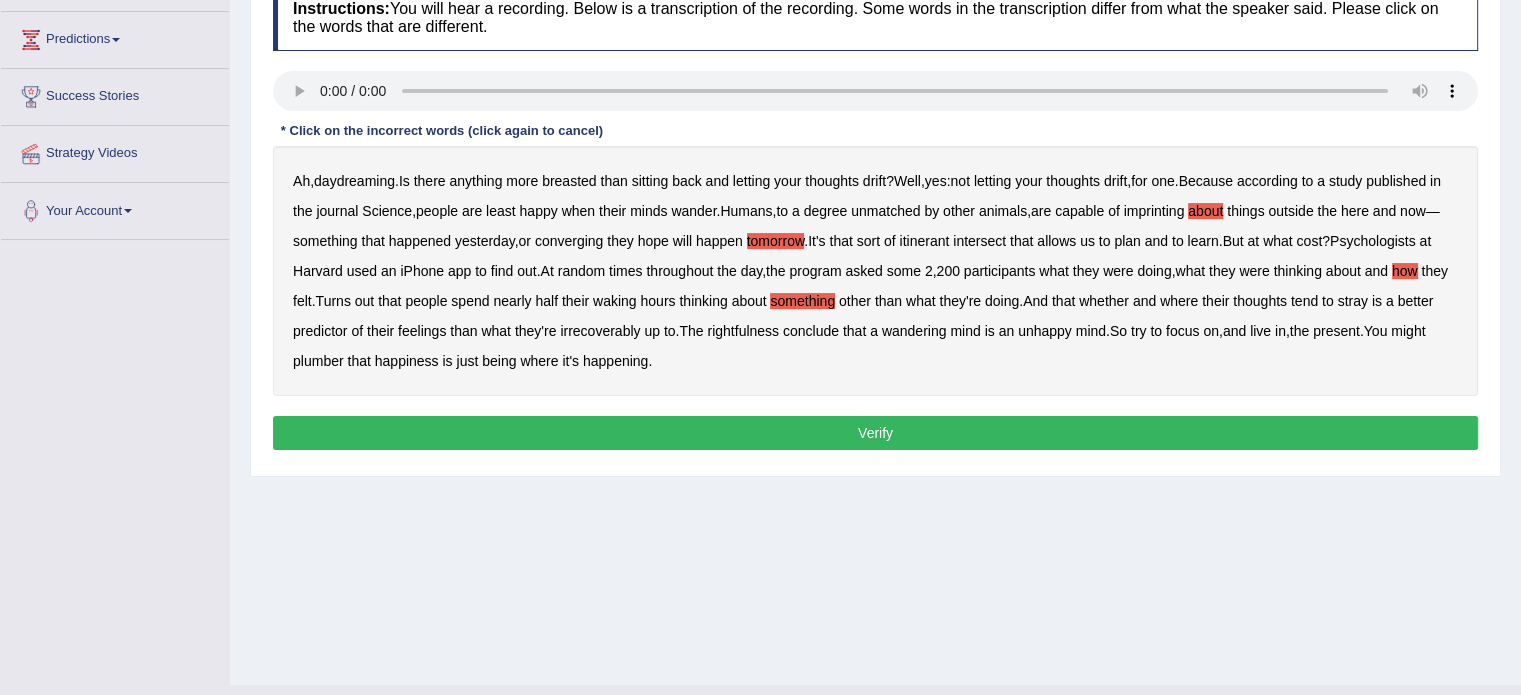 drag, startPoint x: 890, startPoint y: 179, endPoint x: 896, endPoint y: 189, distance: 11.661903 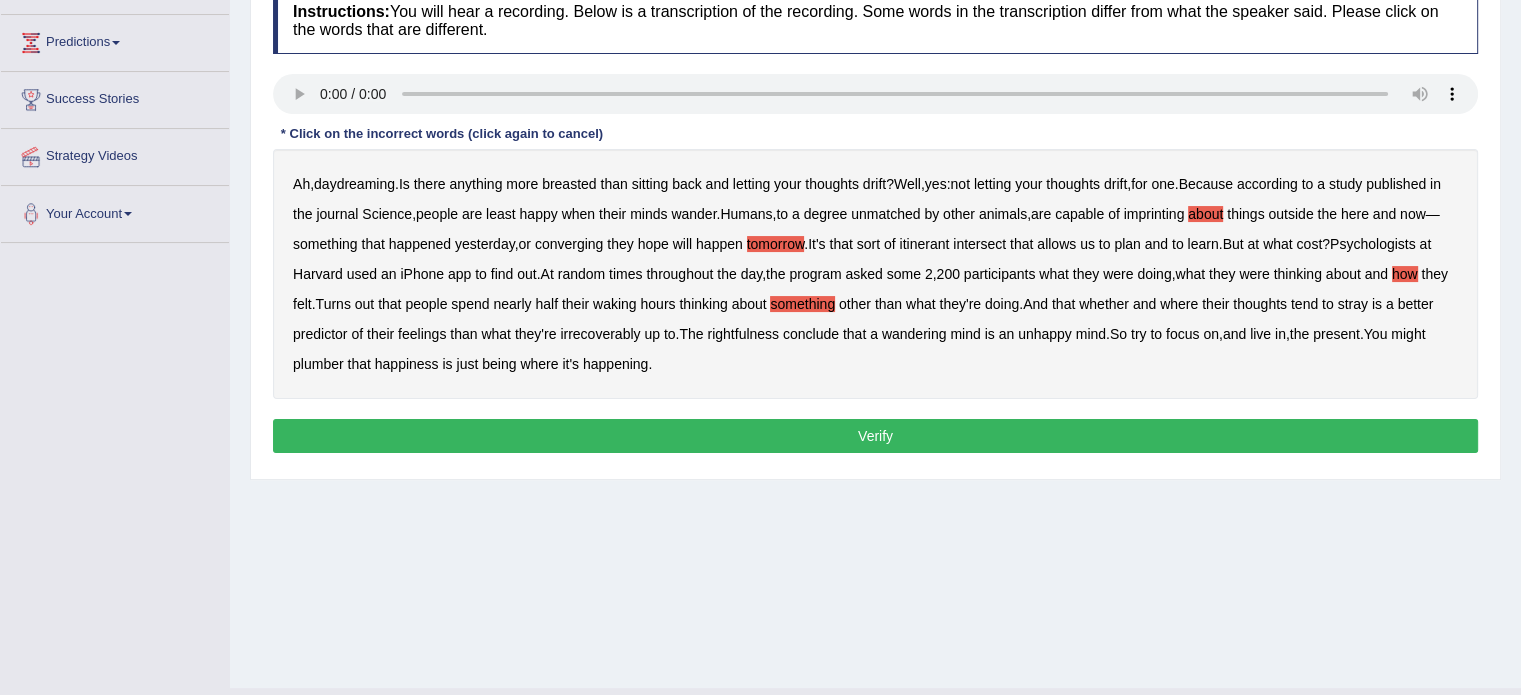 scroll, scrollTop: 311, scrollLeft: 0, axis: vertical 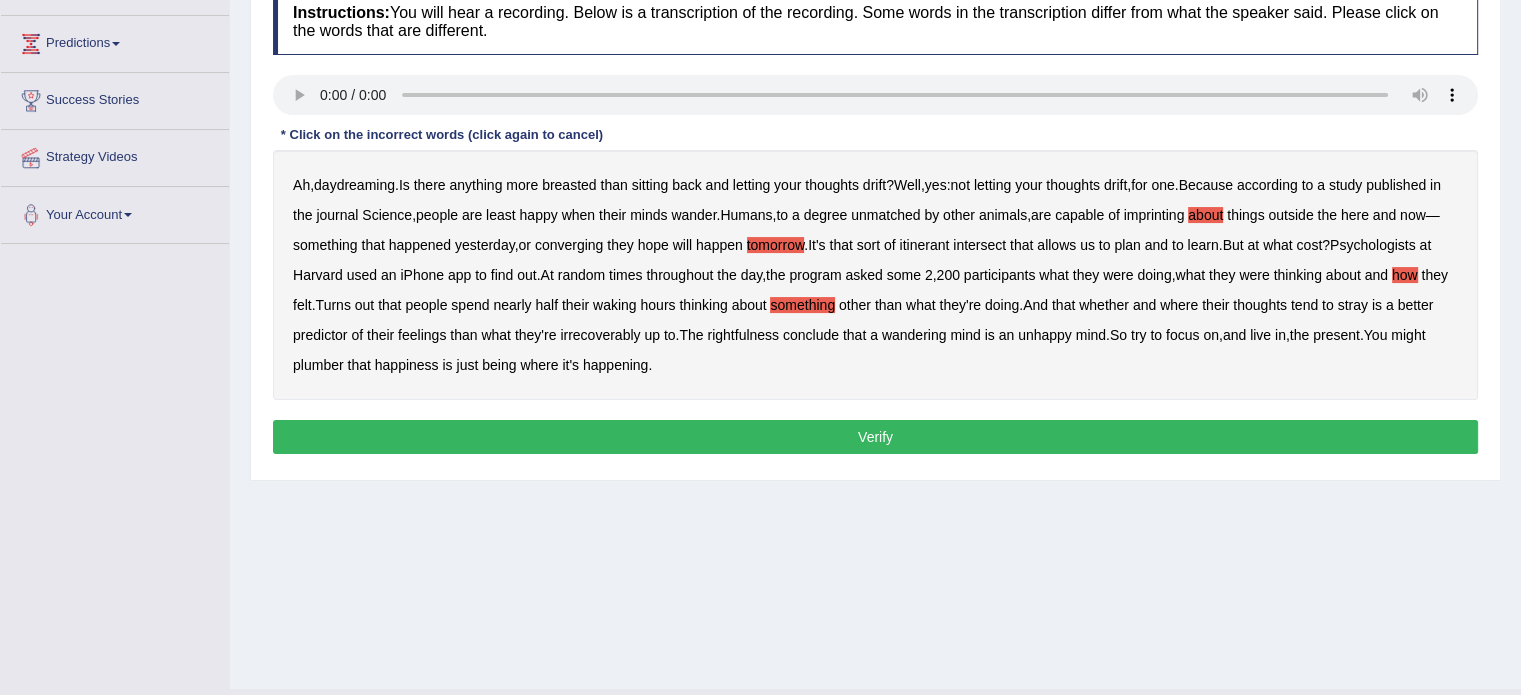 click on "letting" at bounding box center [992, 185] 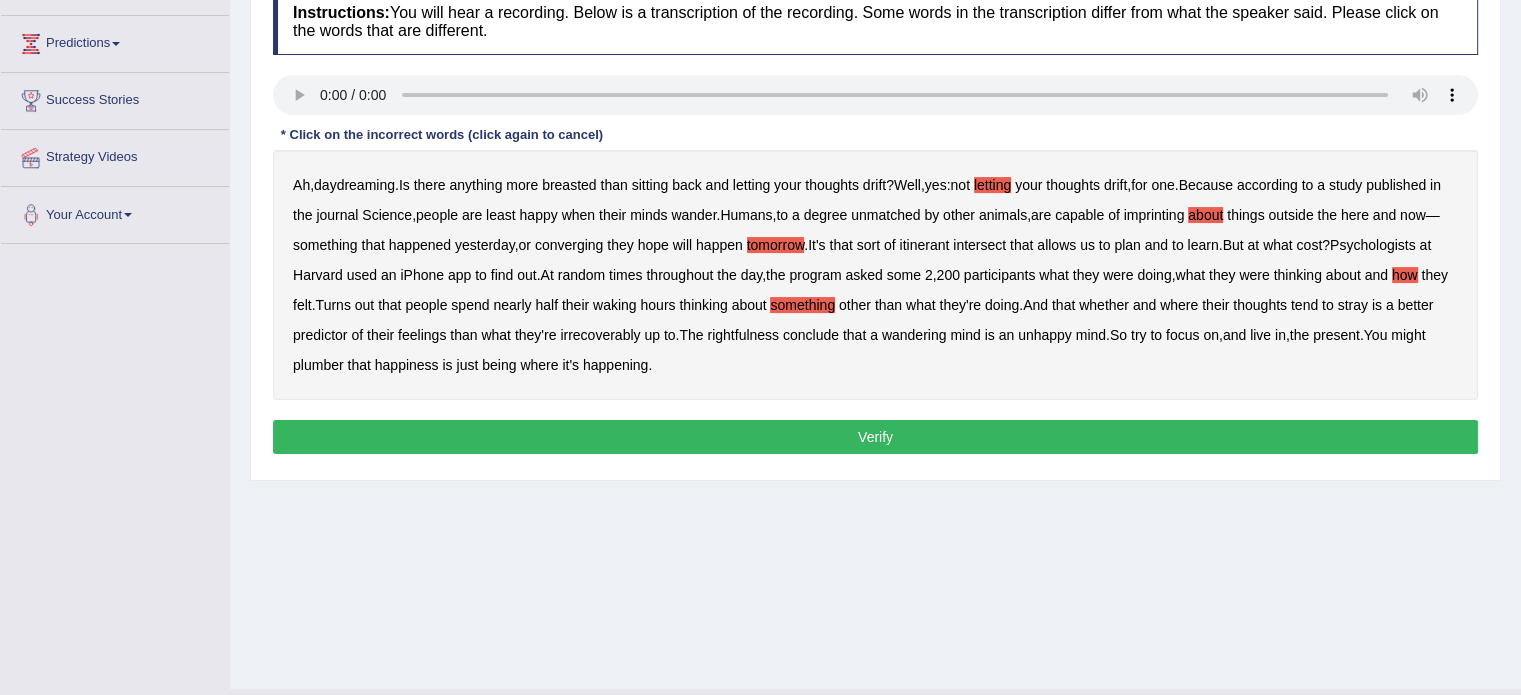 click on "Verify" at bounding box center (875, 437) 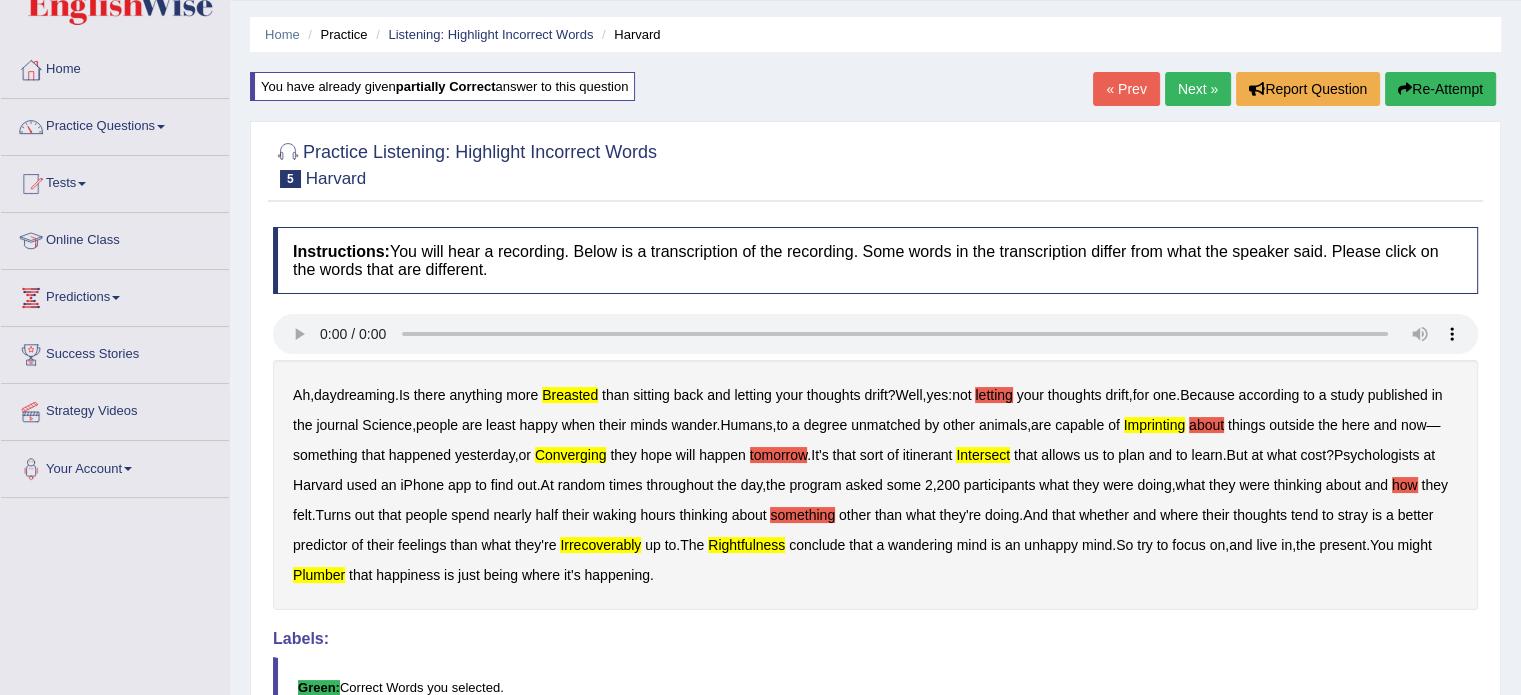 scroll, scrollTop: 4, scrollLeft: 0, axis: vertical 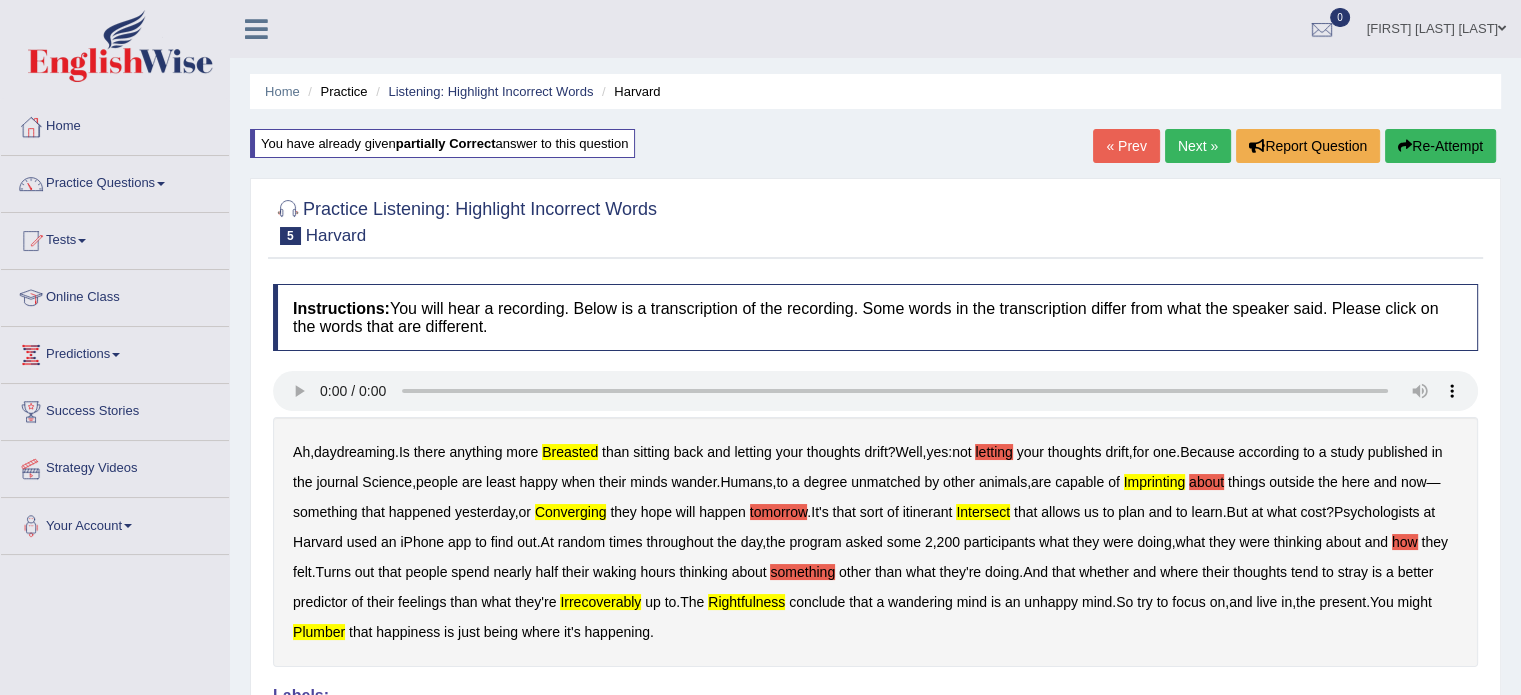 click on "Next »" at bounding box center (1198, 146) 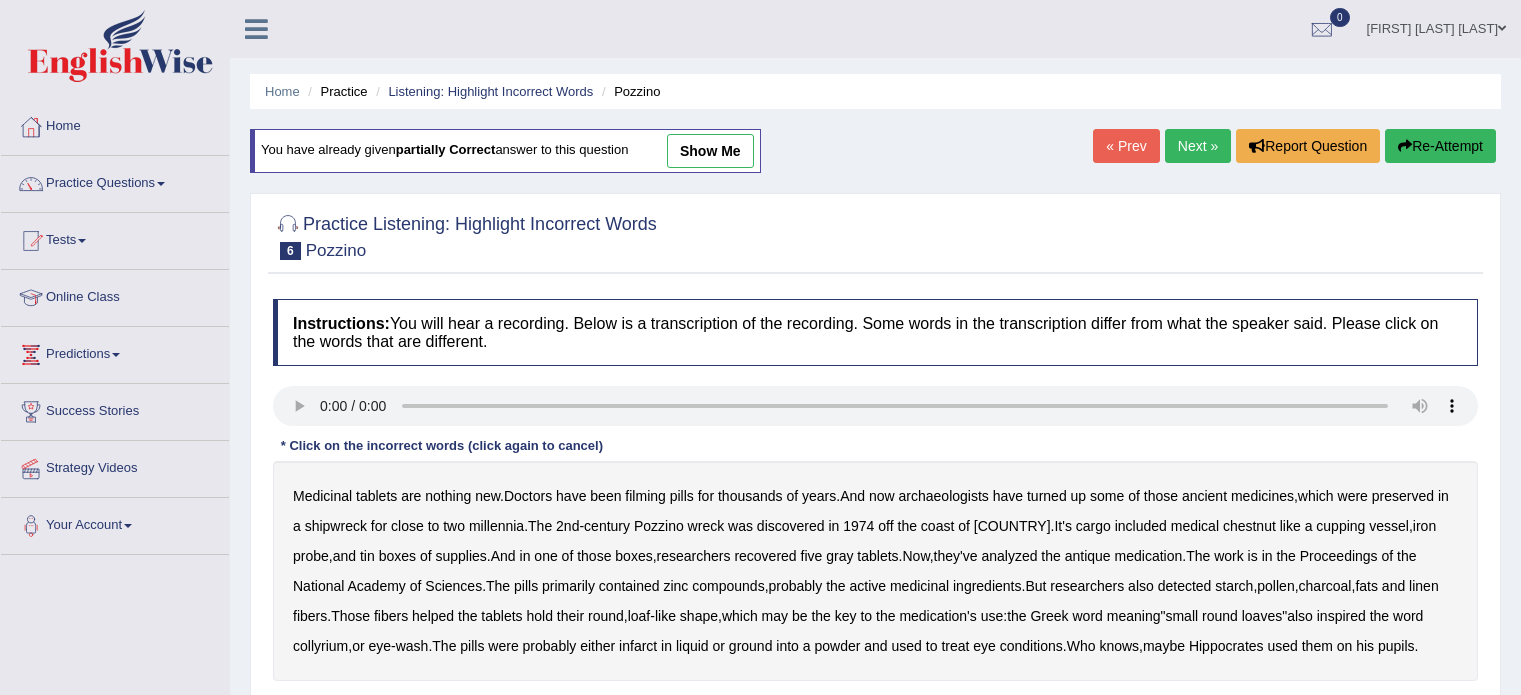 scroll, scrollTop: 0, scrollLeft: 0, axis: both 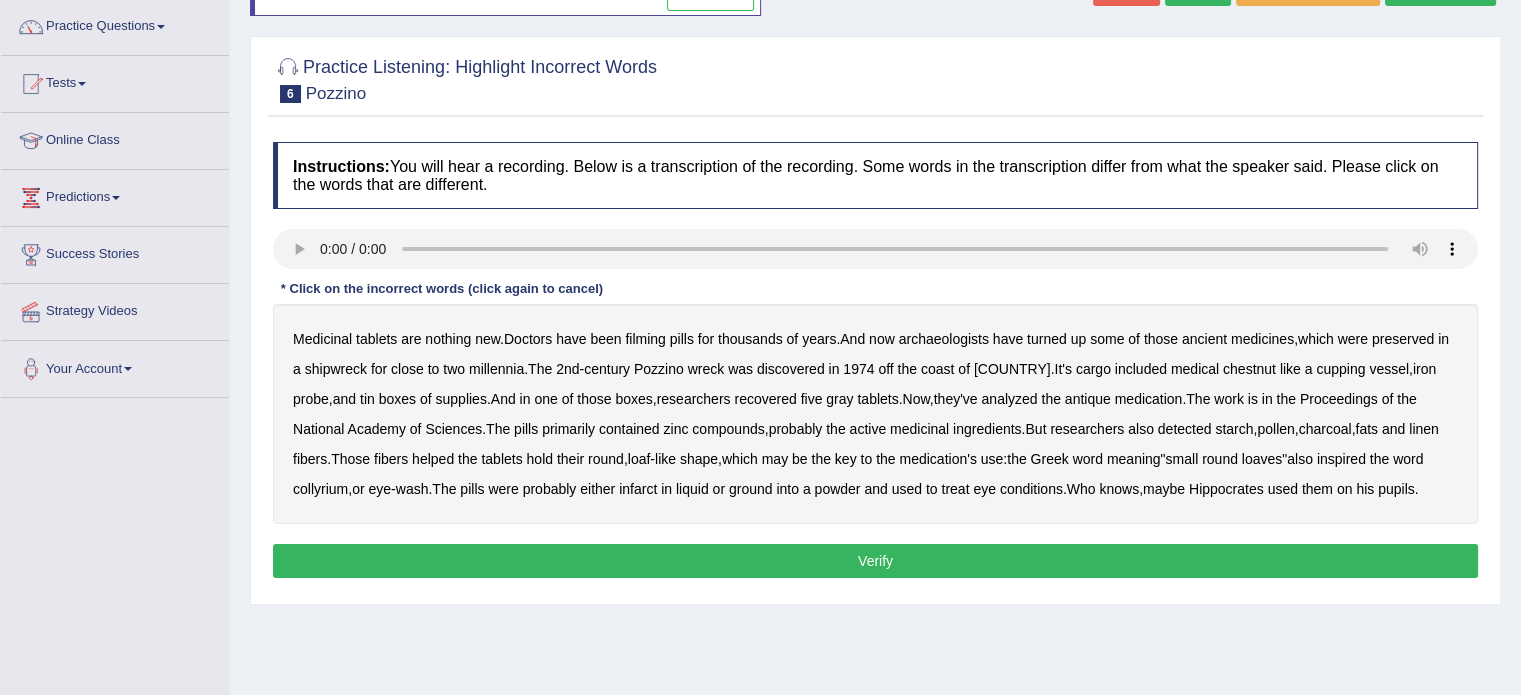 click on "nothing" at bounding box center (448, 339) 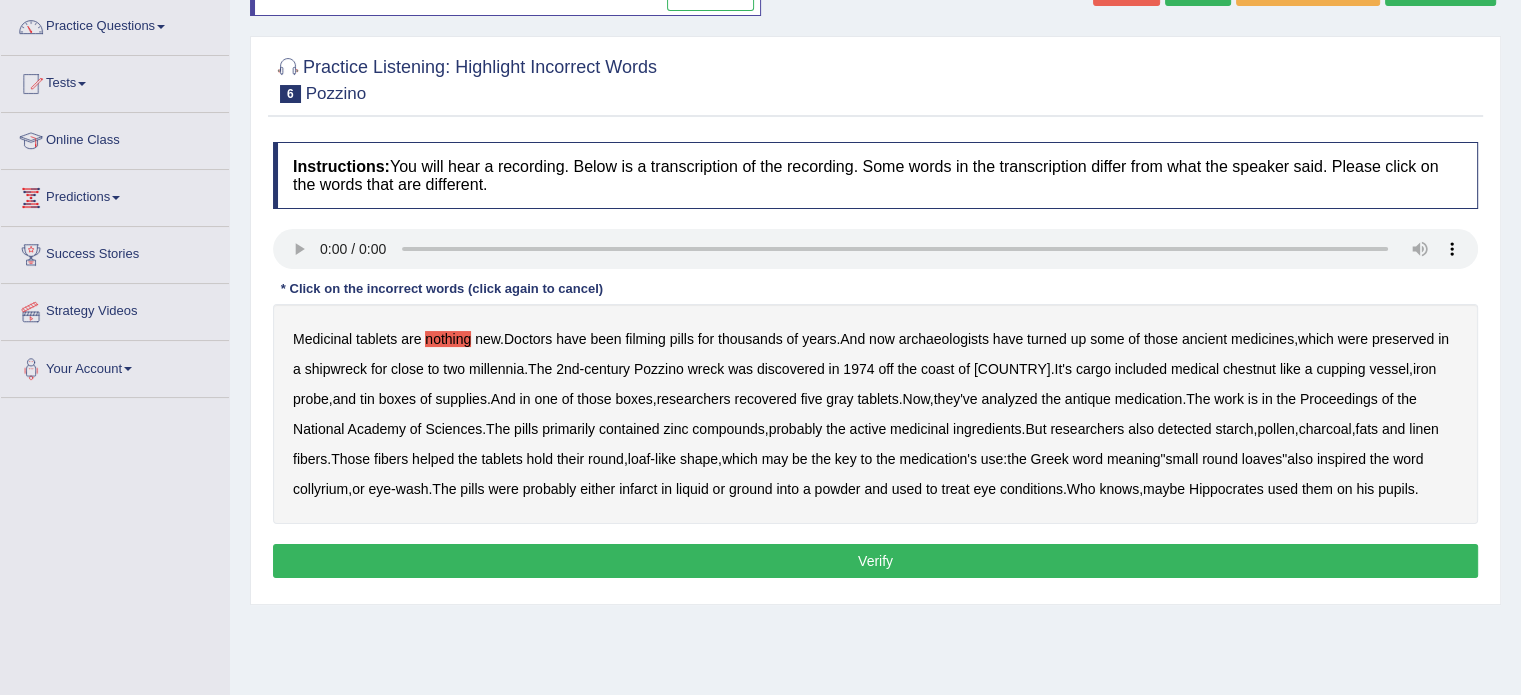 click on "turned" at bounding box center (1047, 339) 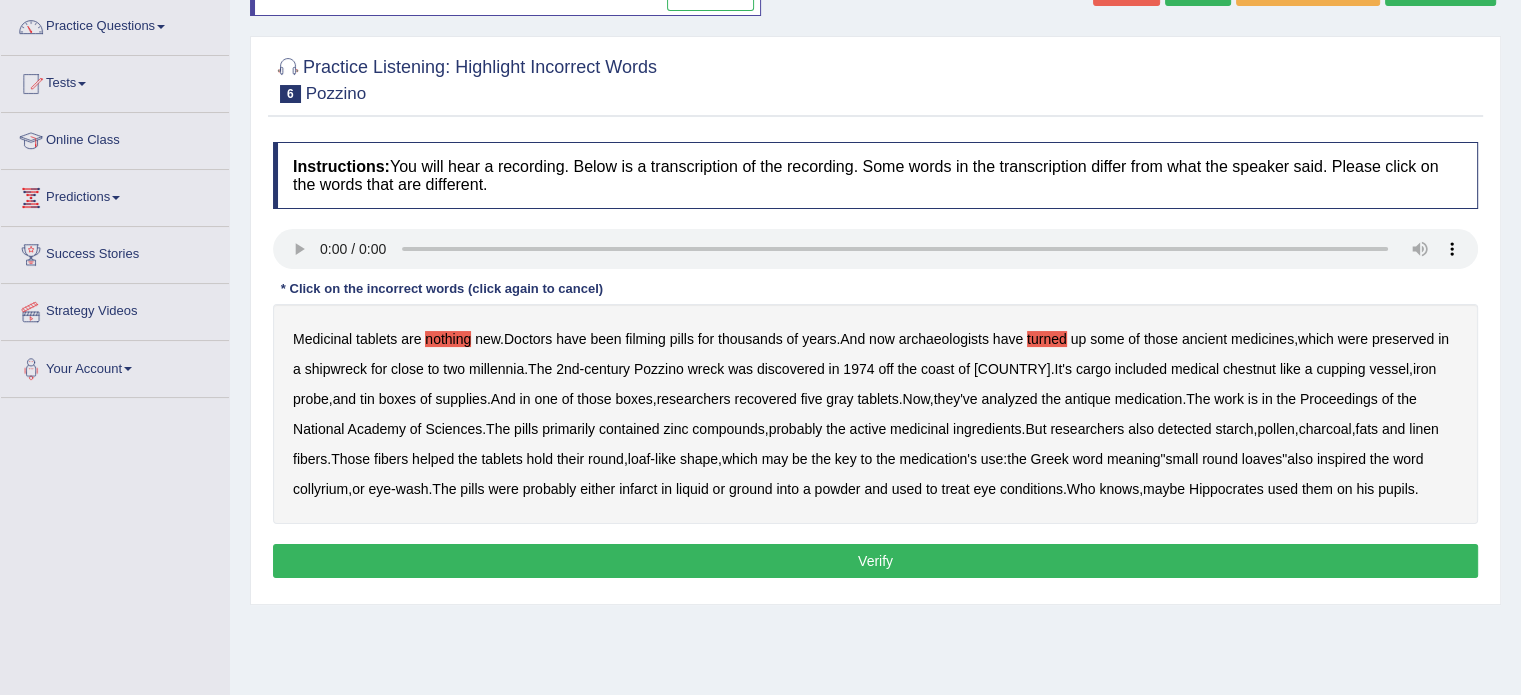click on "Medicinal   tablets   are   nothing   new .  Doctors   have   been   filming   pills   for   thousands   of   years .  And   now   archaeologists   have   turned   up   some   of   those   ancient   medicines ,  which   were   preserved   in   a   shipwreck   for   close   to   two   millennia .  The   2nd - century   Pozzino   wreck   was   discovered   in   1974   off   the   coast   of   Italy .  It's   cargo   included   medical   chestnut   like   a   cupping   vessel ,  iron   probe ,  and   tin   boxes   of   supplies .  And   in   one   of   those   boxes ,  researchers   recovered   five   gray   tablets .  Now ,  they've   analyzed   the   antique   medication .  The   work   is   in   the   Proceedings   of   the   National   Academy   of   Sciences .  The   pills   primarily   contained   zinc   compounds ,  probably   the   active   medicinal   ingredients .  But   researchers   also   detected   starch ,  pollen ,  charcoal ,  fats   and   linen   fibers .  Those   fibers   helped   the     hold" at bounding box center (875, 414) 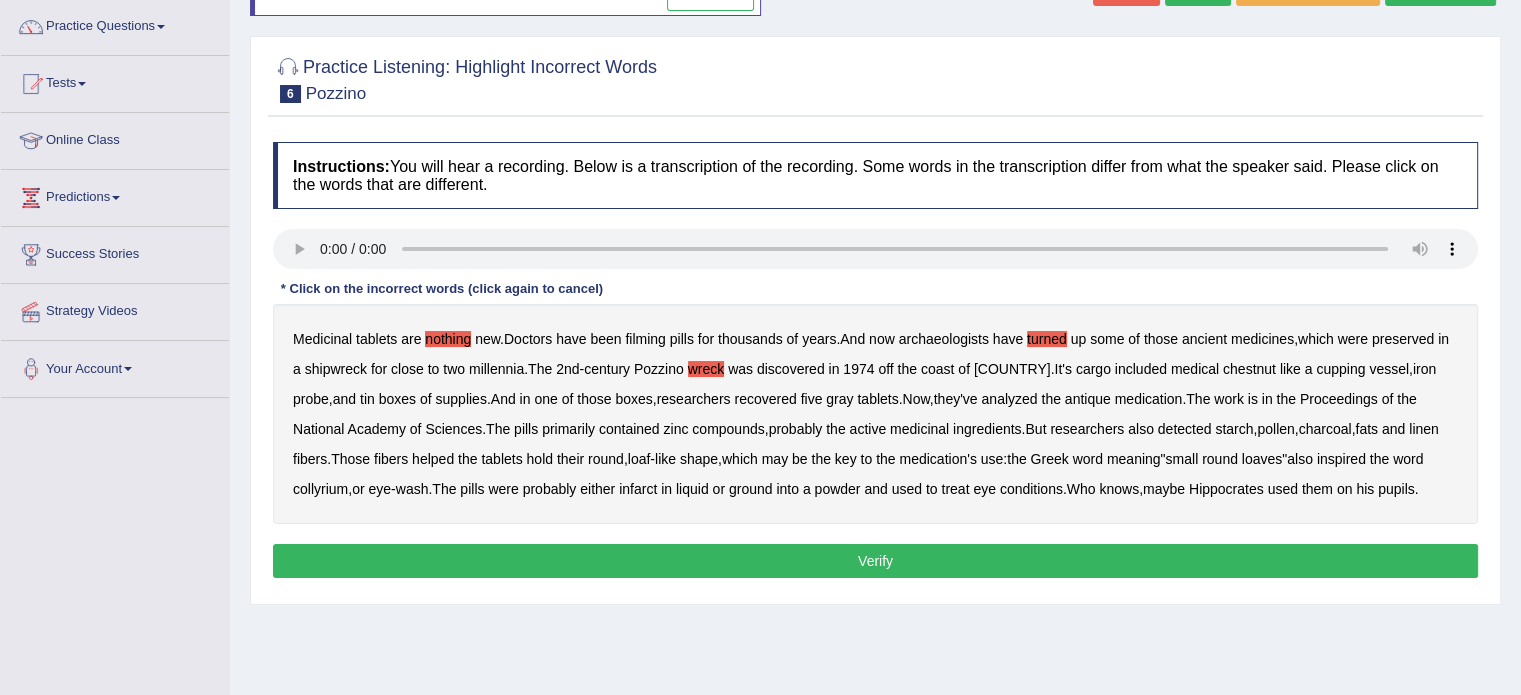 click on "Medicinal   tablets   are   nothing   new .  Doctors   have   been   filming   pills   for   thousands   of   years .  And   now   archaeologists   have   turned   up   some   of   those   ancient   medicines ,  which   were   preserved   in   a   shipwreck   for   close   to   two   millennia .  The   2nd - century   Pozzino   wreck   was   discovered   in   1974   off   the   coast   of   Italy .  It's   cargo   included   medical   chestnut   like   a   cupping   vessel ,  iron   probe ,  and   tin   boxes   of   supplies .  And   in   one   of   those   boxes ,  researchers   recovered   five   gray   tablets .  Now ,  they've   analyzed   the   antique   medication .  The   work   is   in   the   Proceedings   of   the   National   Academy   of   Sciences .  The   pills   primarily   contained   zinc   compounds ,  probably   the   active   medicinal   ingredients .  But   researchers   also   detected   starch ,  pollen ,  charcoal ,  fats   and   linen   fibers .  Those   fibers   helped   the     hold" at bounding box center (875, 414) 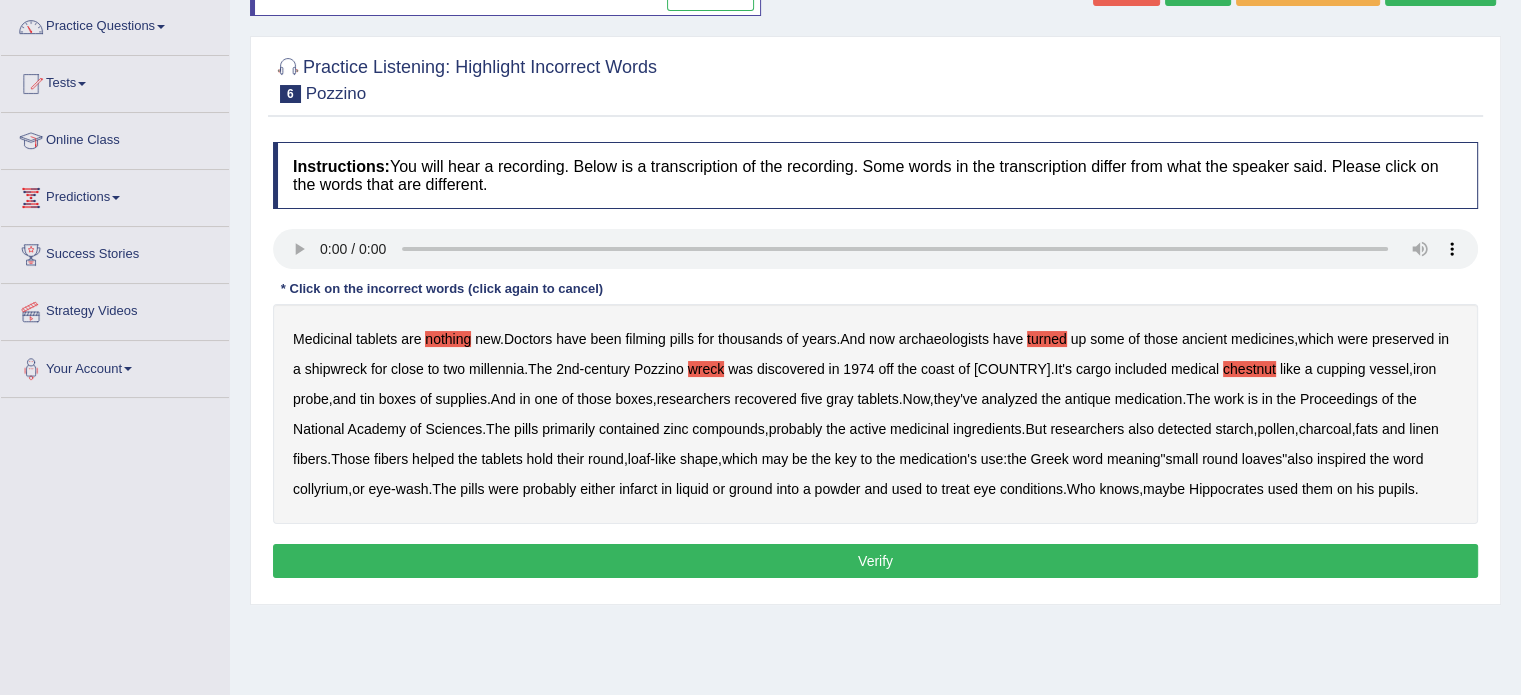 click on "like" at bounding box center [1290, 369] 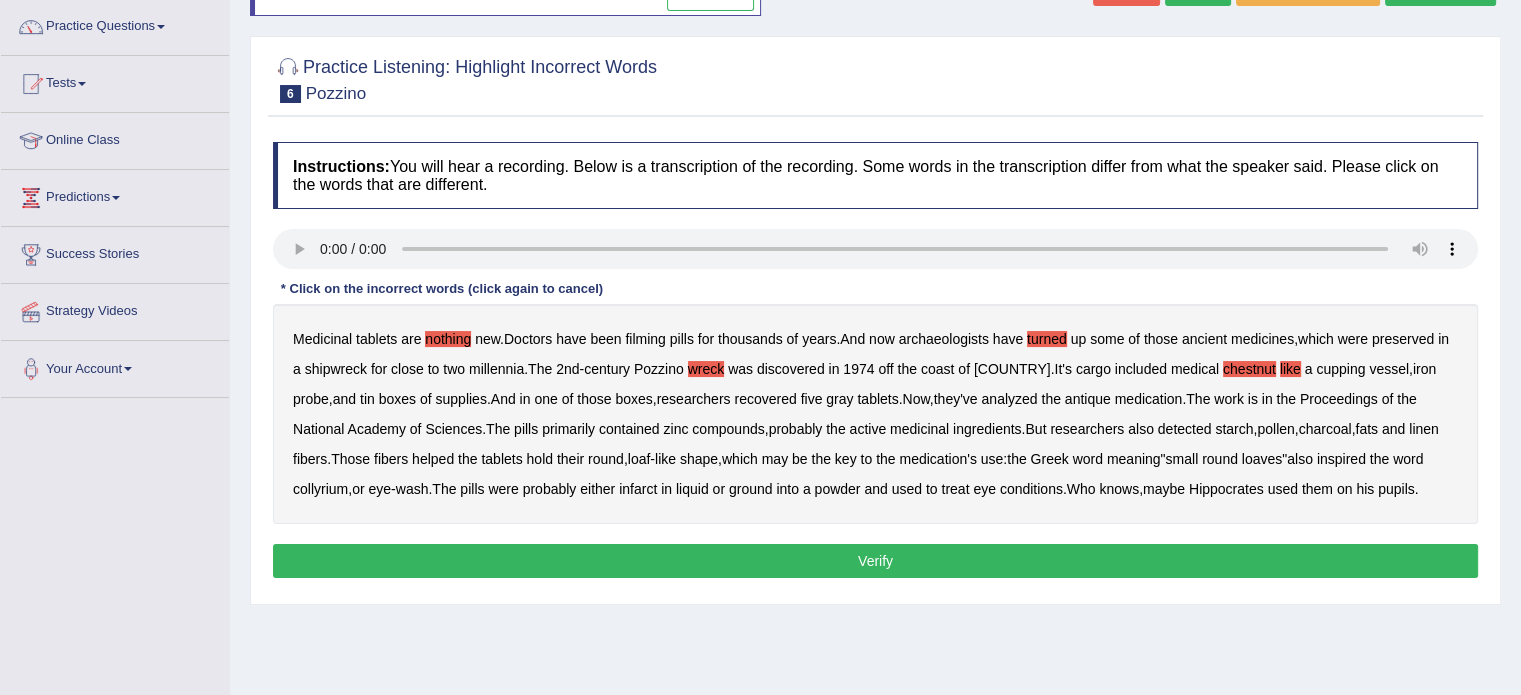 click on "Medicinal   tablets   are   nothing   new .  Doctors   have   been   filming   pills   for   thousands   of   years .  And   now   archaeologists   have   turned   up   some   of   those   ancient   medicines ,  which   were   preserved   in   a   shipwreck   for   close   to   two   millennia .  The   2nd - century   Pozzino   wreck   was   discovered   in   1974   off   the   coast   of   Italy .  It's   cargo   included   medical   chestnut   like   a   cupping   vessel ,  iron   probe ,  and   tin   boxes   of   supplies .  And   in   one   of   those   boxes ,  researchers   recovered   five   gray   tablets .  Now ,  they've   analyzed   the   antique   medication .  The   work   is   in   the   Proceedings   of   the   National   Academy   of   Sciences .  The   pills   primarily   contained   zinc   compounds ,  probably   the   active   medicinal   ingredients .  But   researchers   also   detected   starch ,  pollen ,  charcoal ,  fats   and   linen   fibers .  Those   fibers   helped   the     hold" at bounding box center [875, 414] 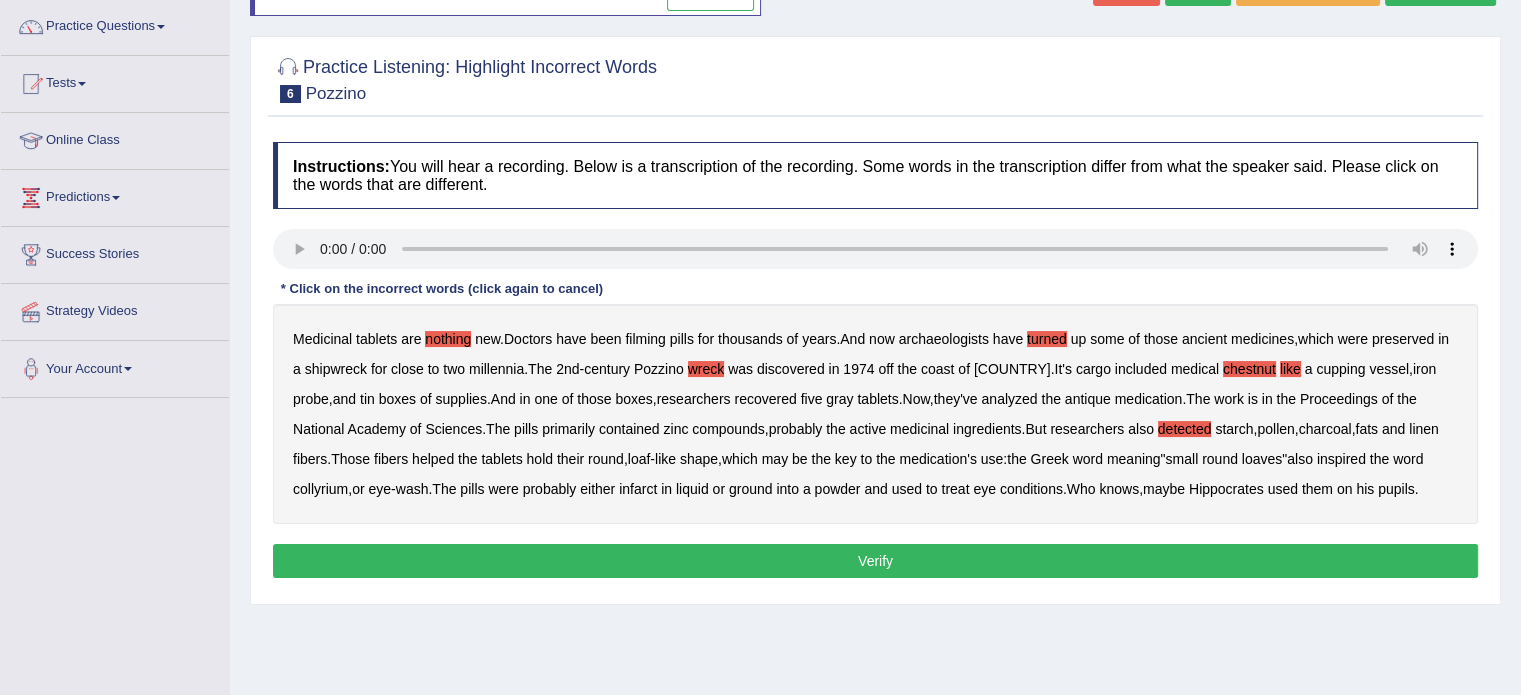 click on "detected" at bounding box center [1185, 429] 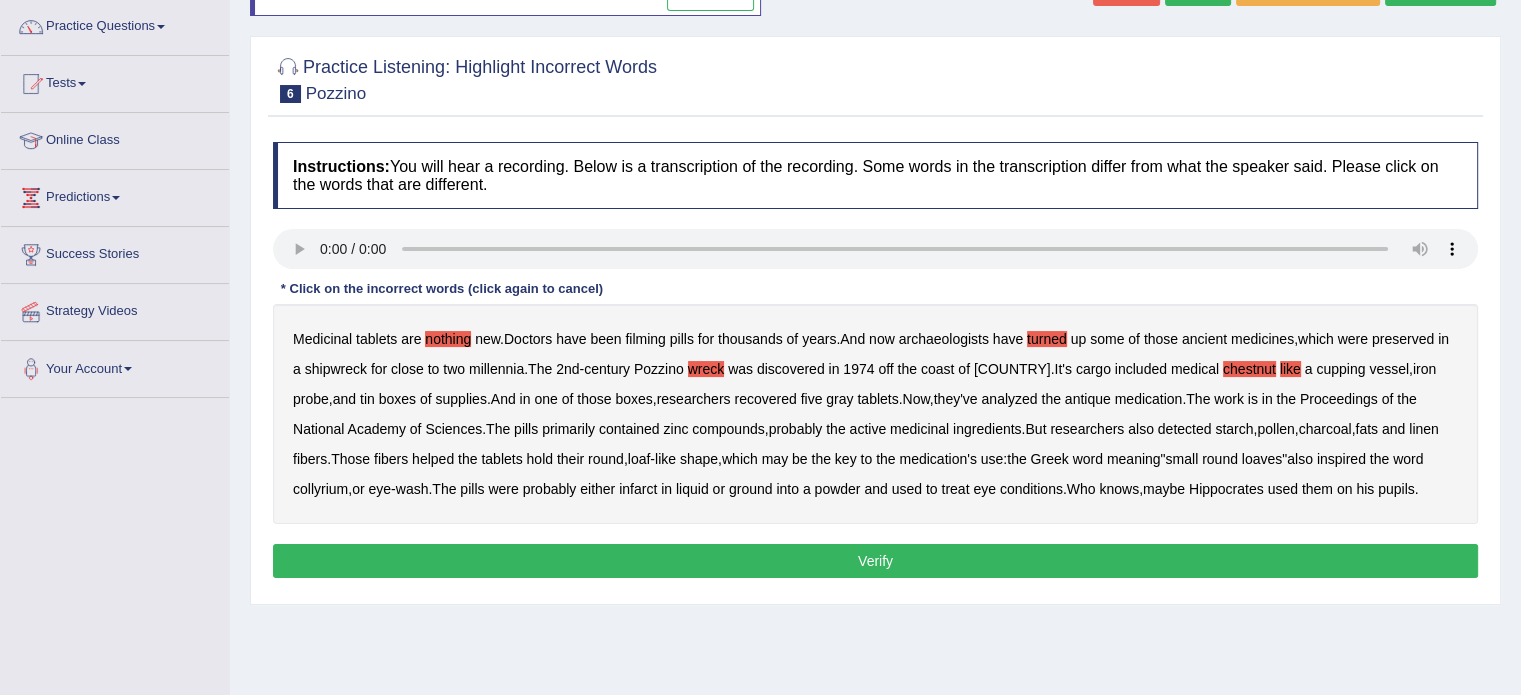 click on "Verify" at bounding box center [875, 561] 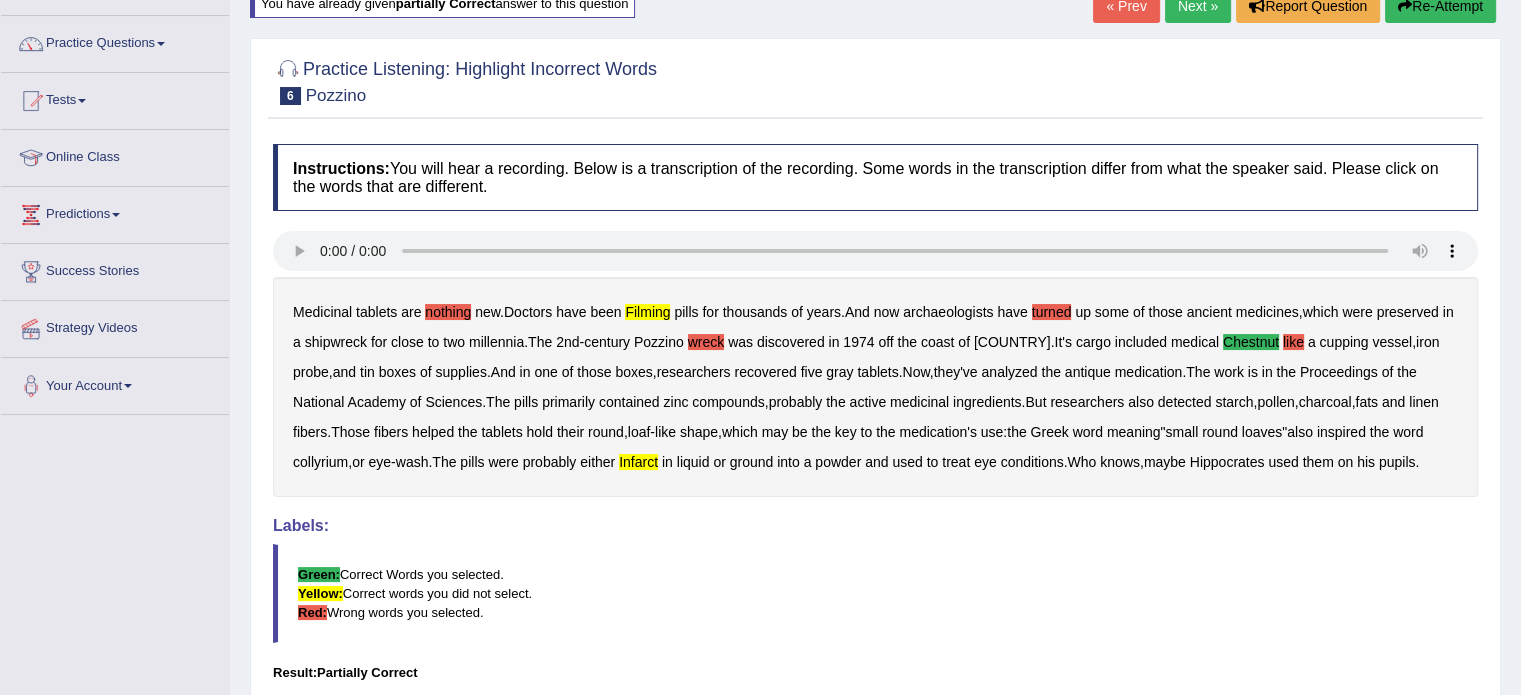 scroll, scrollTop: 139, scrollLeft: 0, axis: vertical 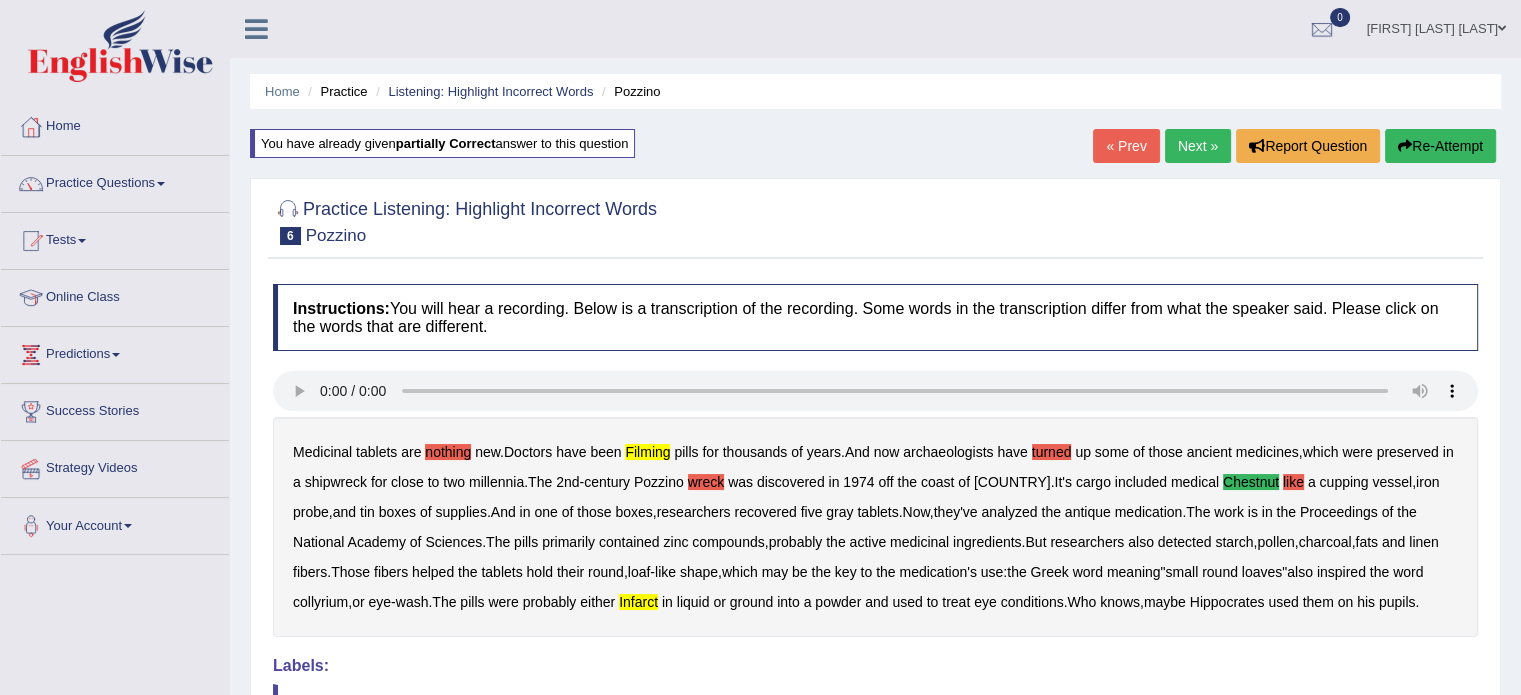 click on "Next »" at bounding box center [1198, 146] 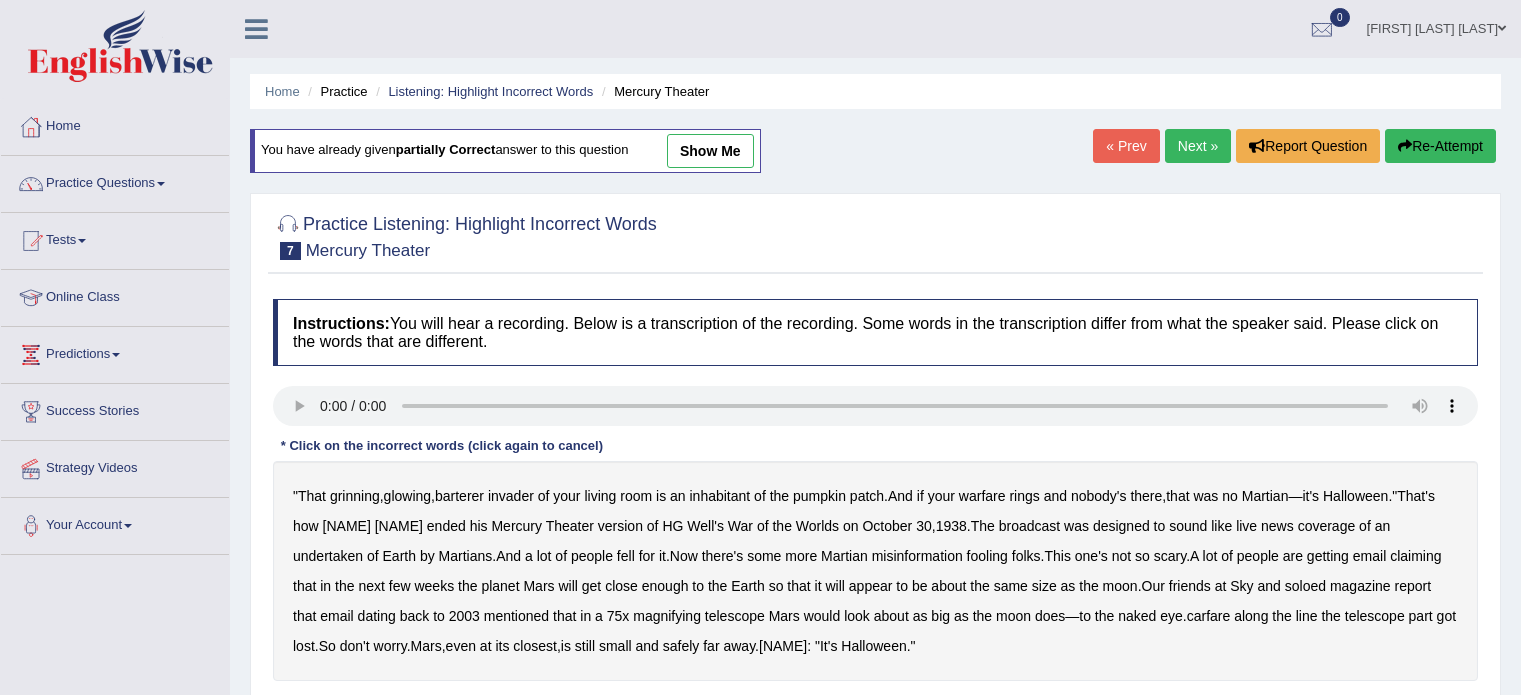 scroll, scrollTop: 0, scrollLeft: 0, axis: both 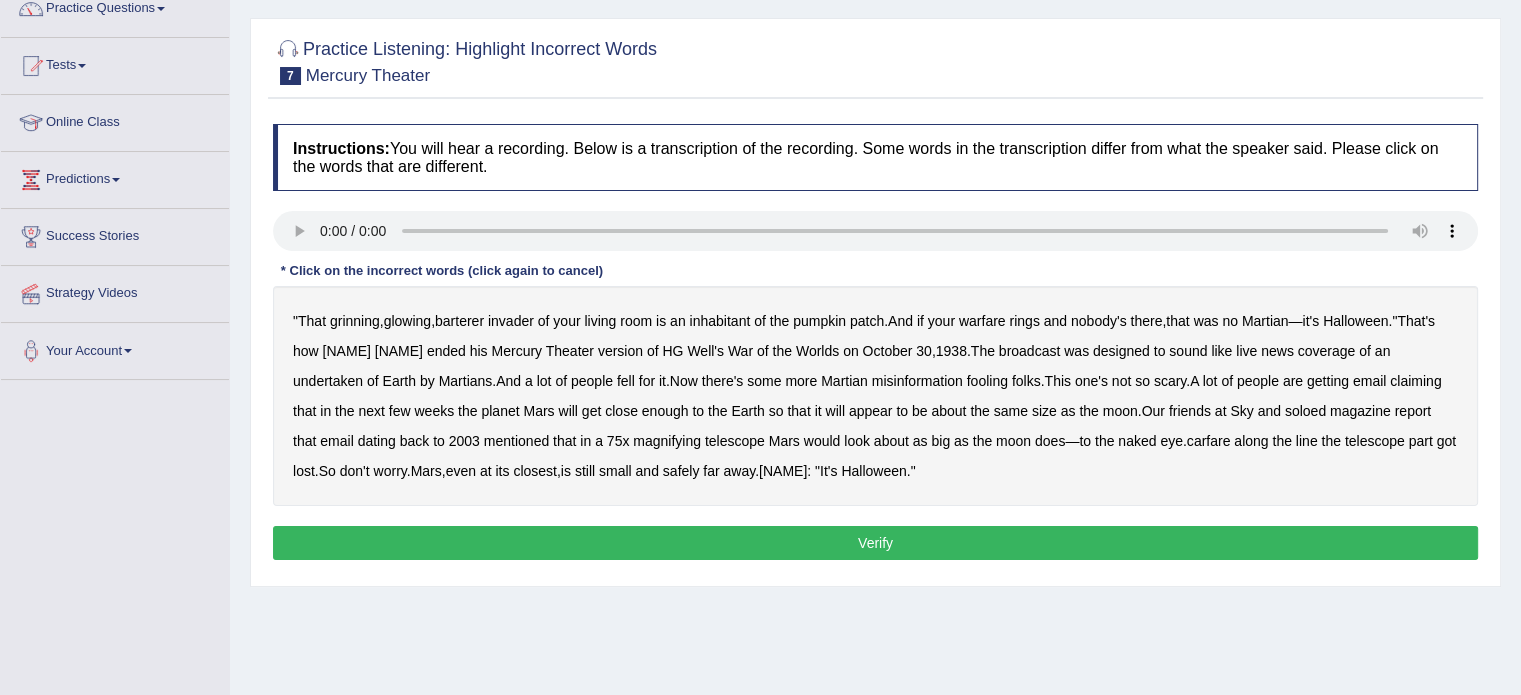 type 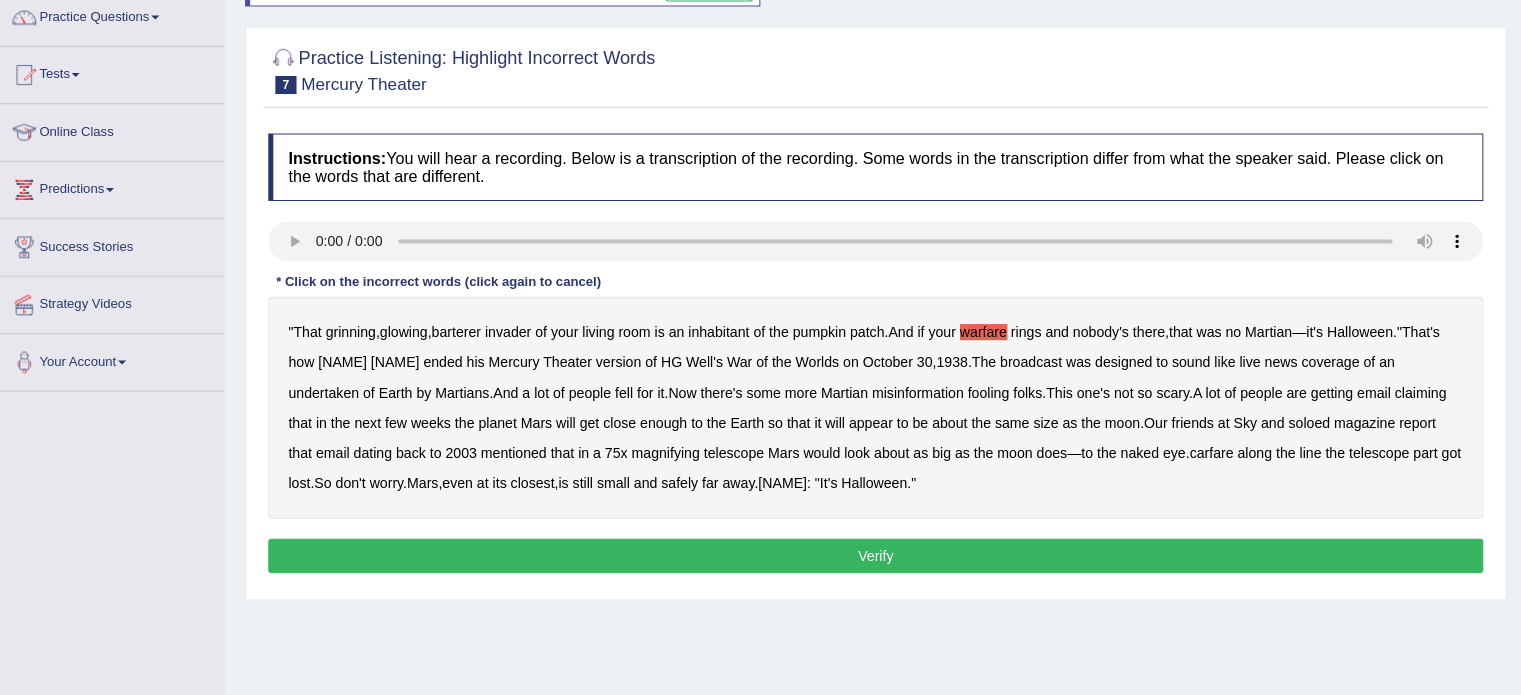 scroll, scrollTop: 164, scrollLeft: 0, axis: vertical 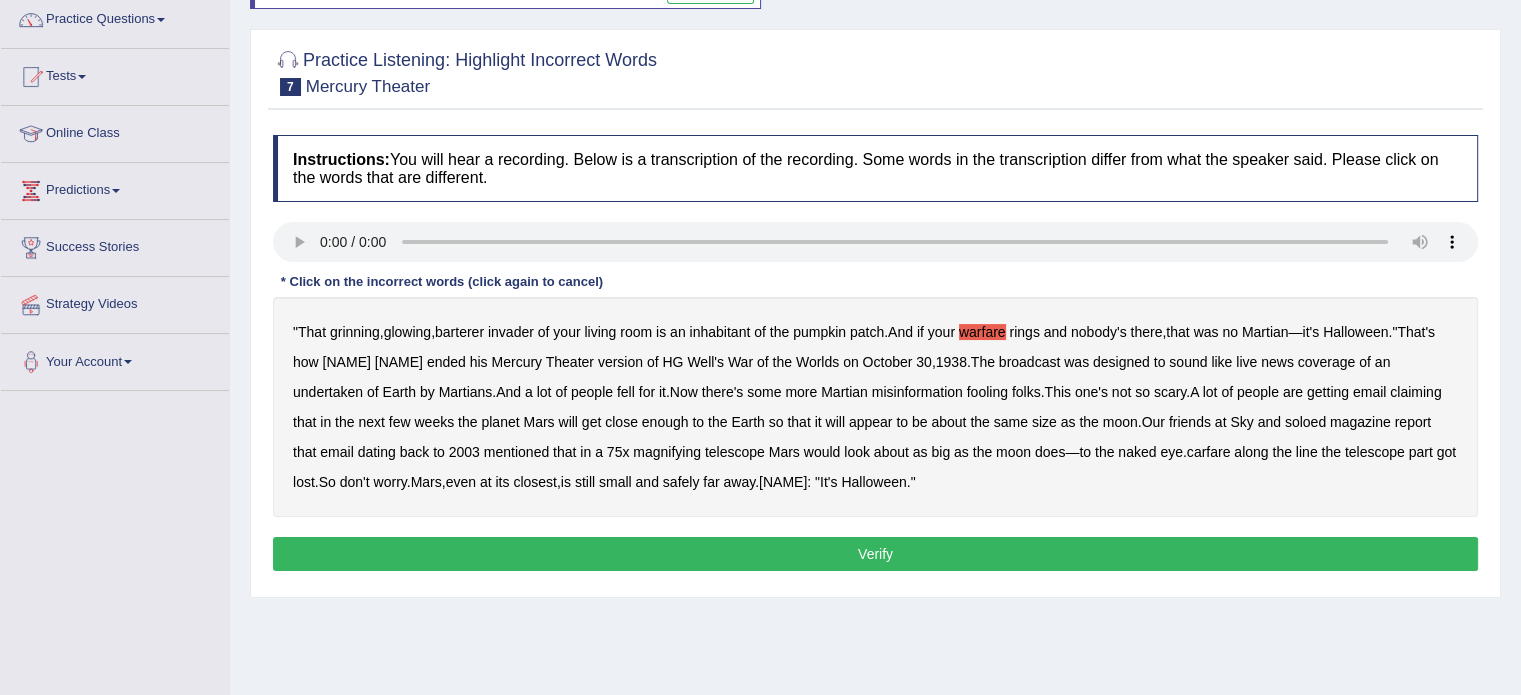 click on "designed" at bounding box center (1121, 362) 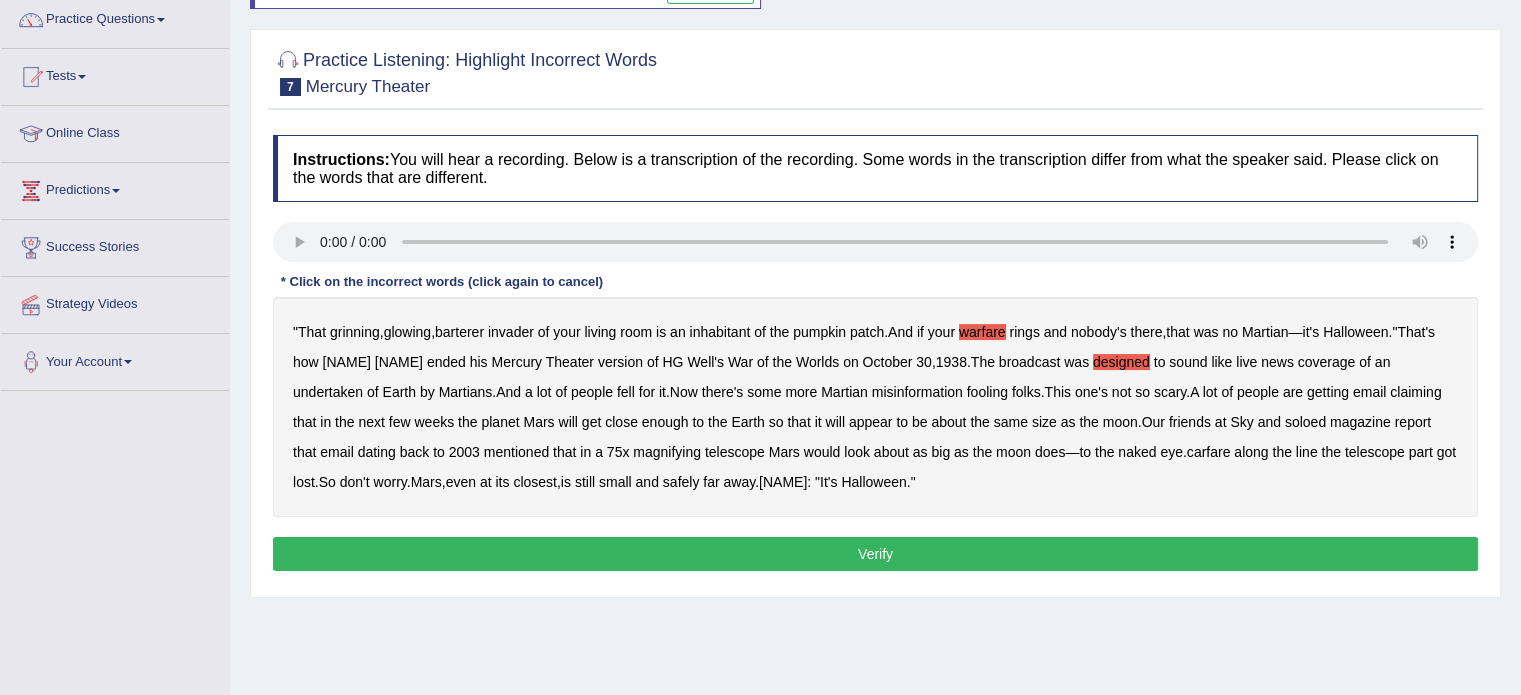 click on "Verify" at bounding box center (875, 554) 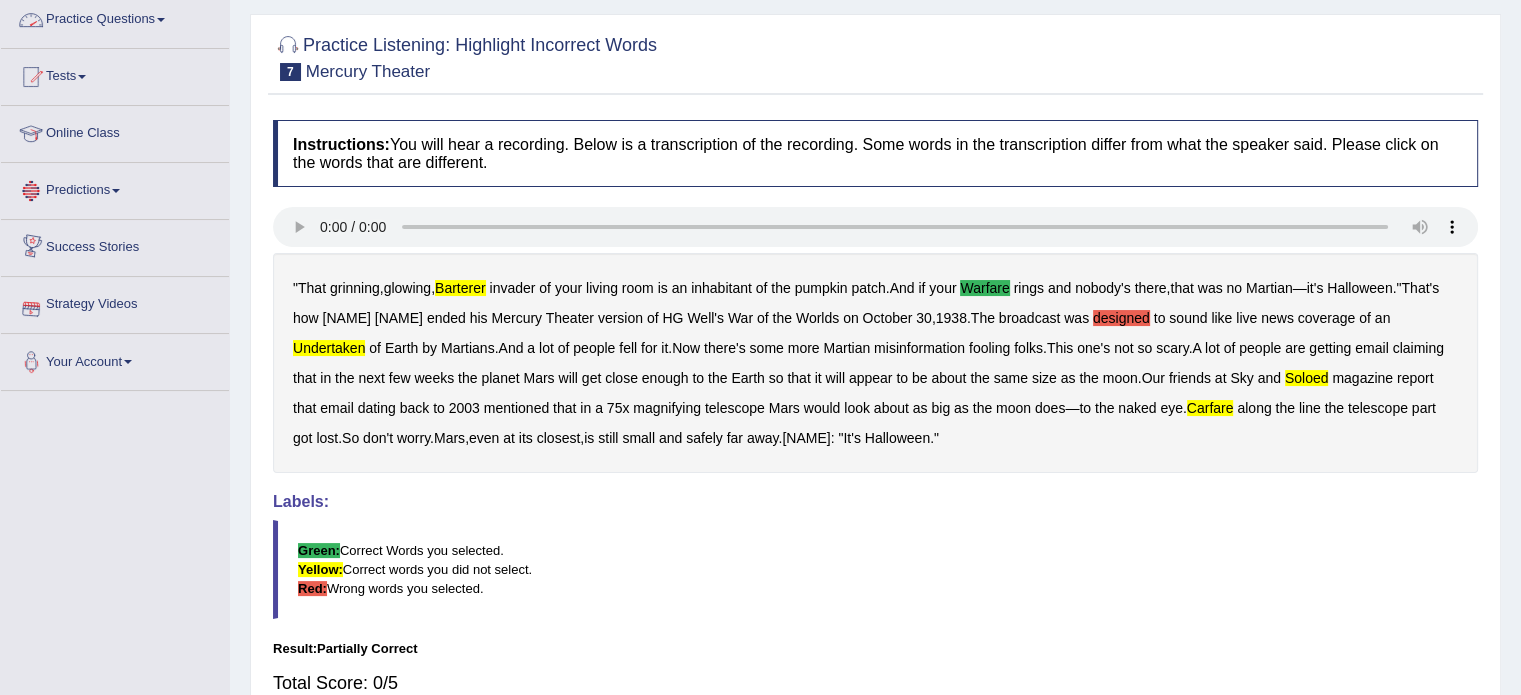 click on "Practice Questions" at bounding box center (115, 17) 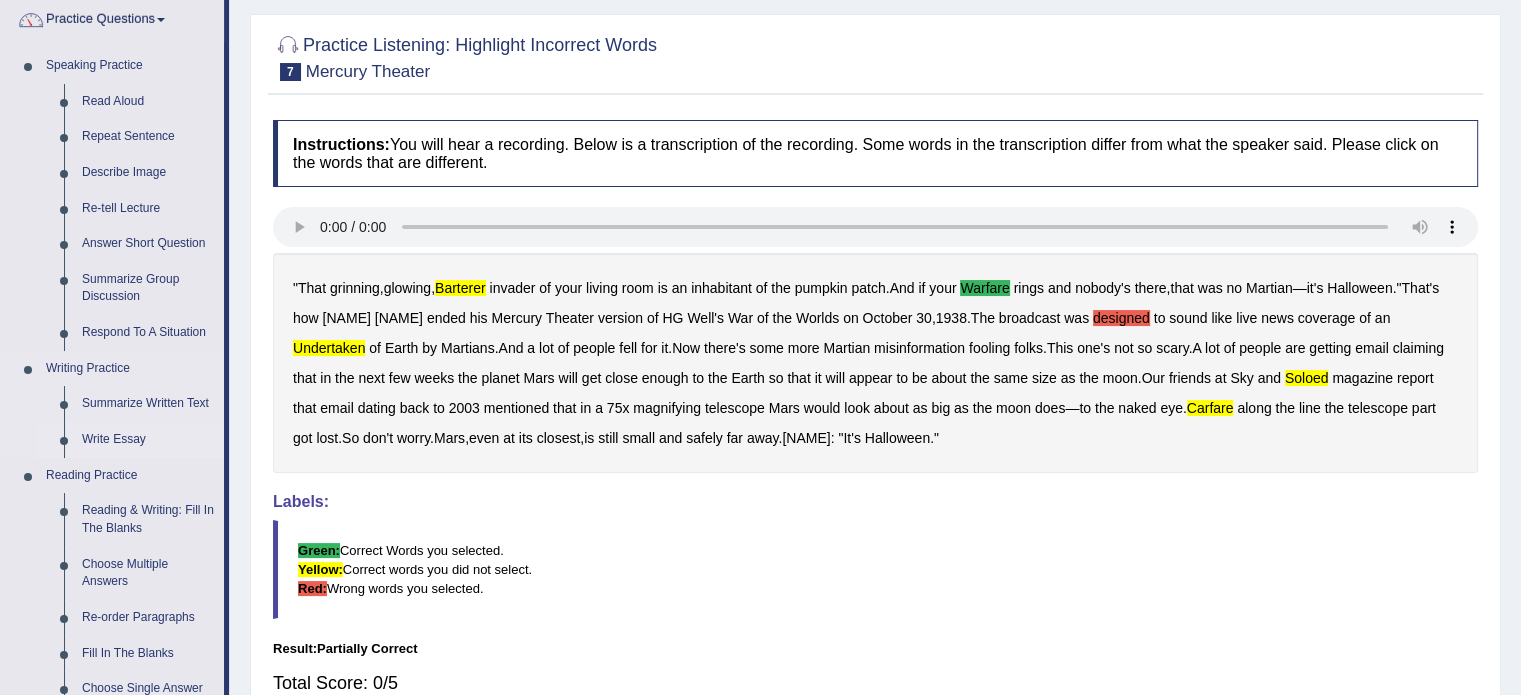 drag, startPoint x: 227, startPoint y: 407, endPoint x: 213, endPoint y: 450, distance: 45.221676 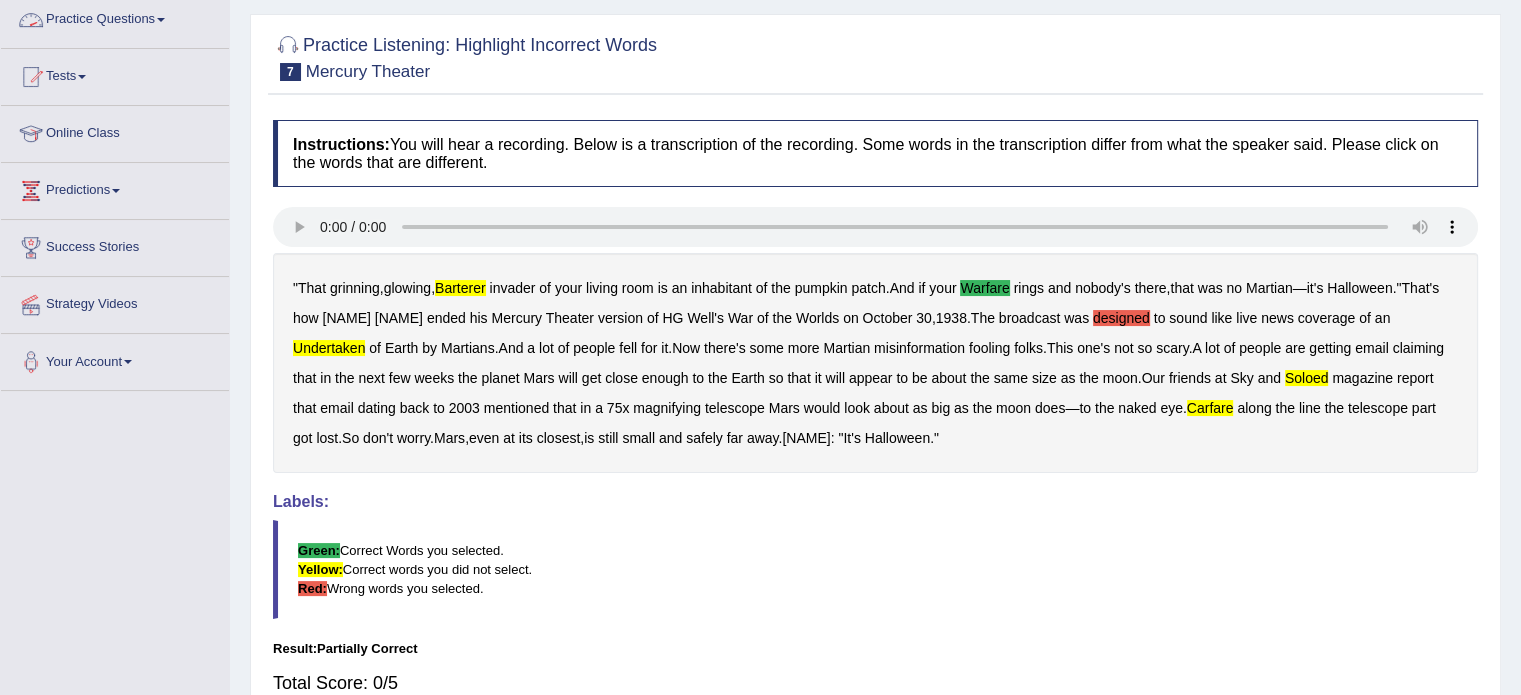 click on "Practice Questions" at bounding box center [115, 17] 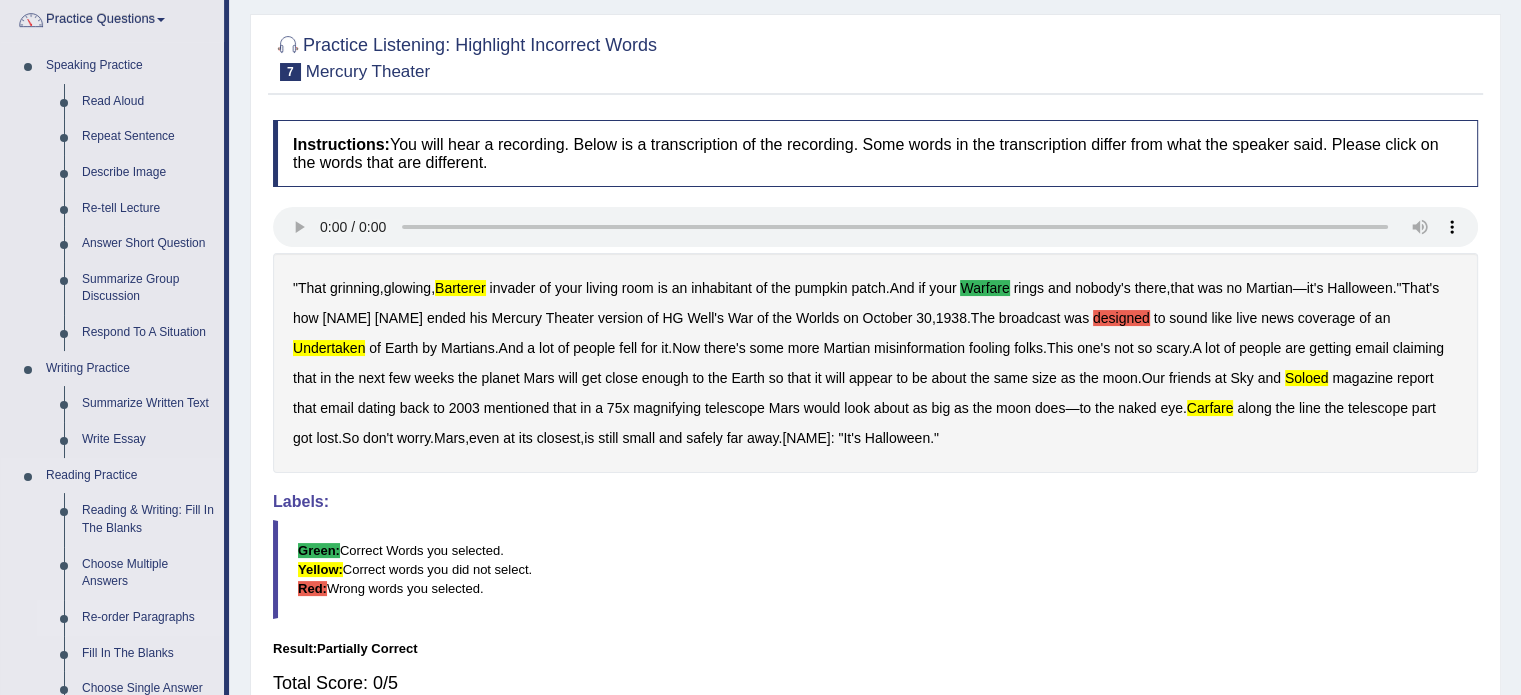 click on "Re-order Paragraphs" at bounding box center [148, 618] 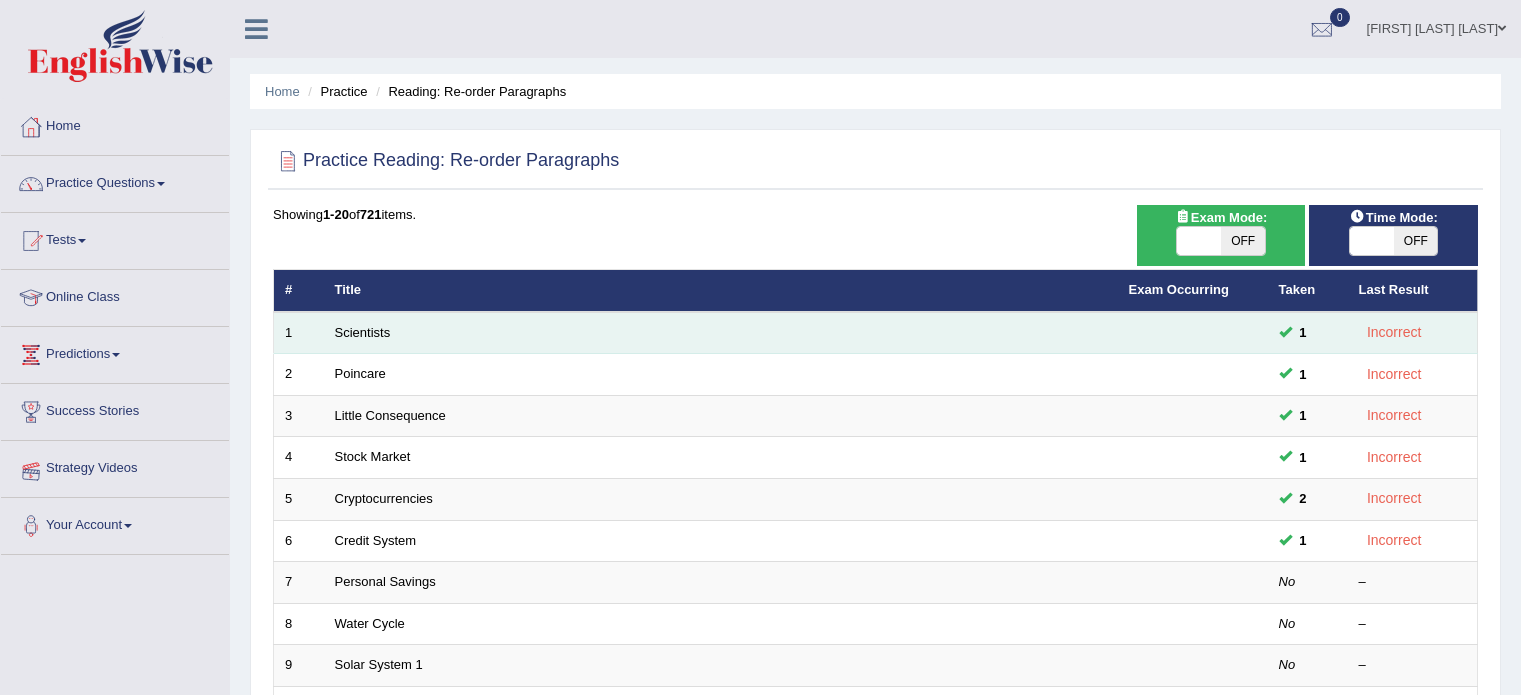 scroll, scrollTop: 0, scrollLeft: 0, axis: both 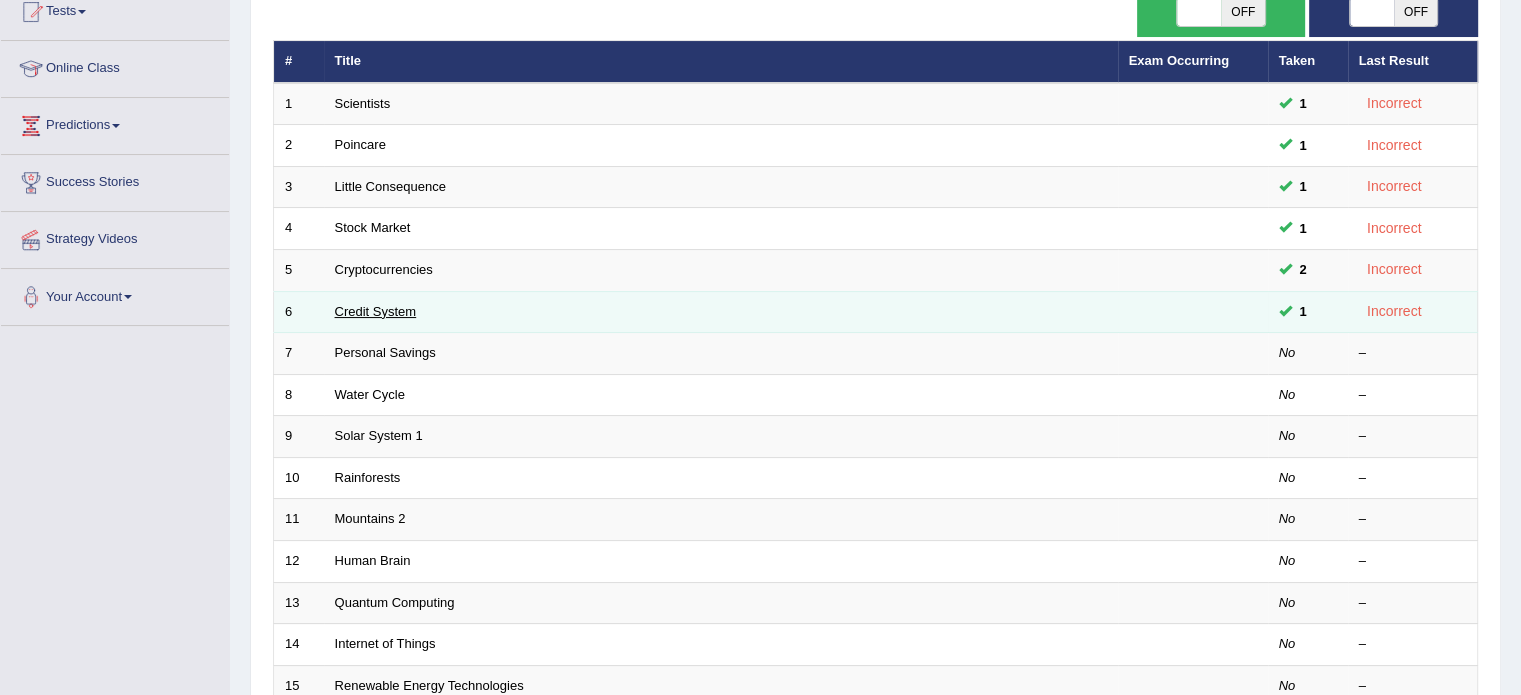 click on "Credit System" at bounding box center [376, 311] 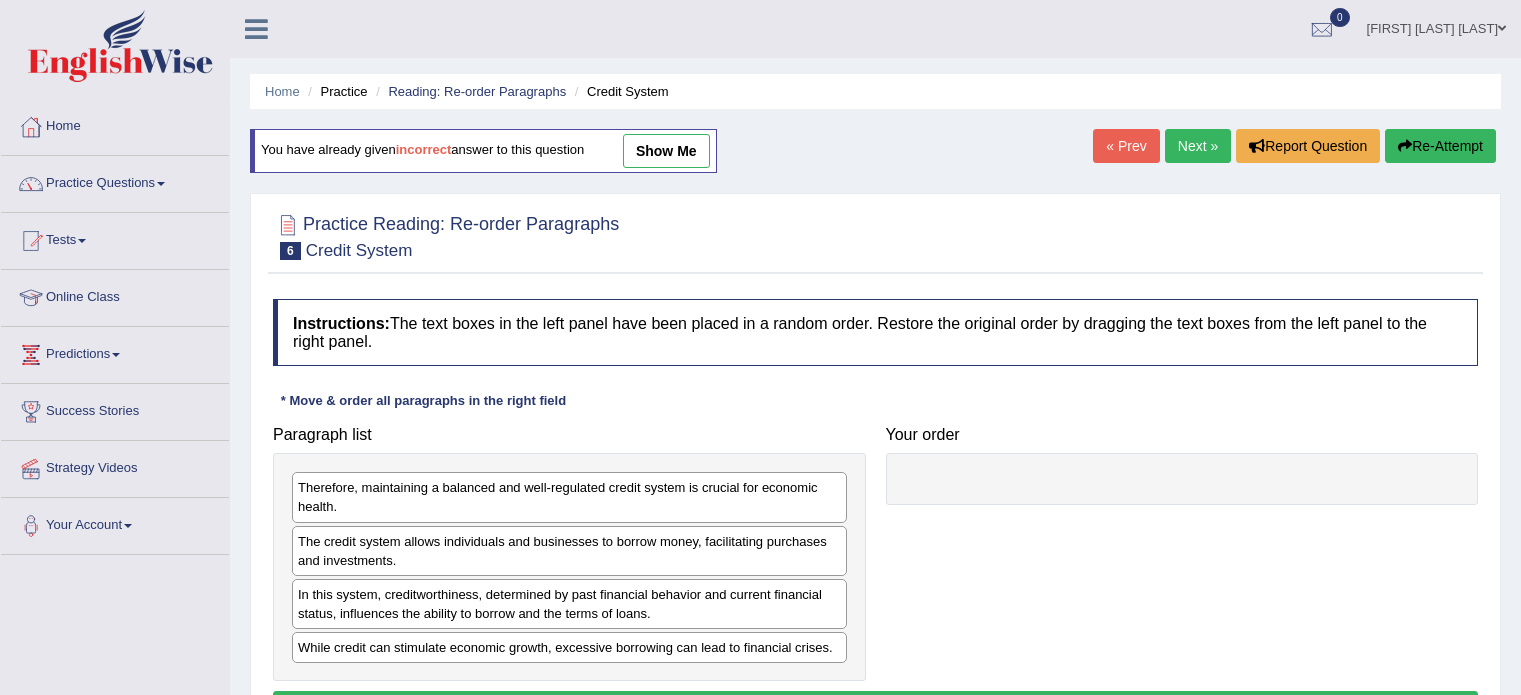 scroll, scrollTop: 0, scrollLeft: 0, axis: both 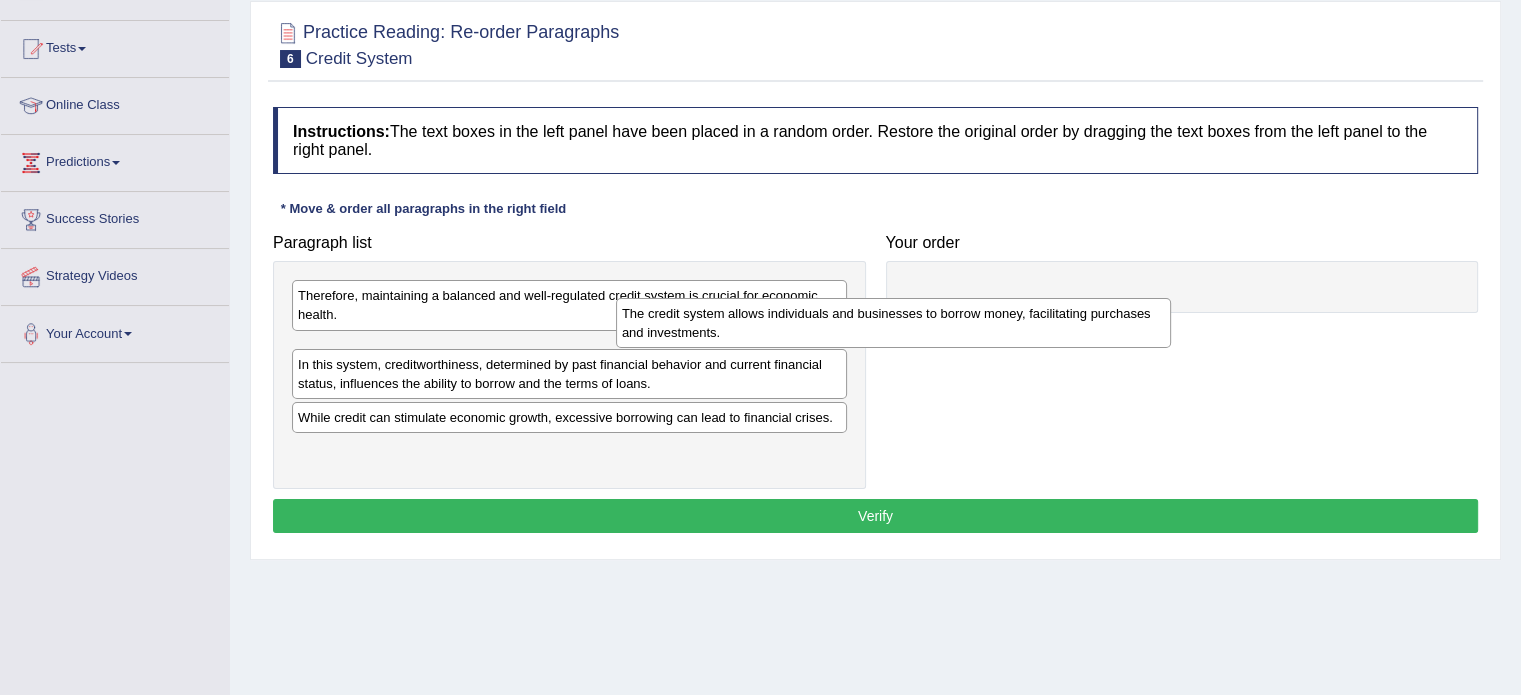 drag, startPoint x: 361, startPoint y: 350, endPoint x: 848, endPoint y: 290, distance: 490.6822 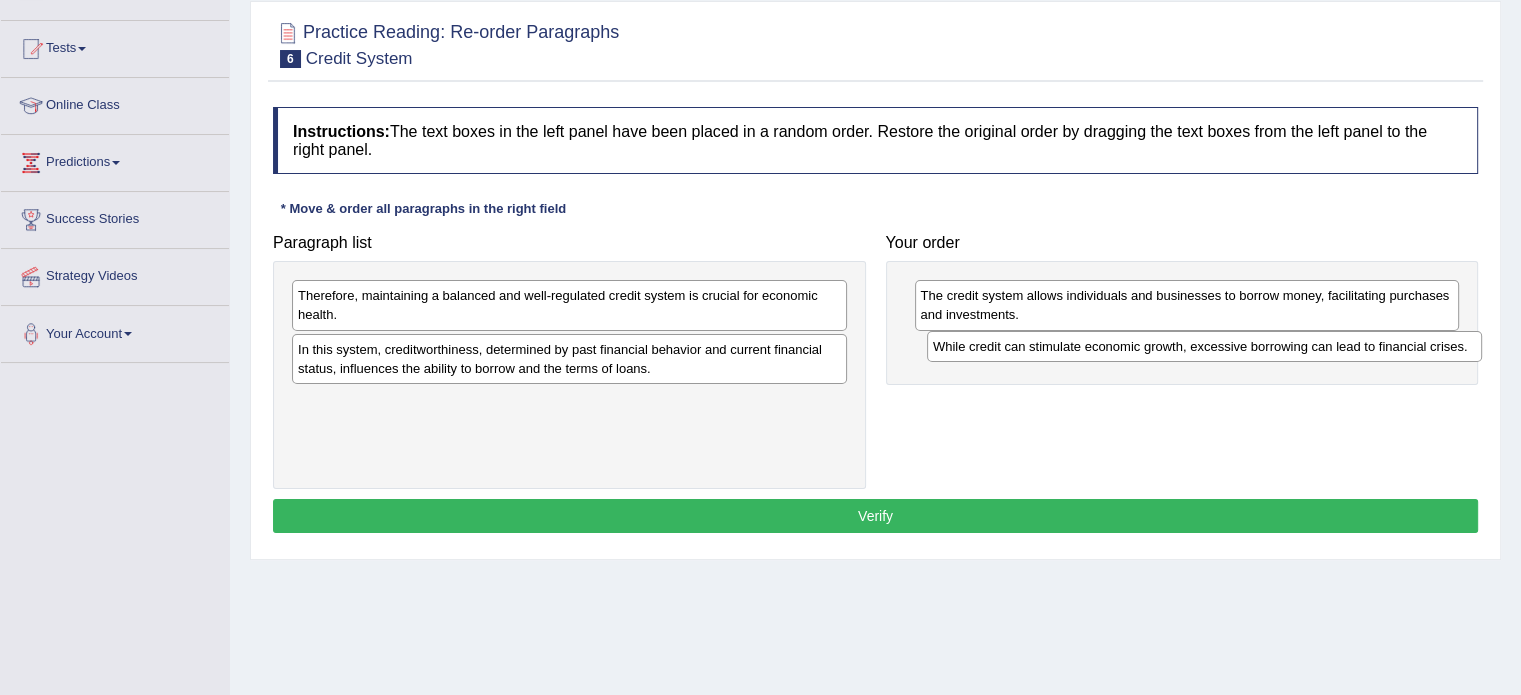 drag, startPoint x: 488, startPoint y: 403, endPoint x: 1146, endPoint y: 349, distance: 660.2121 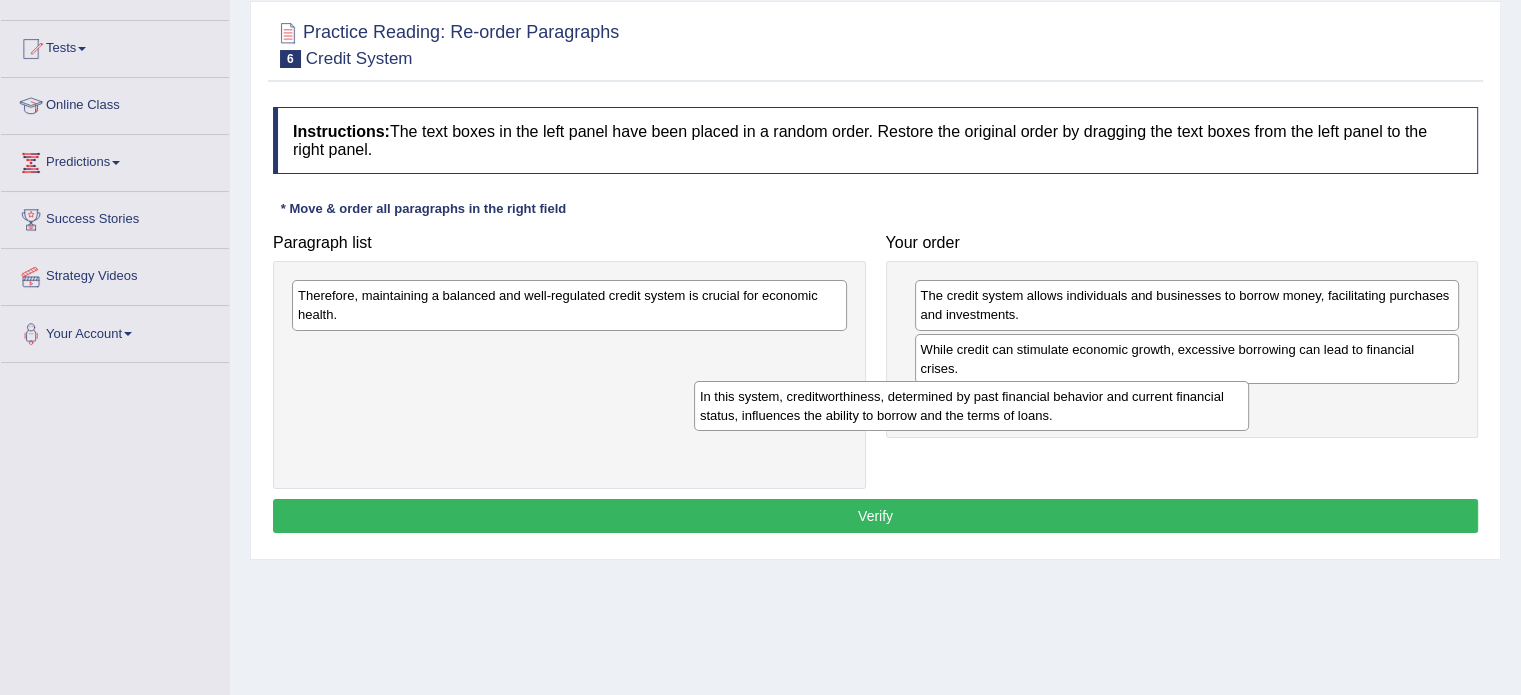drag, startPoint x: 412, startPoint y: 375, endPoint x: 820, endPoint y: 422, distance: 410.69818 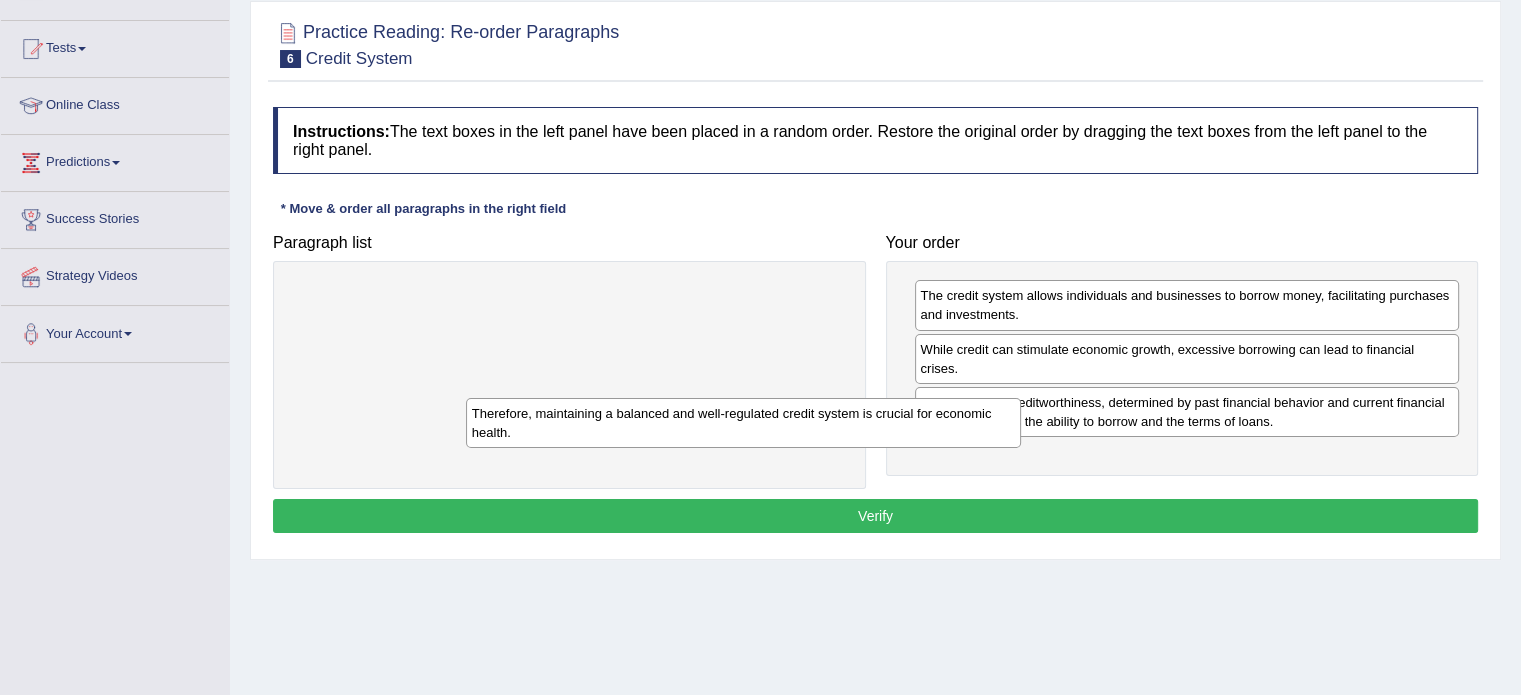 drag, startPoint x: 452, startPoint y: 305, endPoint x: 634, endPoint y: 425, distance: 218 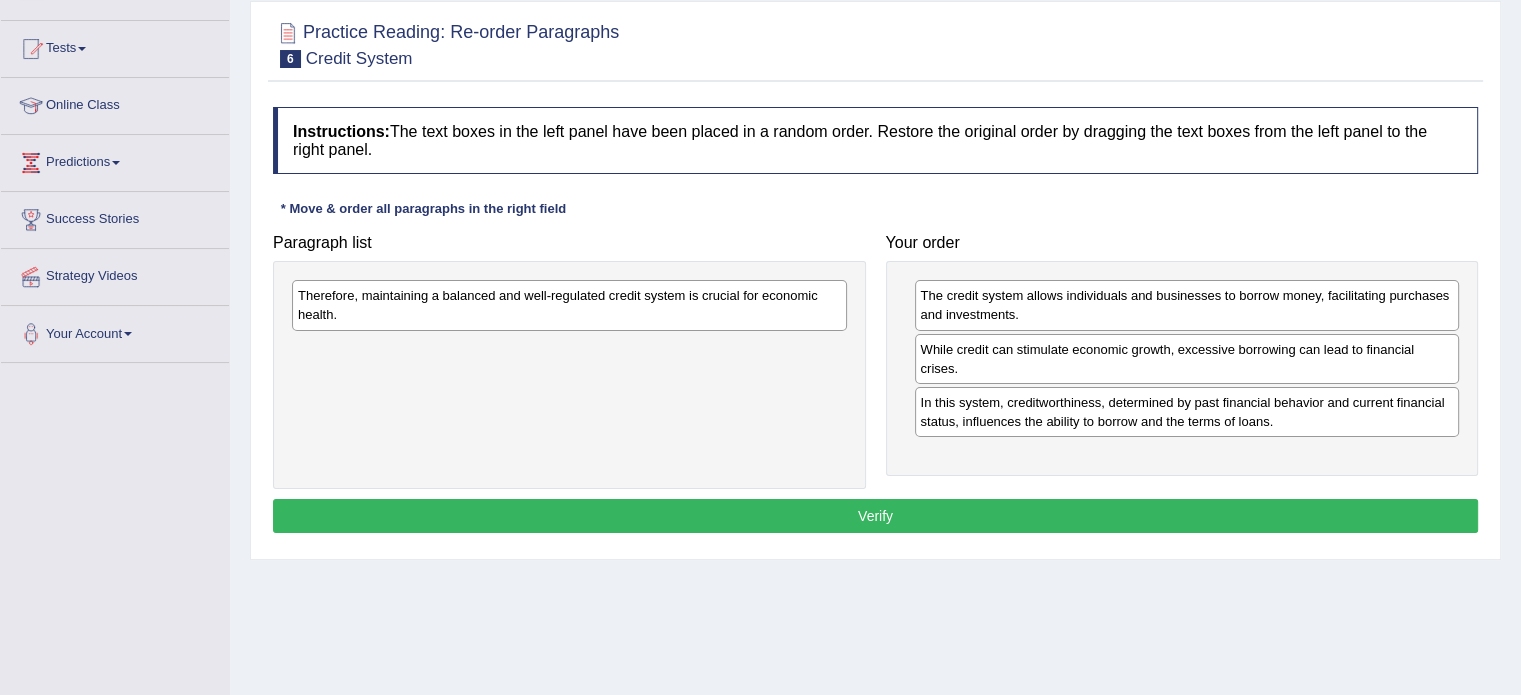 drag, startPoint x: 627, startPoint y: 330, endPoint x: 816, endPoint y: 391, distance: 198.6001 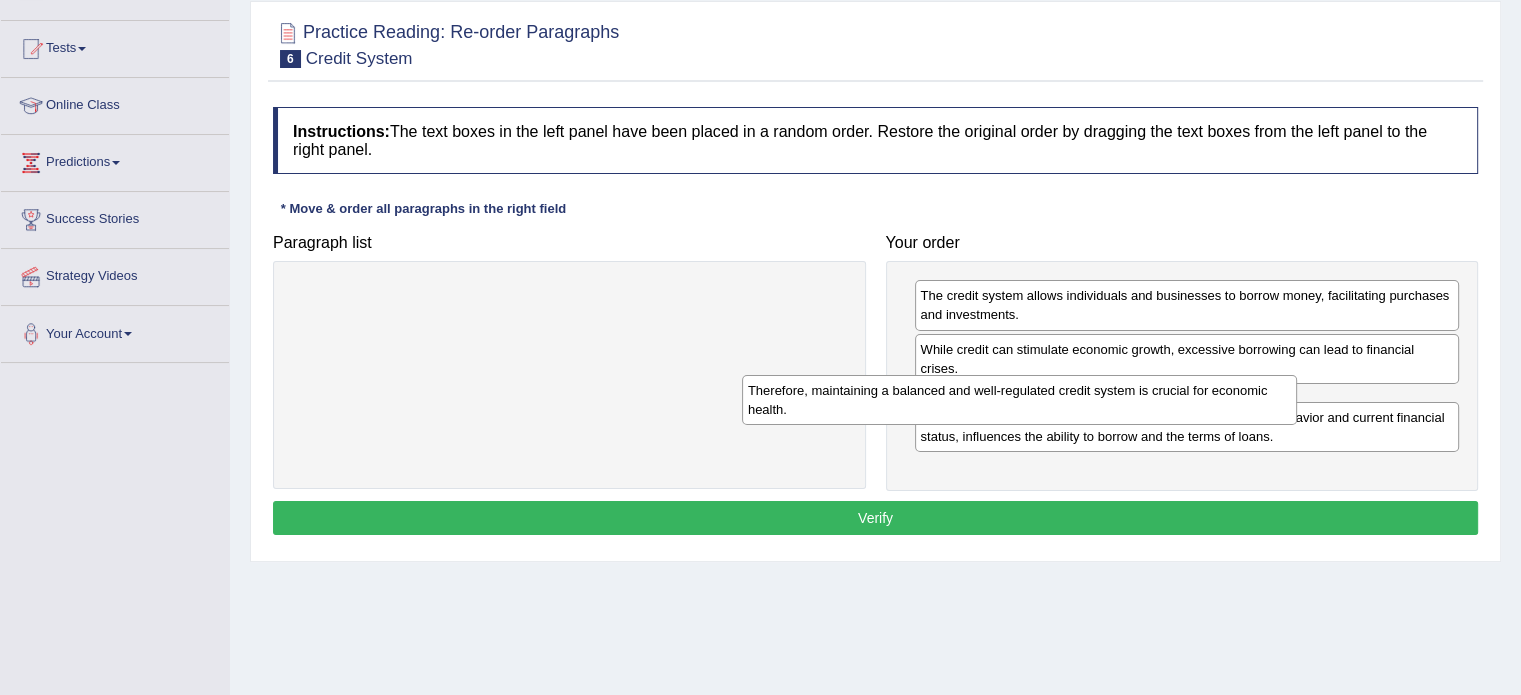 drag, startPoint x: 688, startPoint y: 284, endPoint x: 1161, endPoint y: 355, distance: 478.29907 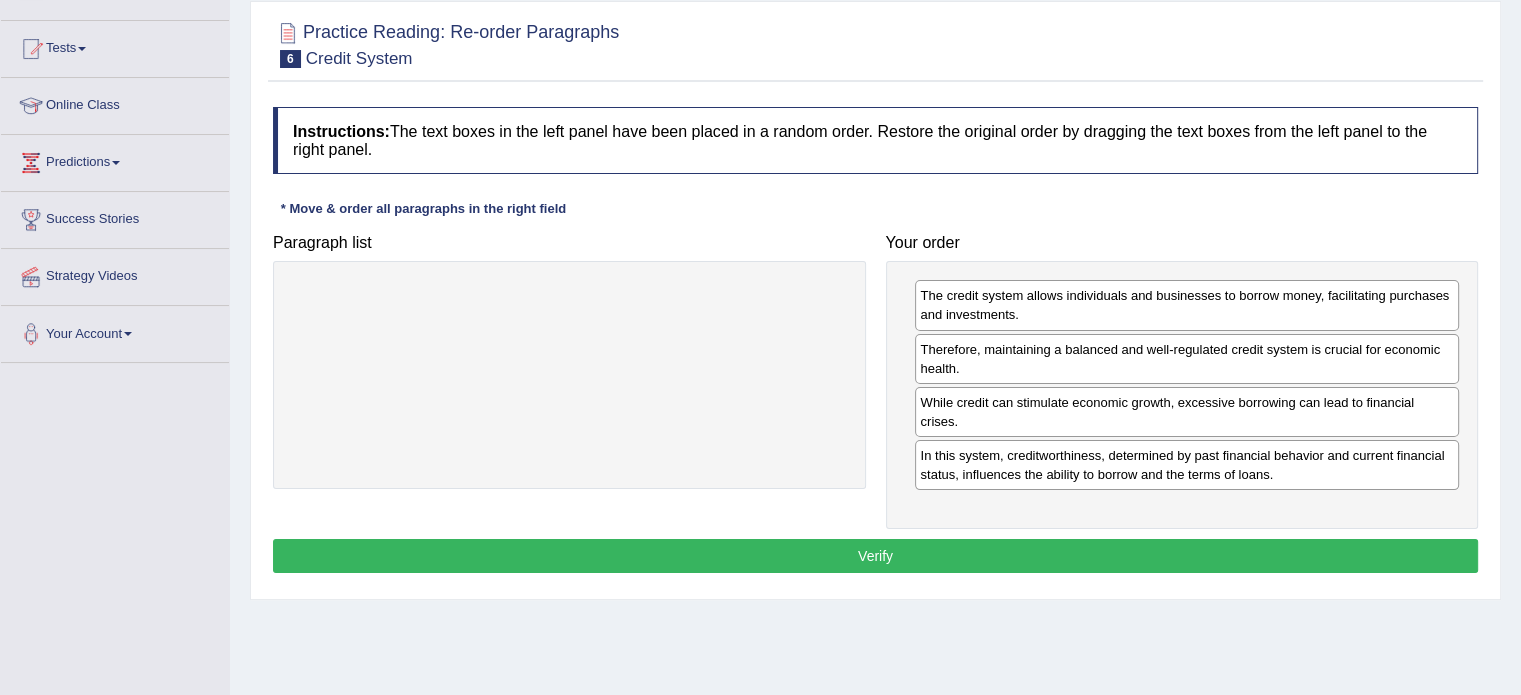 click on "Verify" at bounding box center [875, 556] 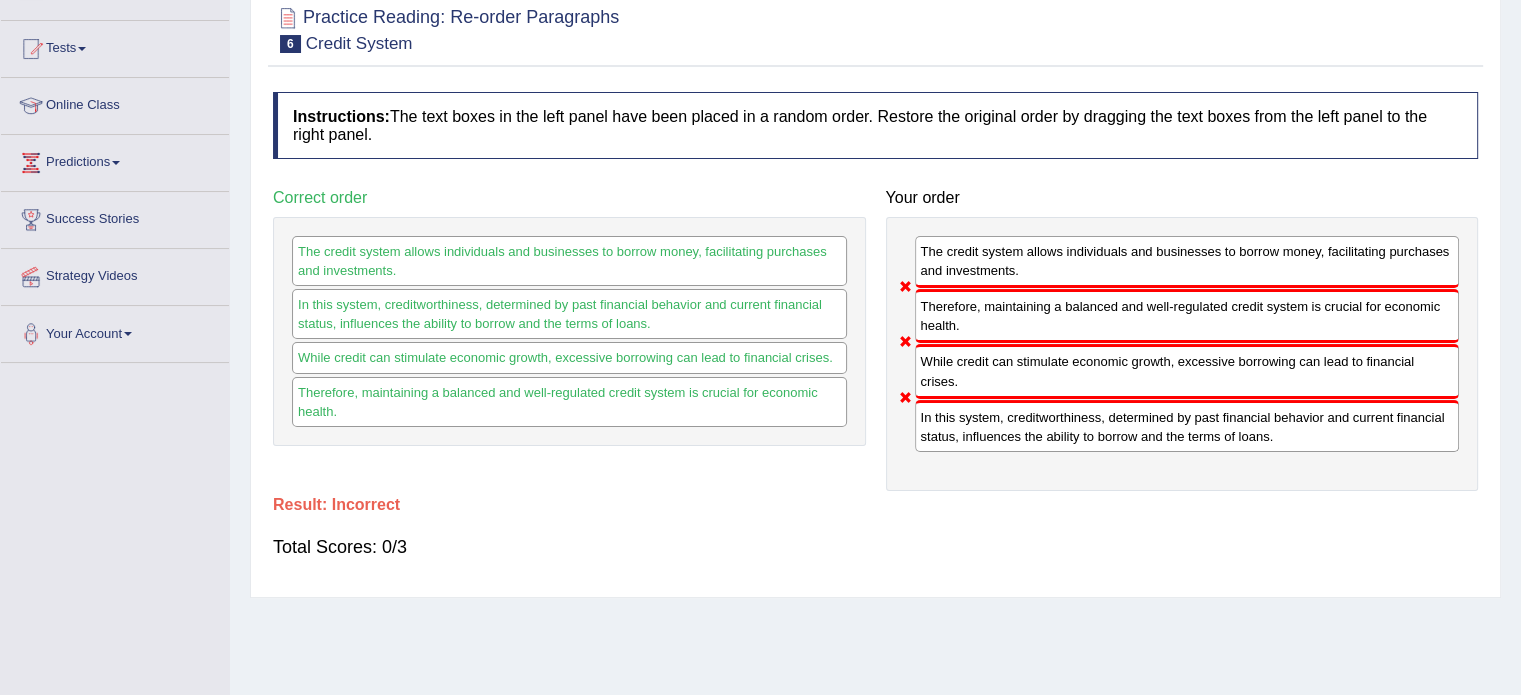click on "The credit system allows individuals and businesses to borrow money, facilitating purchases and investments." at bounding box center [569, 261] 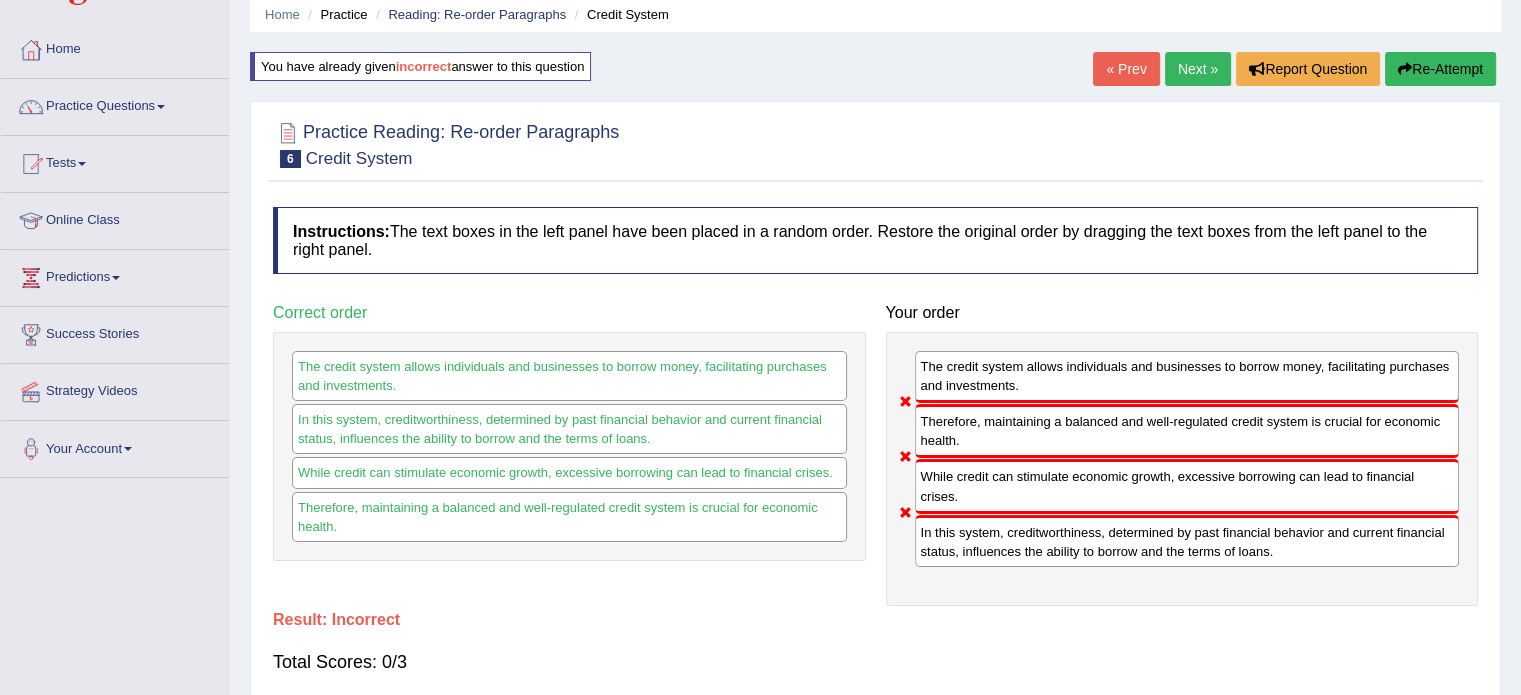 scroll, scrollTop: 0, scrollLeft: 0, axis: both 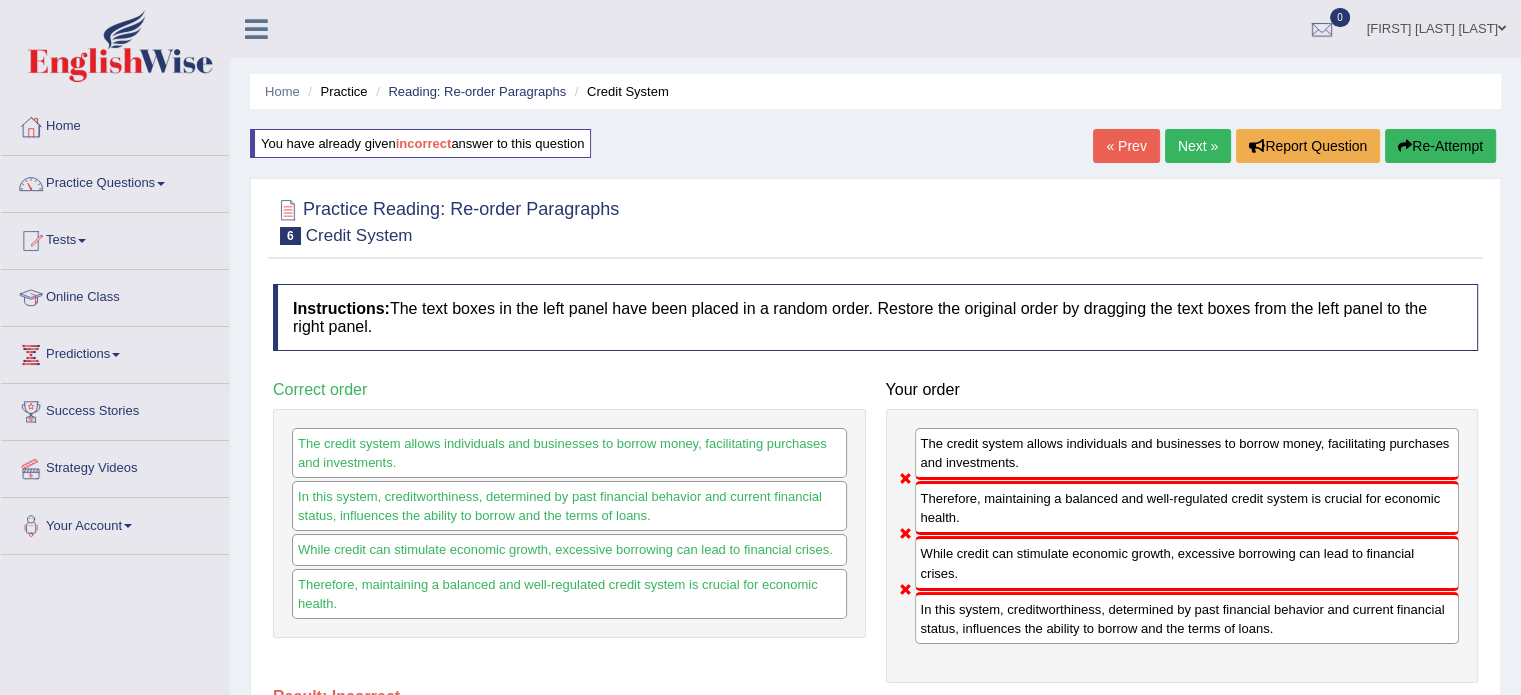 click on "Re-Attempt" at bounding box center (1440, 146) 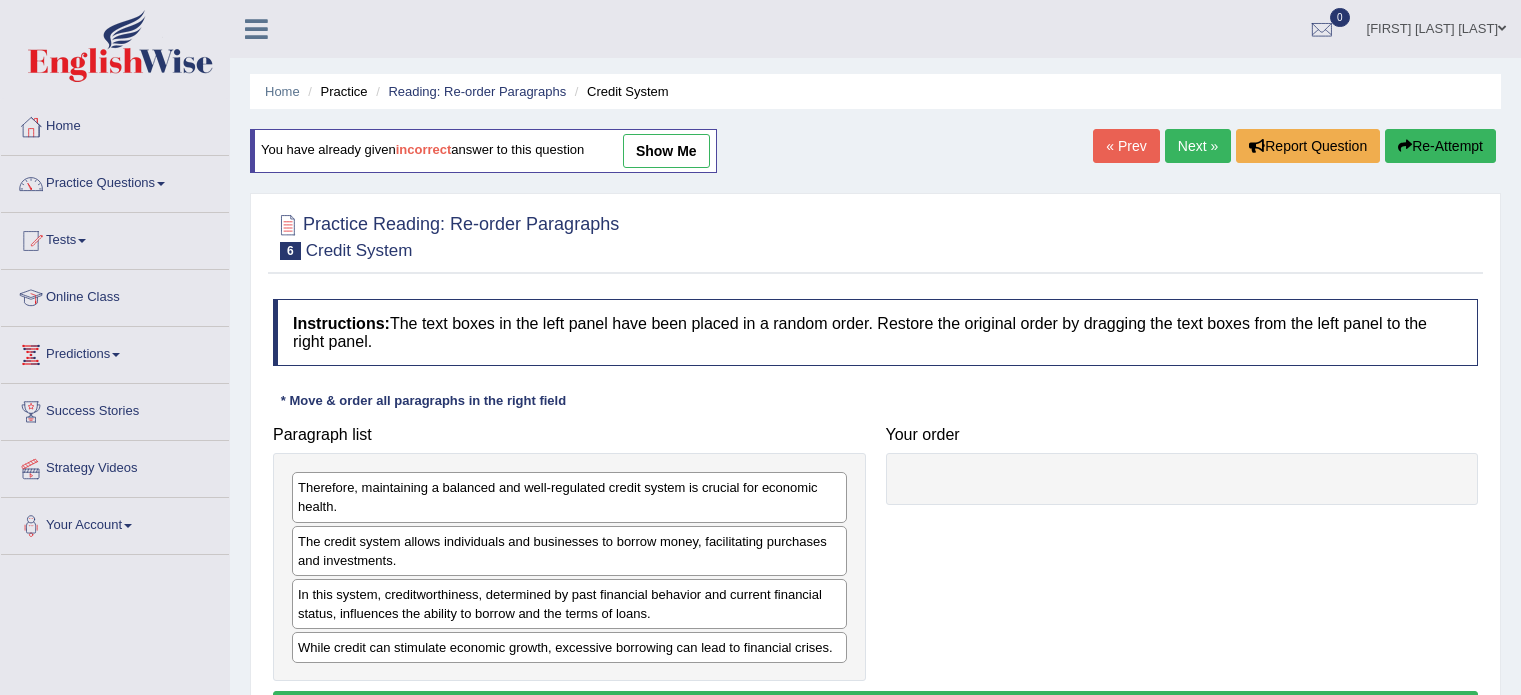scroll, scrollTop: 0, scrollLeft: 0, axis: both 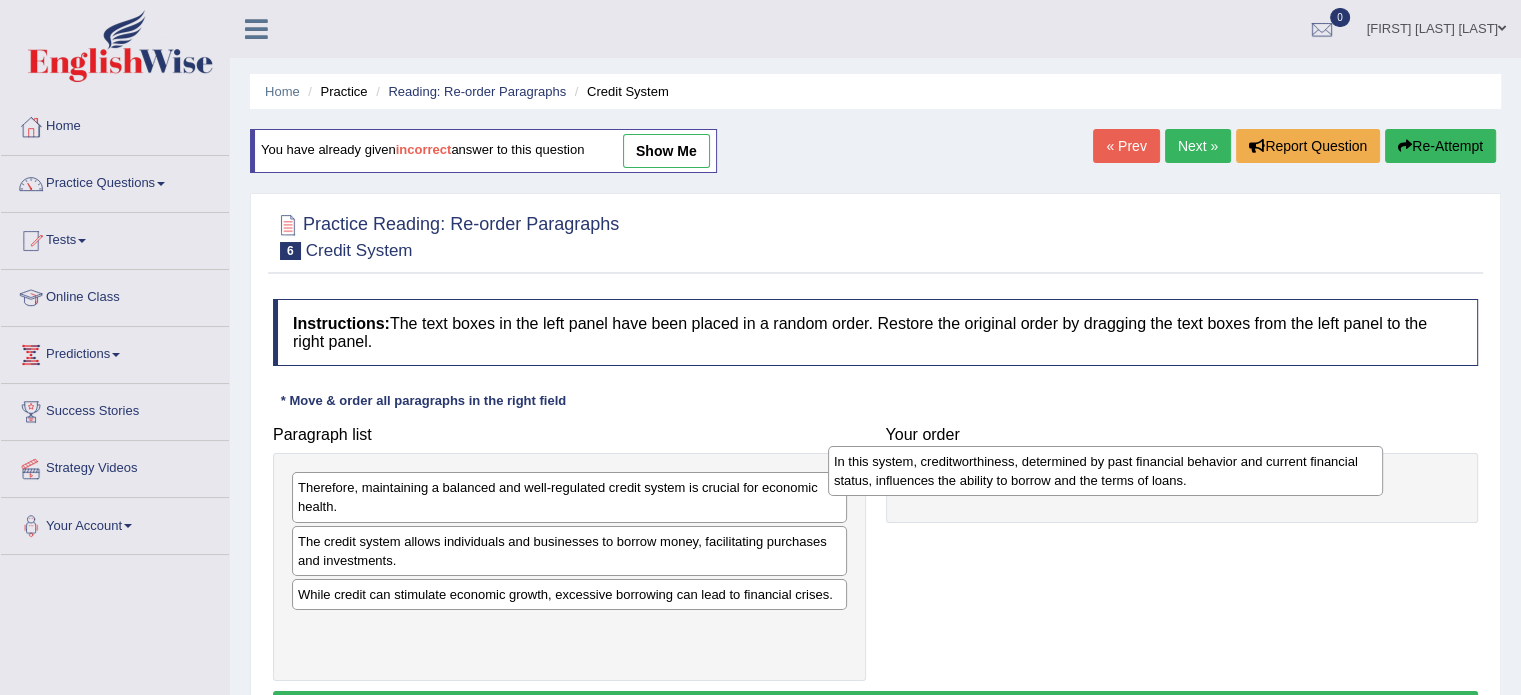 drag, startPoint x: 380, startPoint y: 599, endPoint x: 949, endPoint y: 467, distance: 584.1104 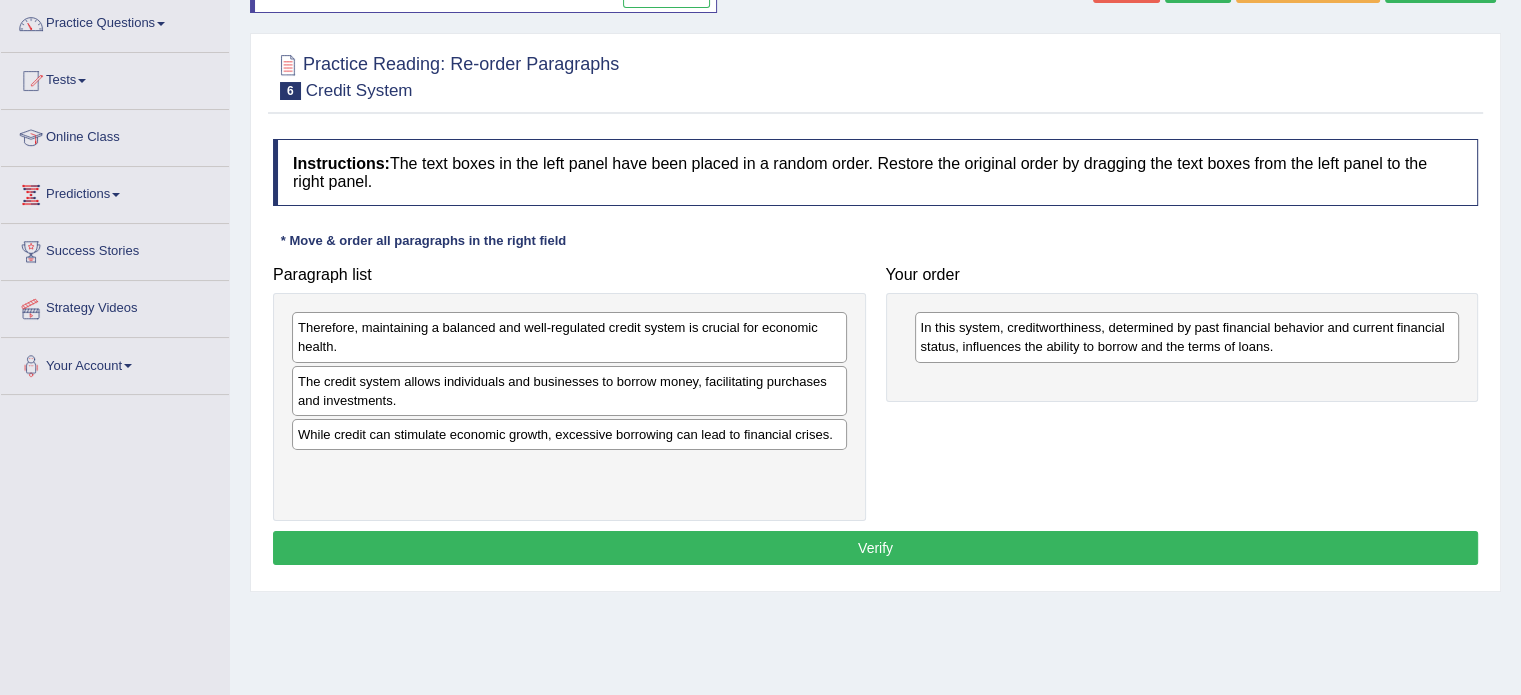 scroll, scrollTop: 172, scrollLeft: 0, axis: vertical 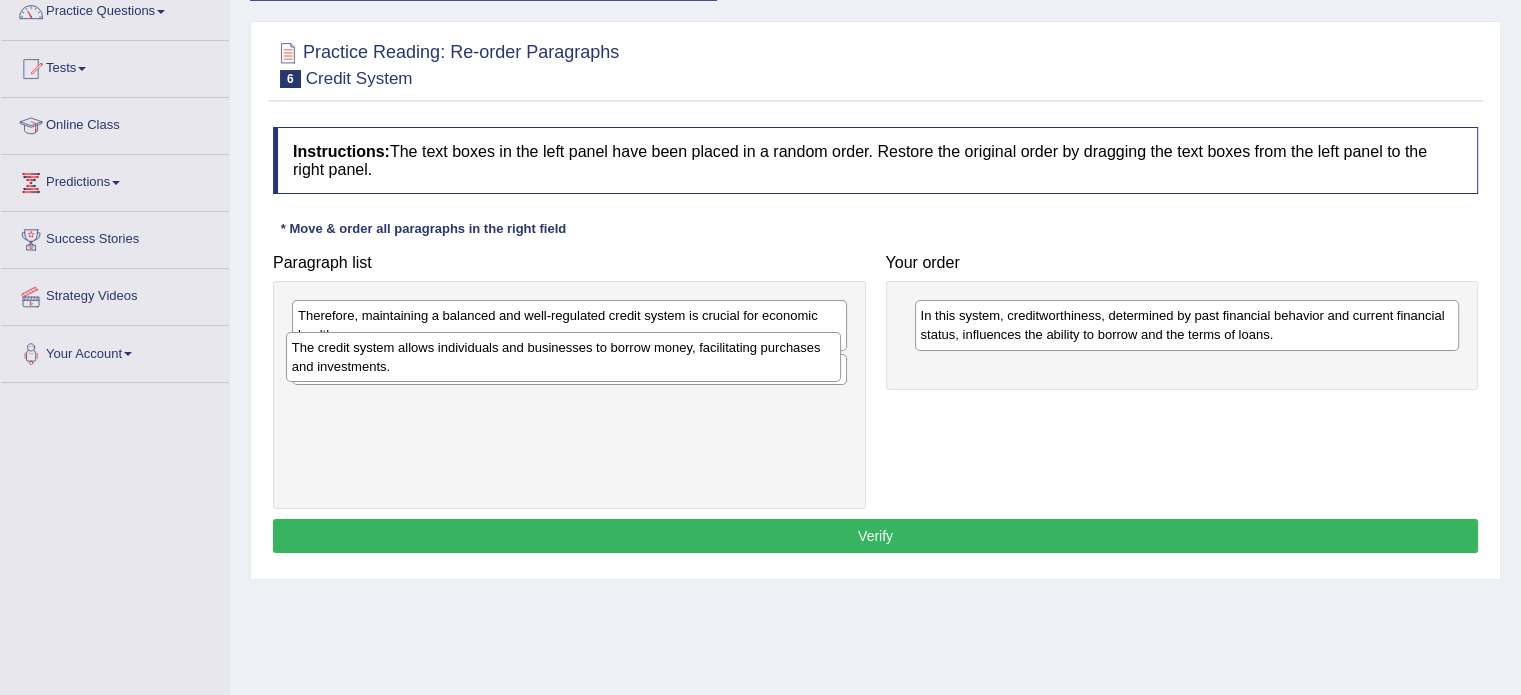 drag, startPoint x: 653, startPoint y: 396, endPoint x: 648, endPoint y: 369, distance: 27.45906 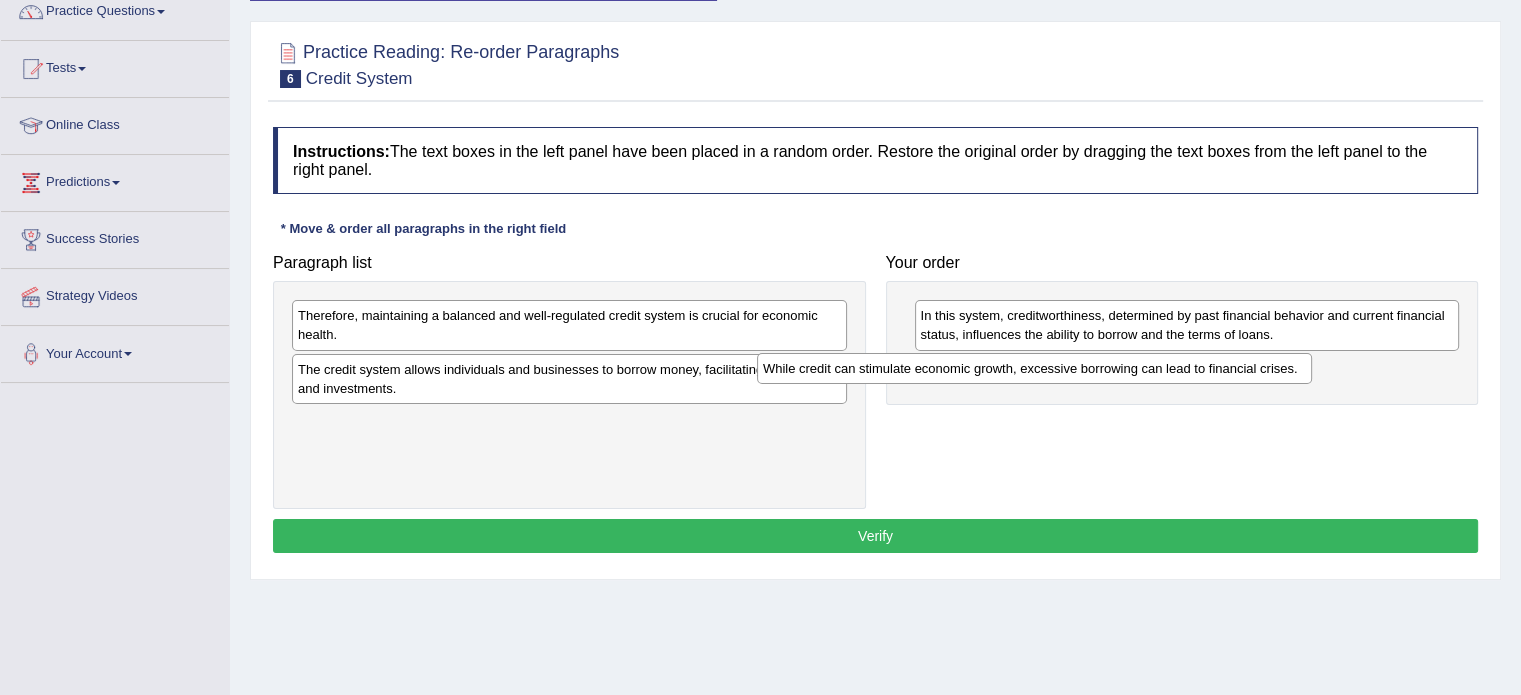 drag, startPoint x: 607, startPoint y: 374, endPoint x: 1076, endPoint y: 375, distance: 469.00107 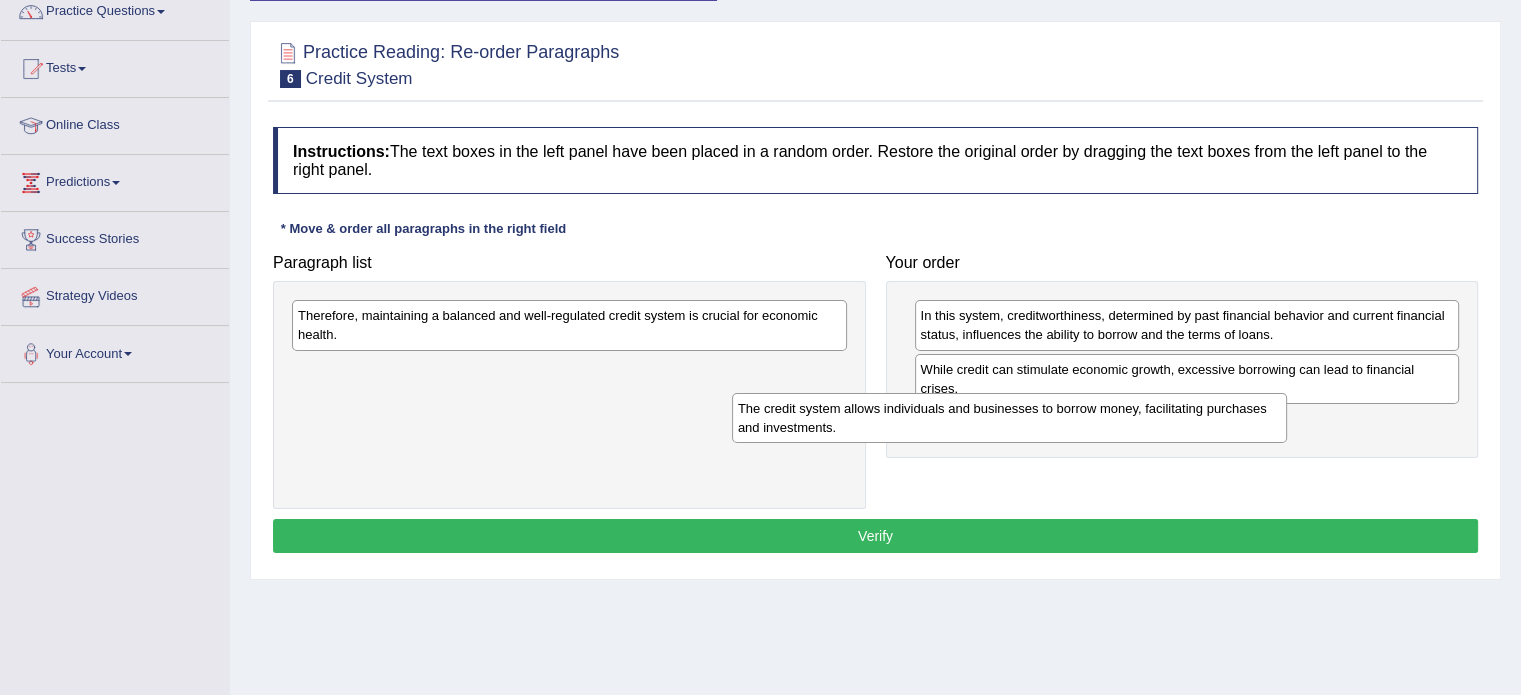 drag, startPoint x: 617, startPoint y: 375, endPoint x: 1091, endPoint y: 415, distance: 475.68478 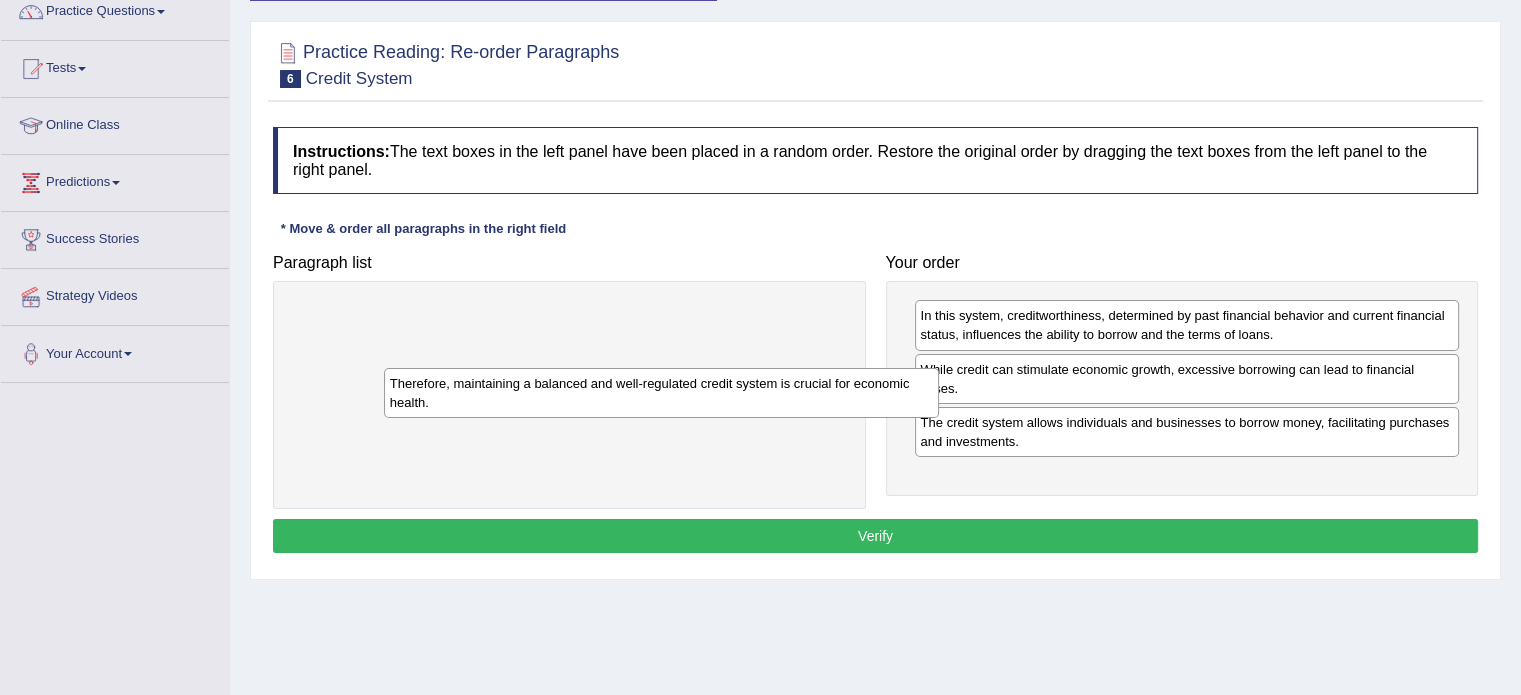 drag, startPoint x: 713, startPoint y: 325, endPoint x: 851, endPoint y: 416, distance: 165.30275 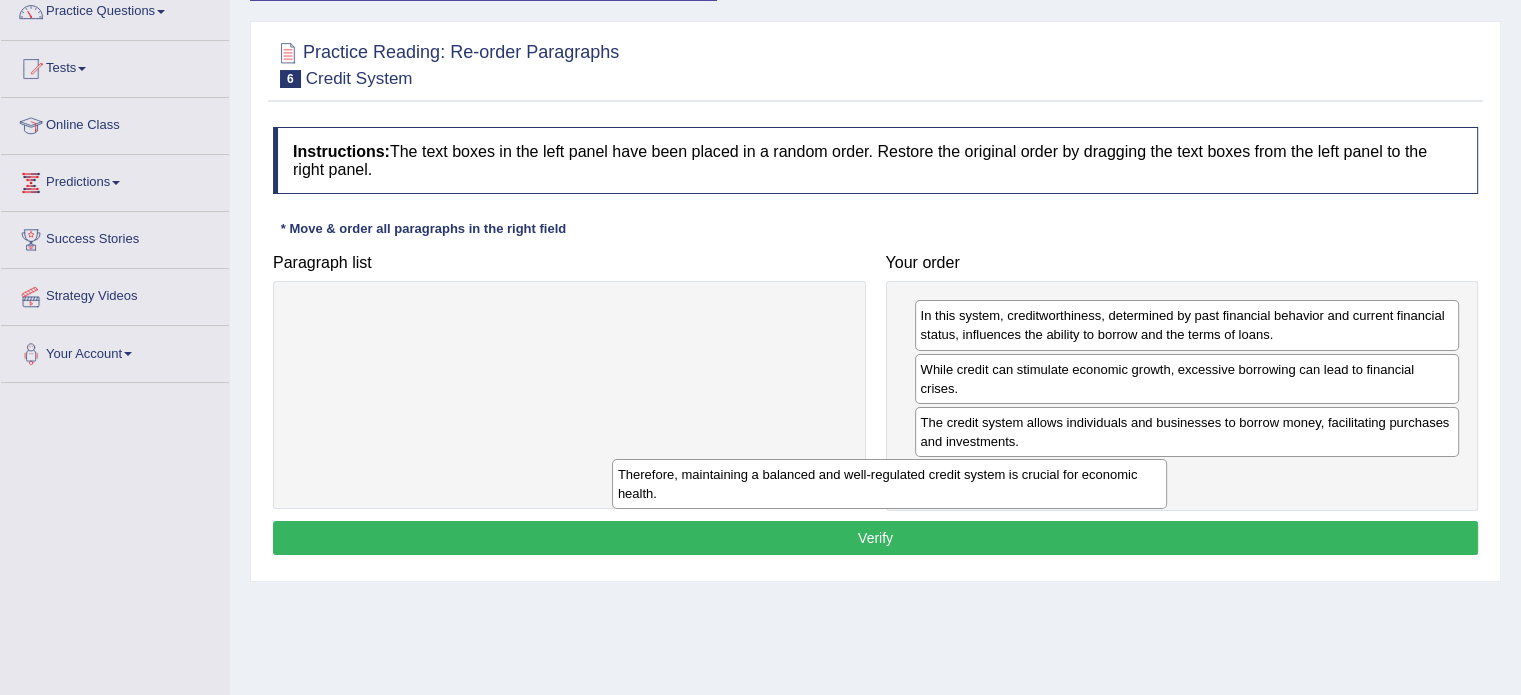 drag, startPoint x: 760, startPoint y: 326, endPoint x: 1080, endPoint y: 485, distance: 357.32477 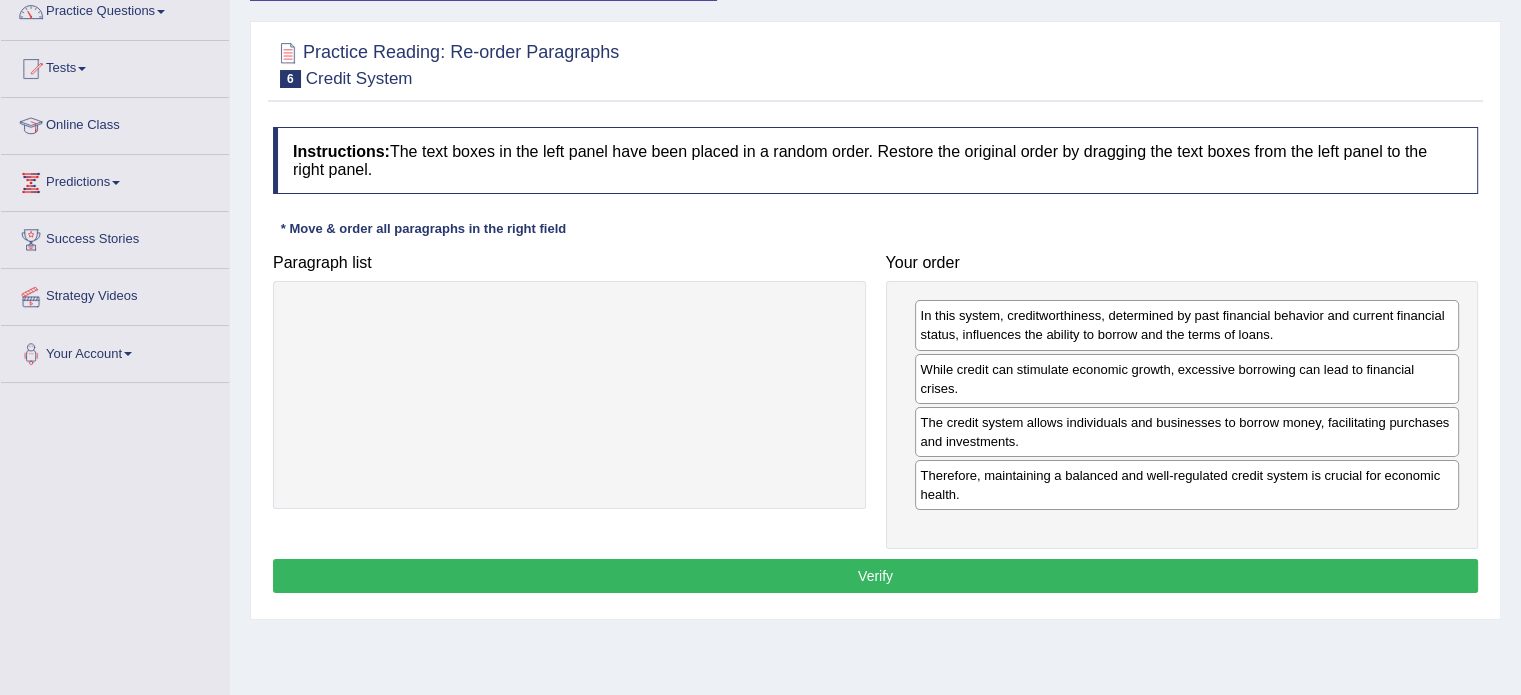 click on "Verify" at bounding box center (875, 576) 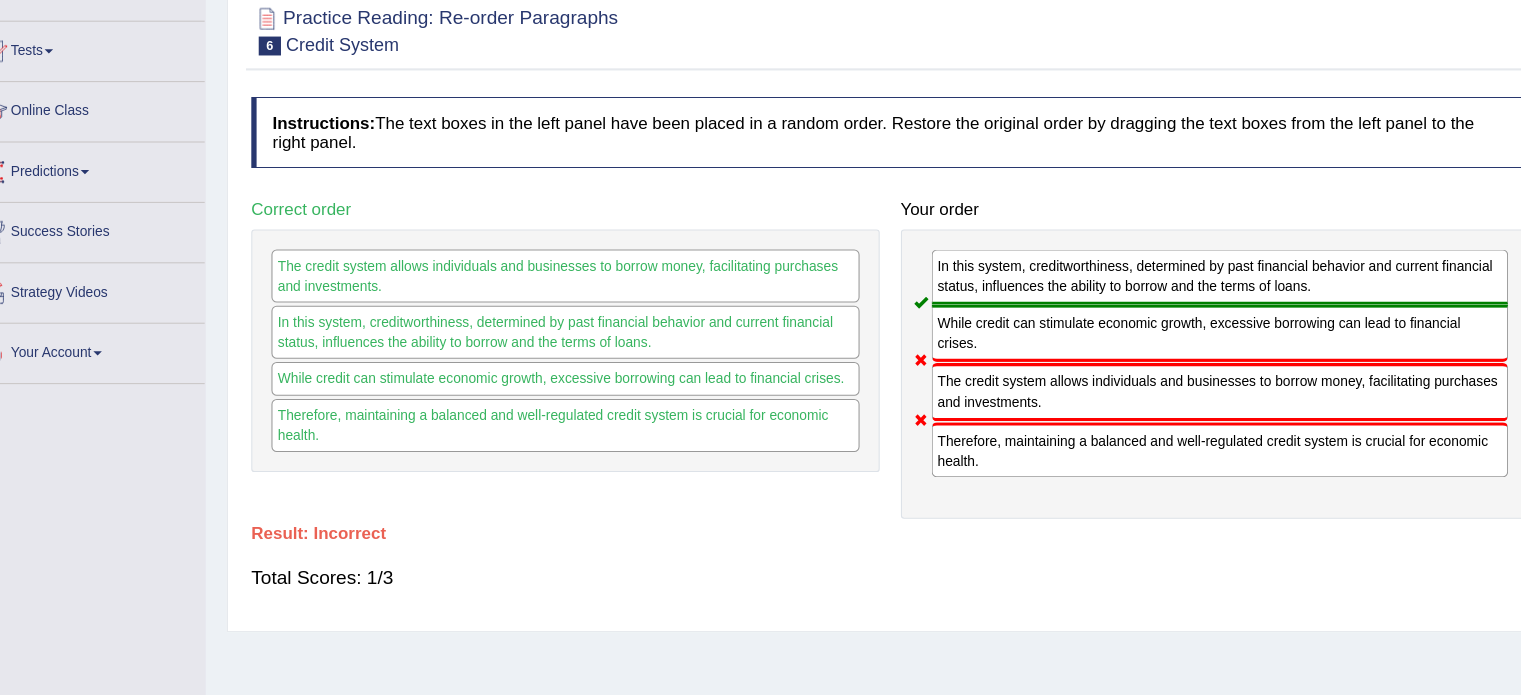 scroll, scrollTop: 172, scrollLeft: 0, axis: vertical 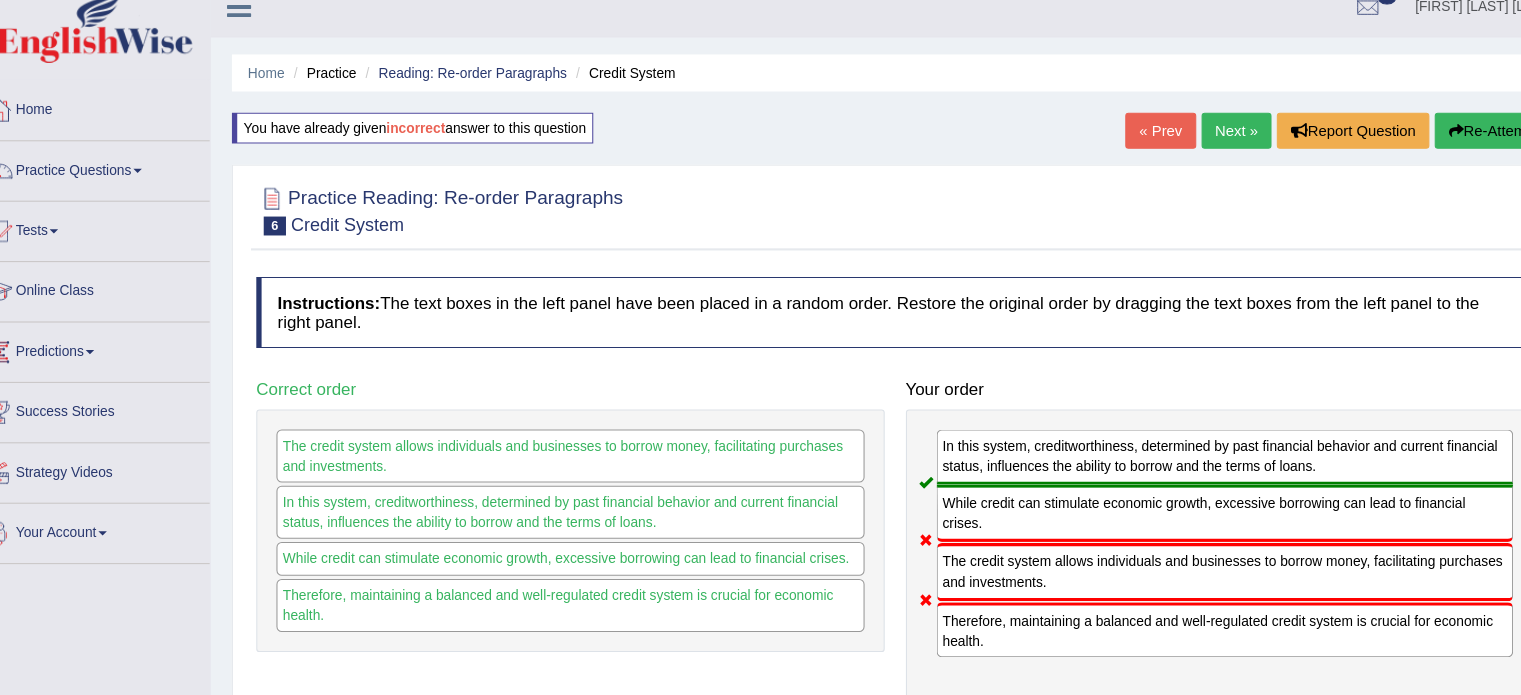 click on "Next »" at bounding box center (1198, 123) 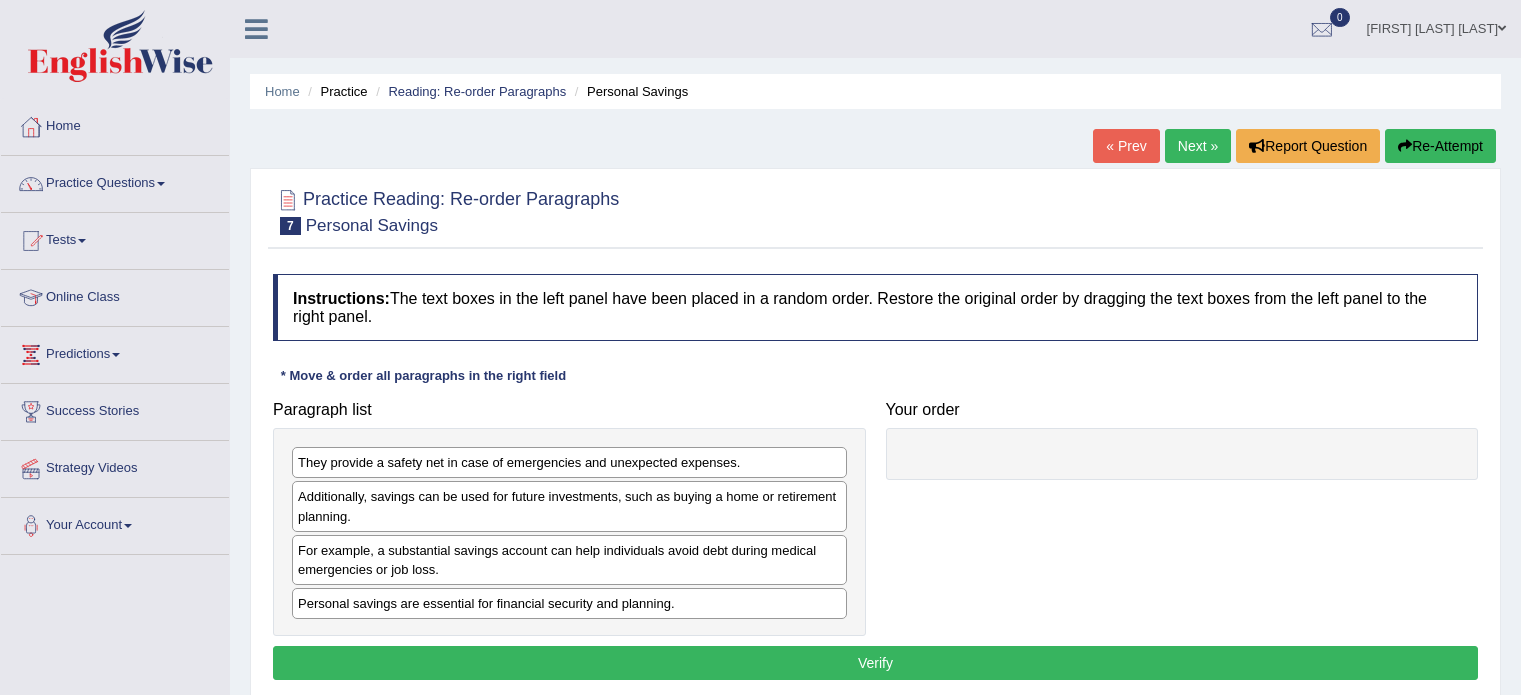 scroll, scrollTop: 0, scrollLeft: 0, axis: both 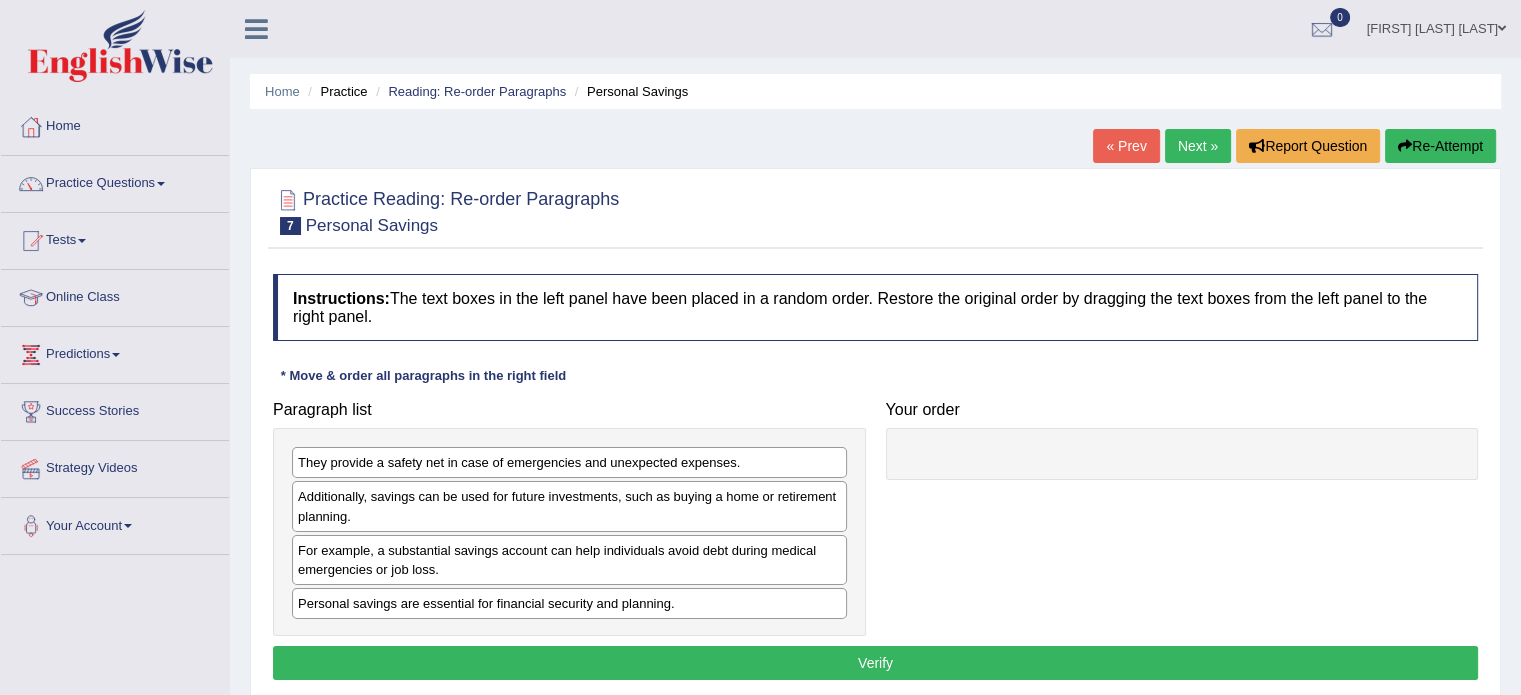 drag, startPoint x: 472, startPoint y: 615, endPoint x: 494, endPoint y: 580, distance: 41.340054 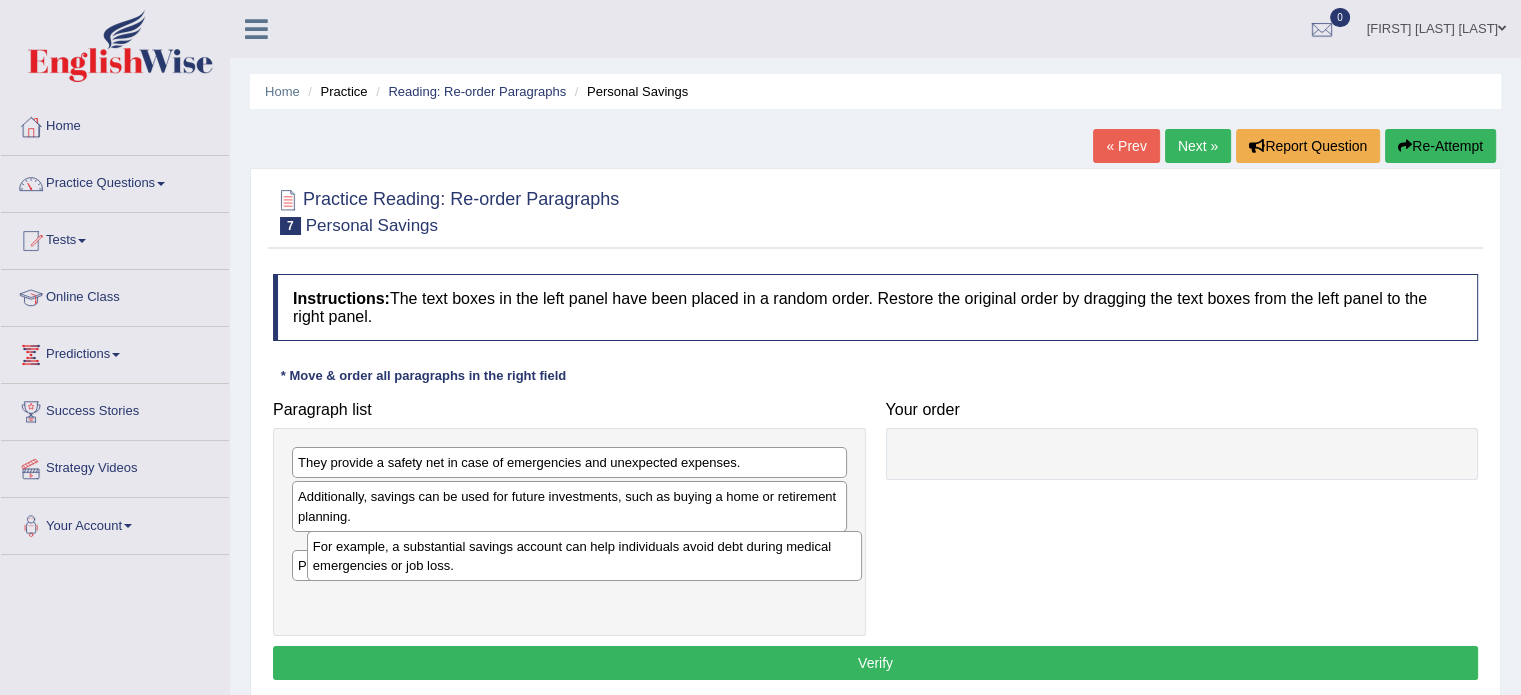 drag, startPoint x: 366, startPoint y: 572, endPoint x: 381, endPoint y: 569, distance: 15.297058 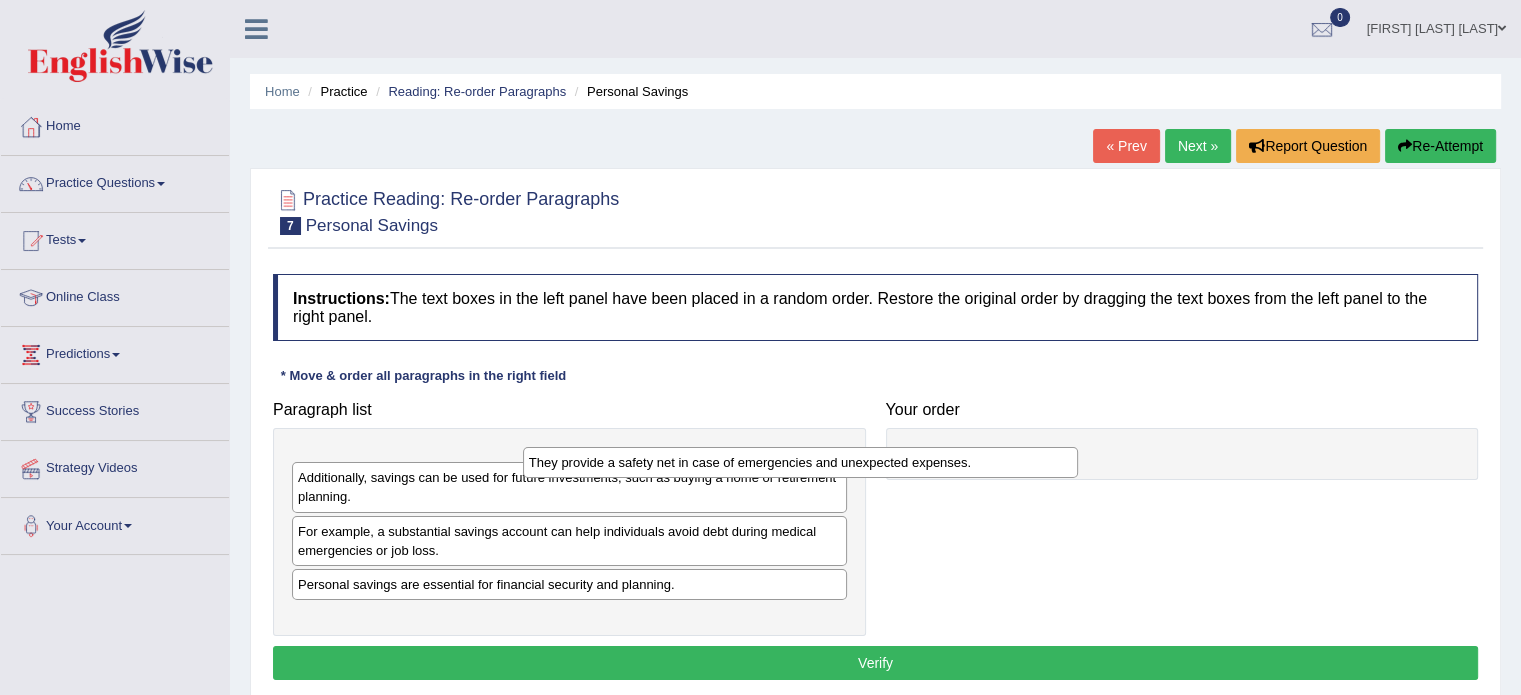 drag, startPoint x: 401, startPoint y: 464, endPoint x: 632, endPoint y: 464, distance: 231 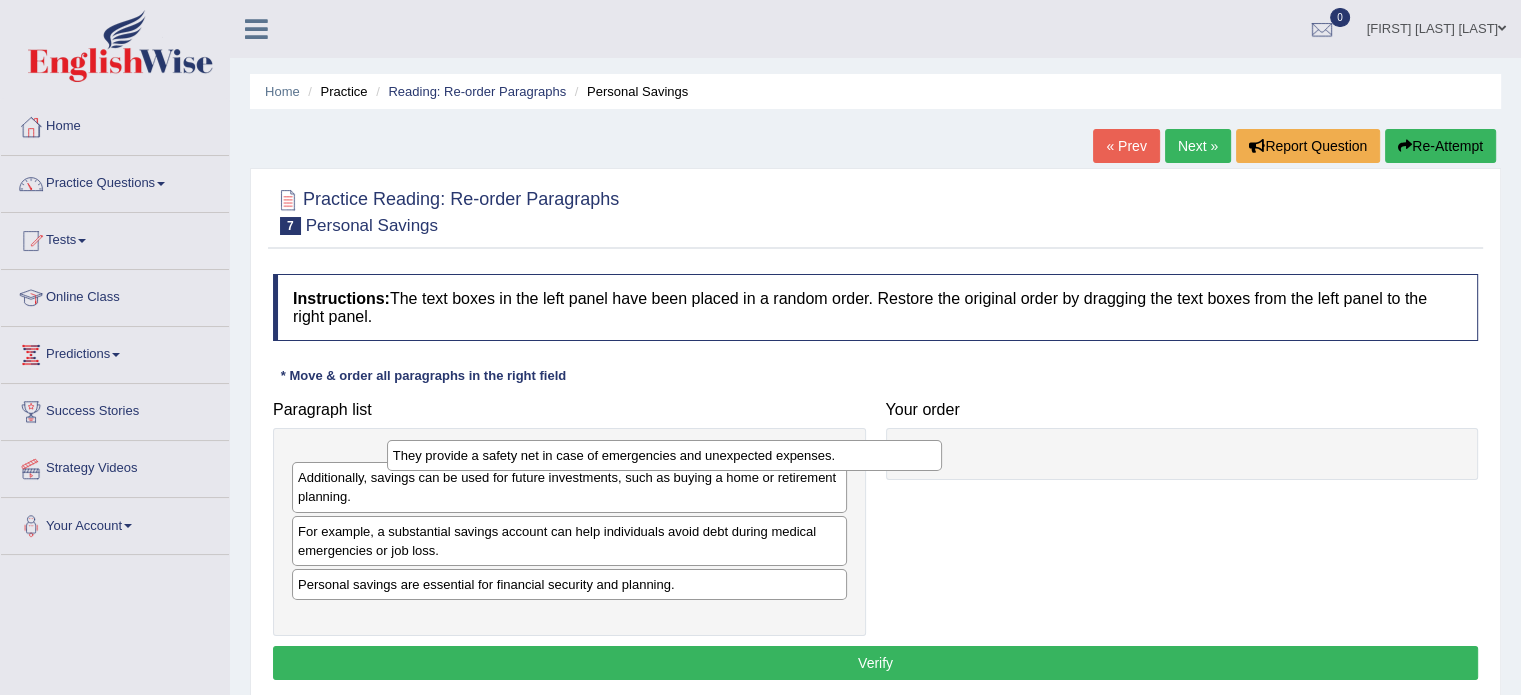 drag, startPoint x: 629, startPoint y: 463, endPoint x: 764, endPoint y: 459, distance: 135.05925 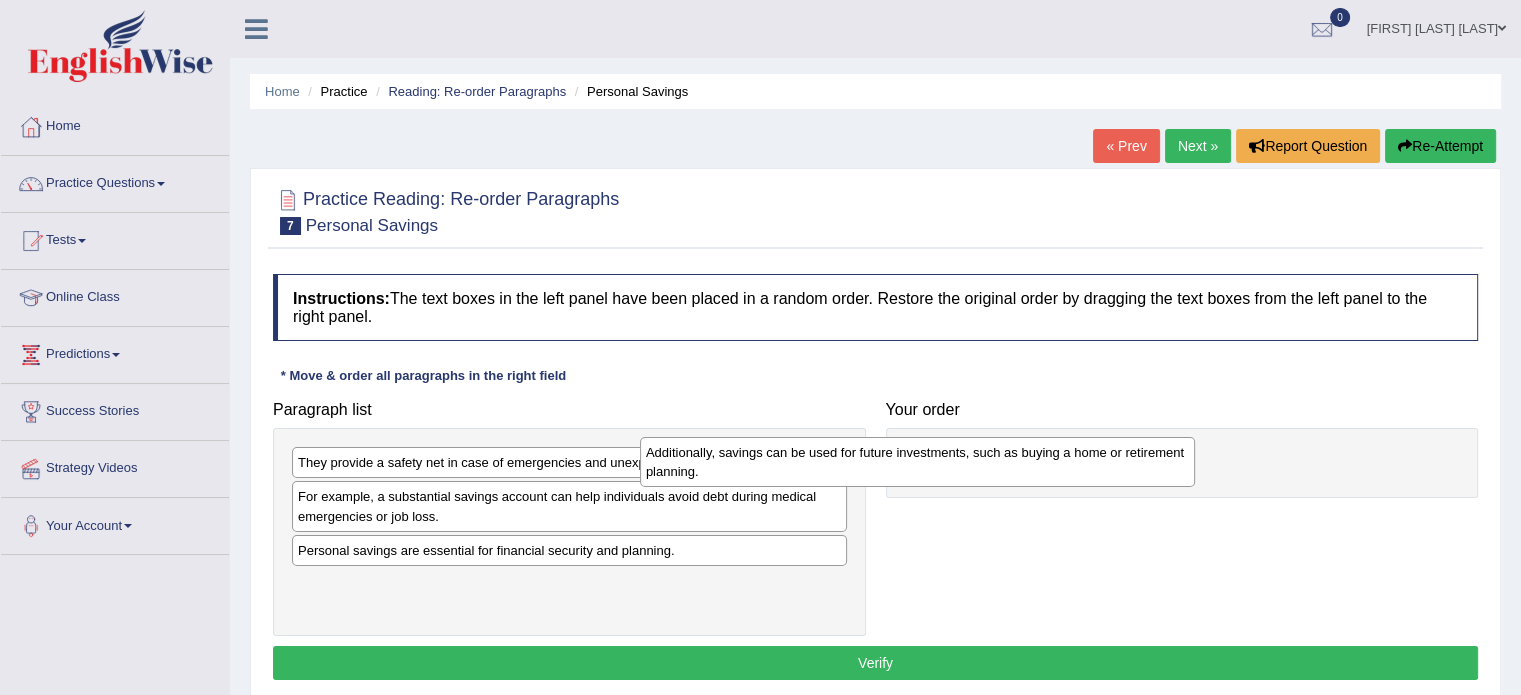 drag, startPoint x: 817, startPoint y: 507, endPoint x: 1172, endPoint y: 452, distance: 359.2353 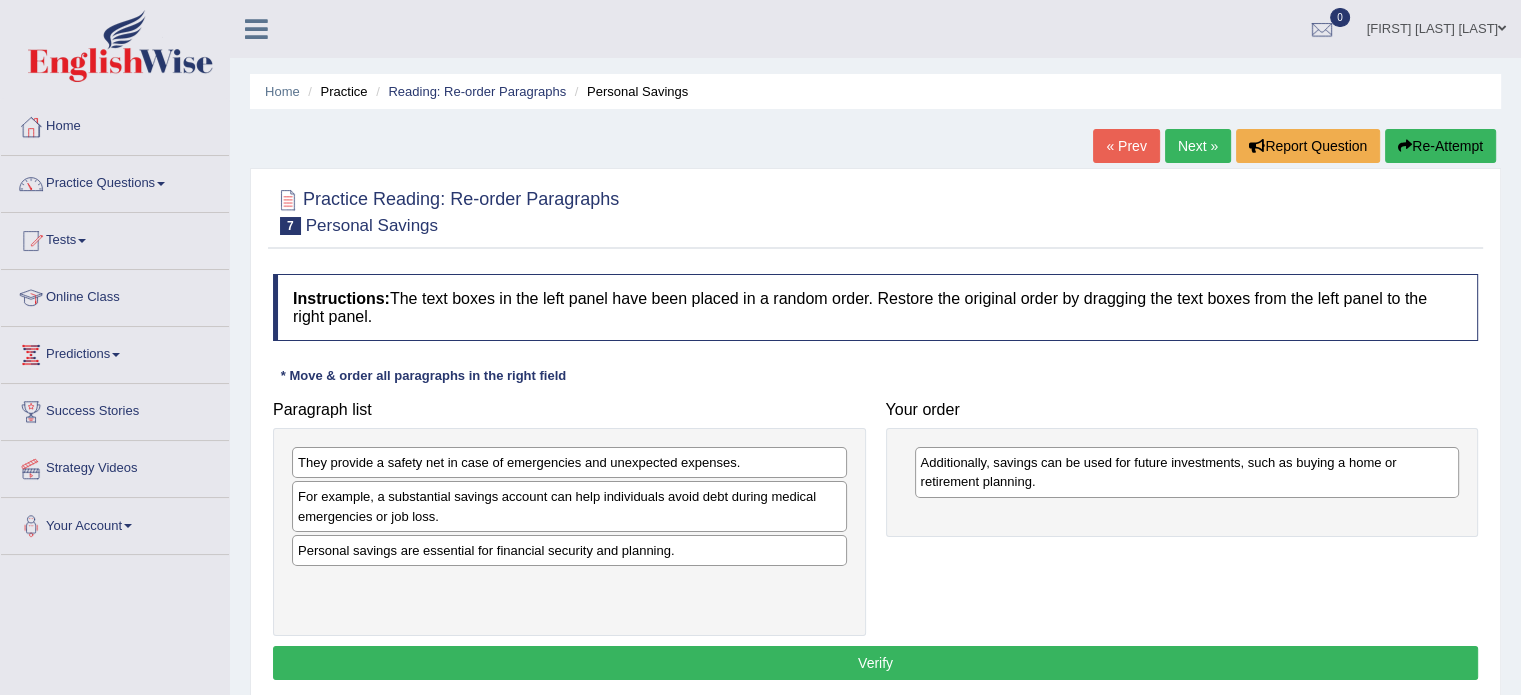 scroll, scrollTop: 11, scrollLeft: 0, axis: vertical 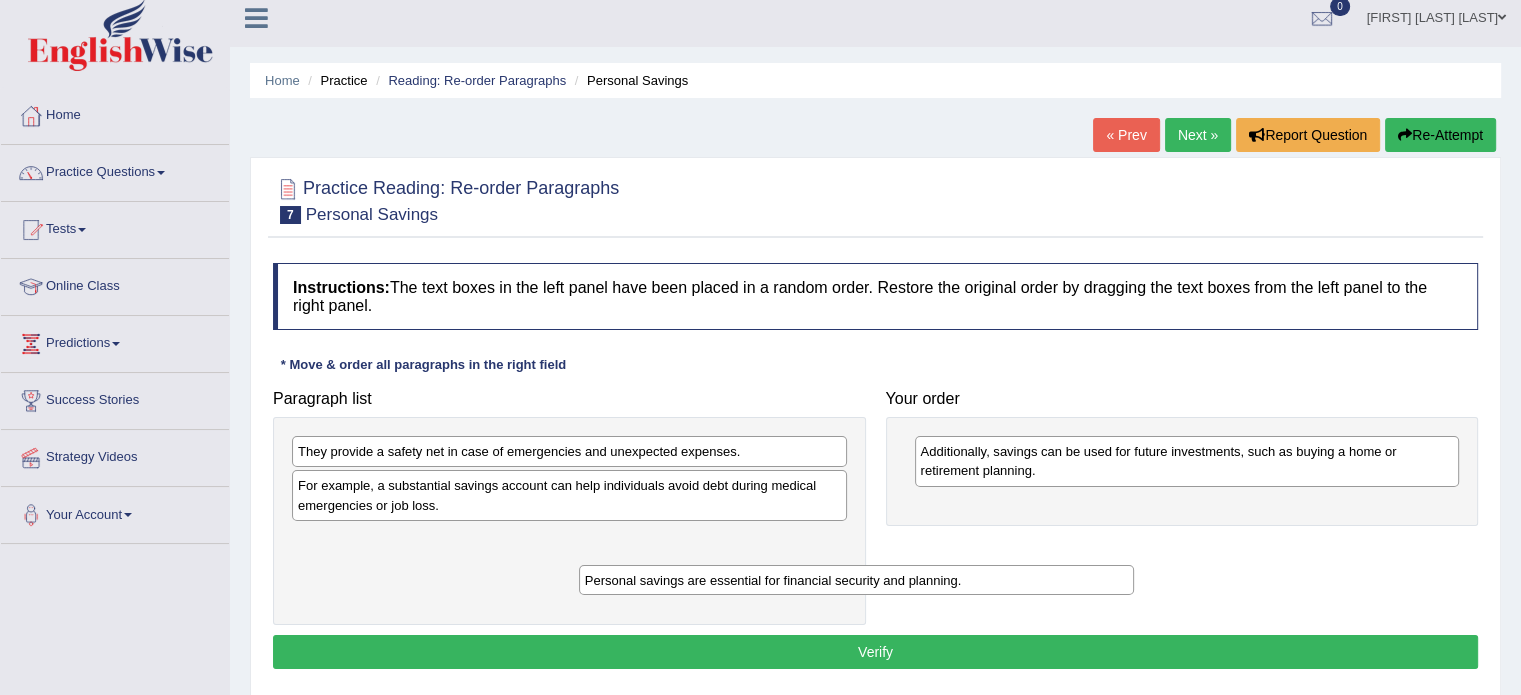 drag, startPoint x: 709, startPoint y: 538, endPoint x: 1001, endPoint y: 571, distance: 293.8588 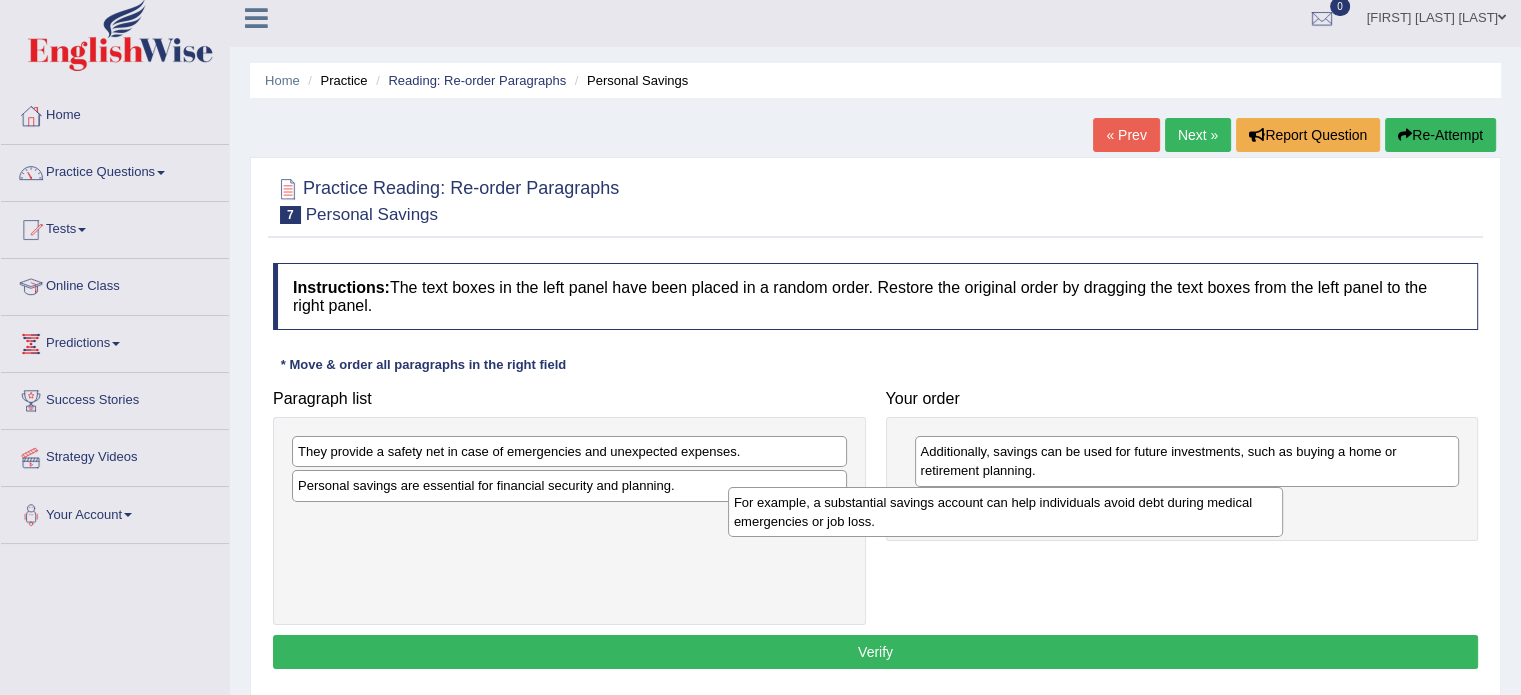 drag, startPoint x: 790, startPoint y: 491, endPoint x: 1240, endPoint y: 502, distance: 450.13443 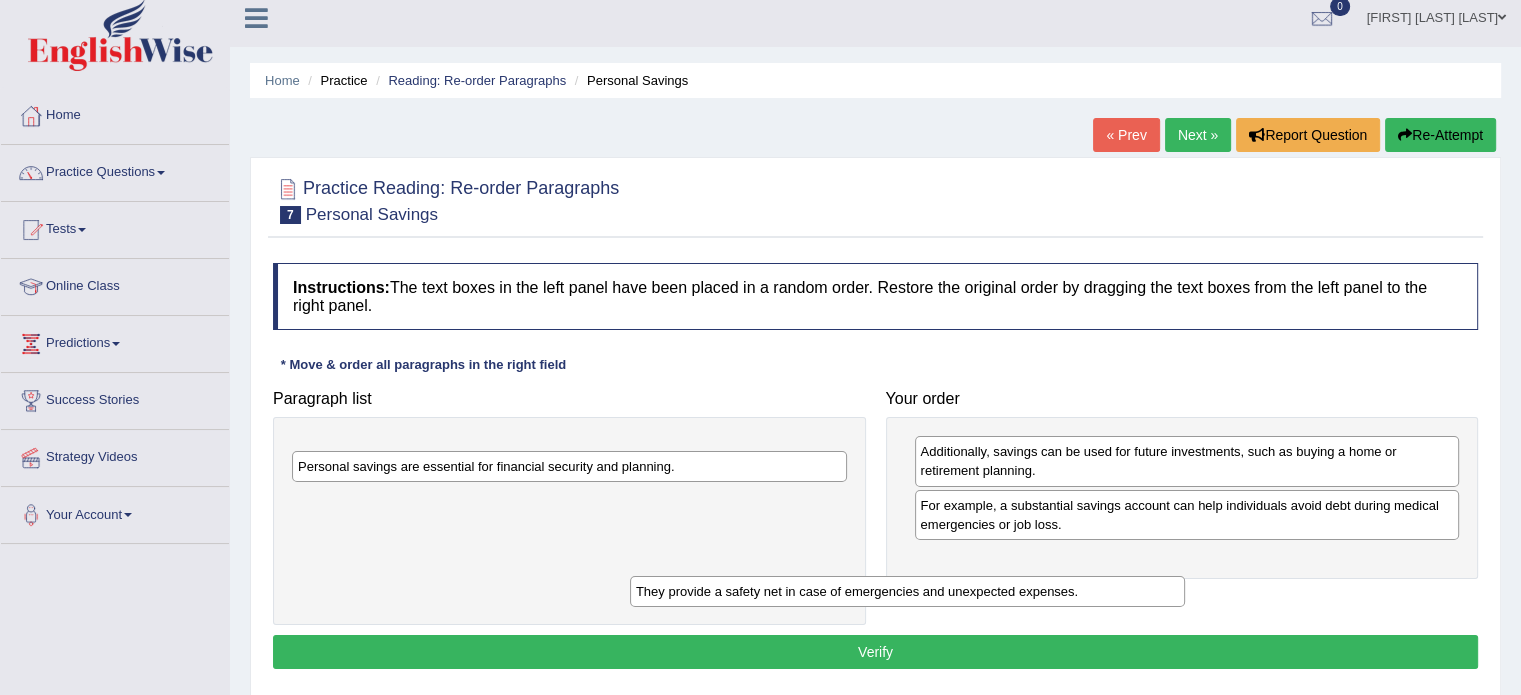 drag, startPoint x: 796, startPoint y: 441, endPoint x: 1140, endPoint y: 562, distance: 364.66013 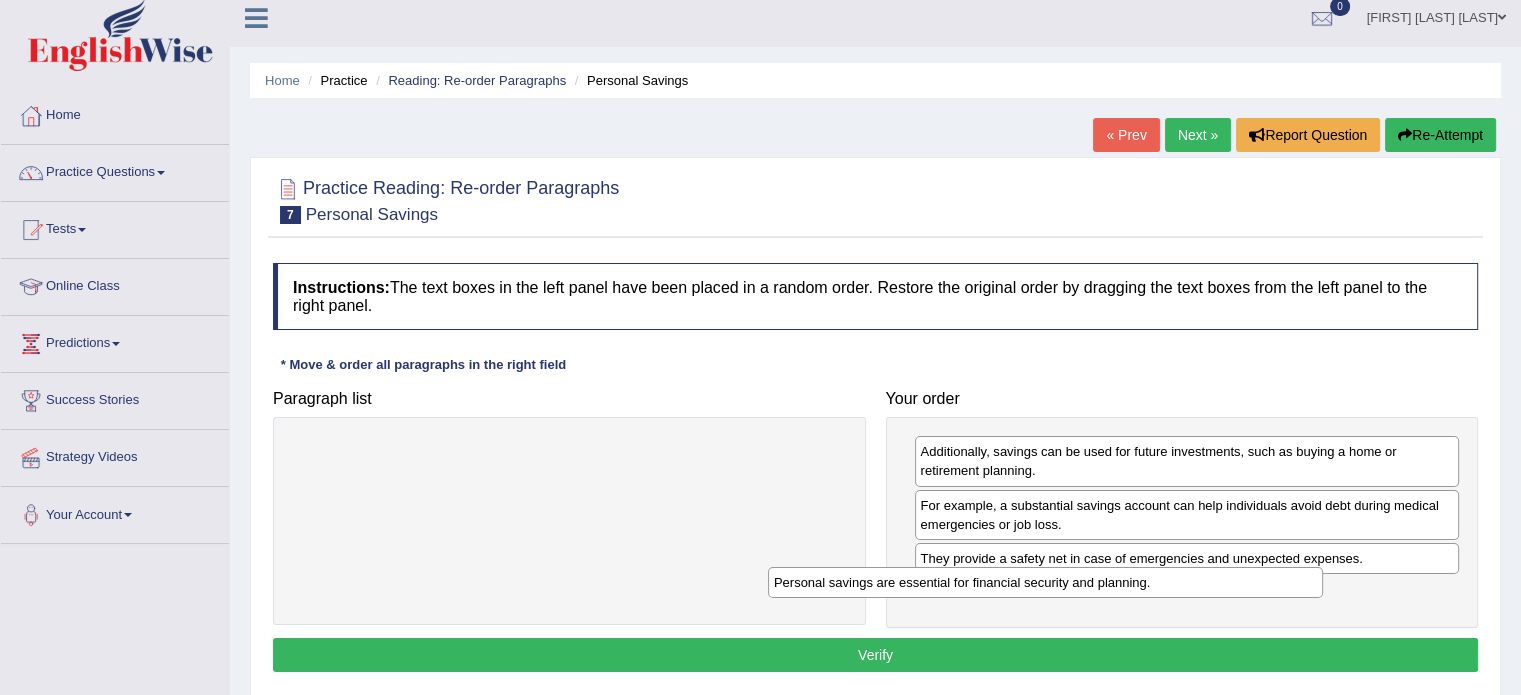 drag, startPoint x: 775, startPoint y: 451, endPoint x: 1270, endPoint y: 579, distance: 511.2817 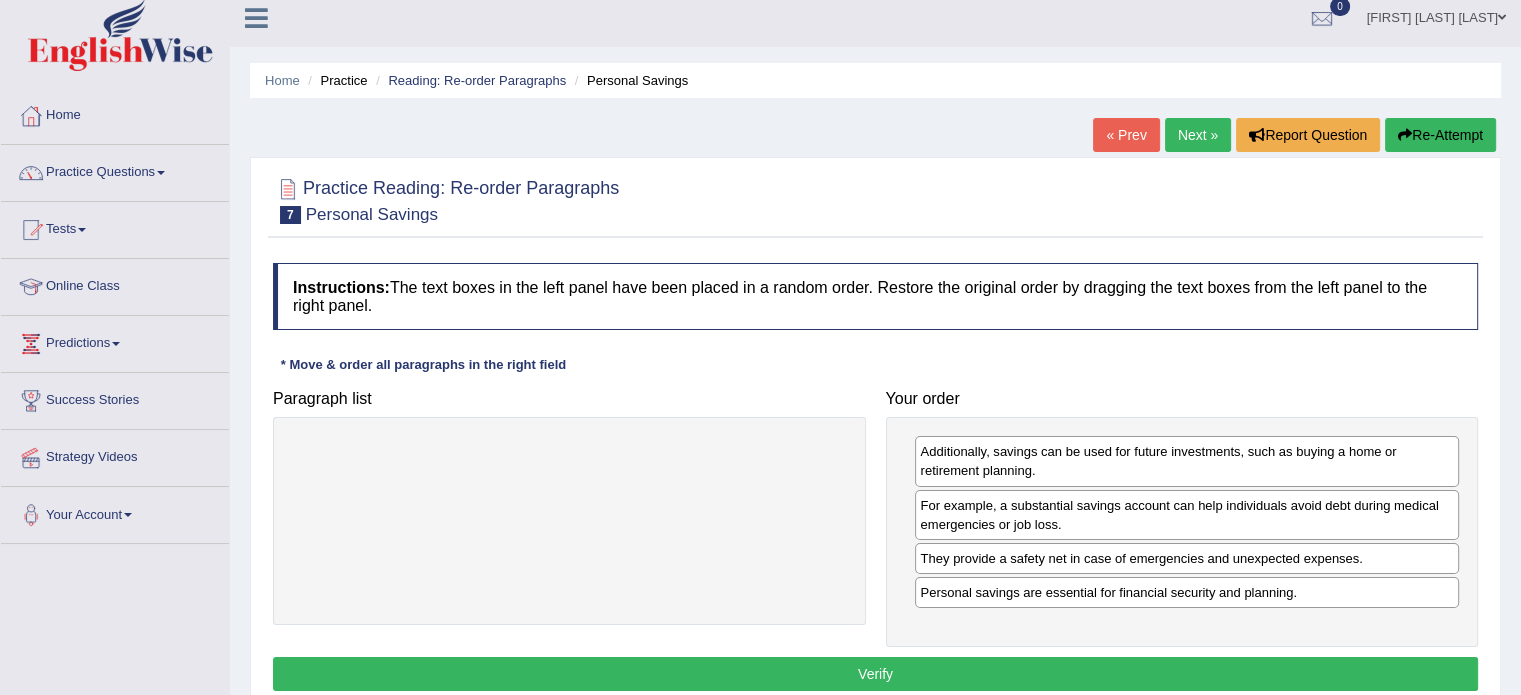 click on "Verify" at bounding box center [875, 674] 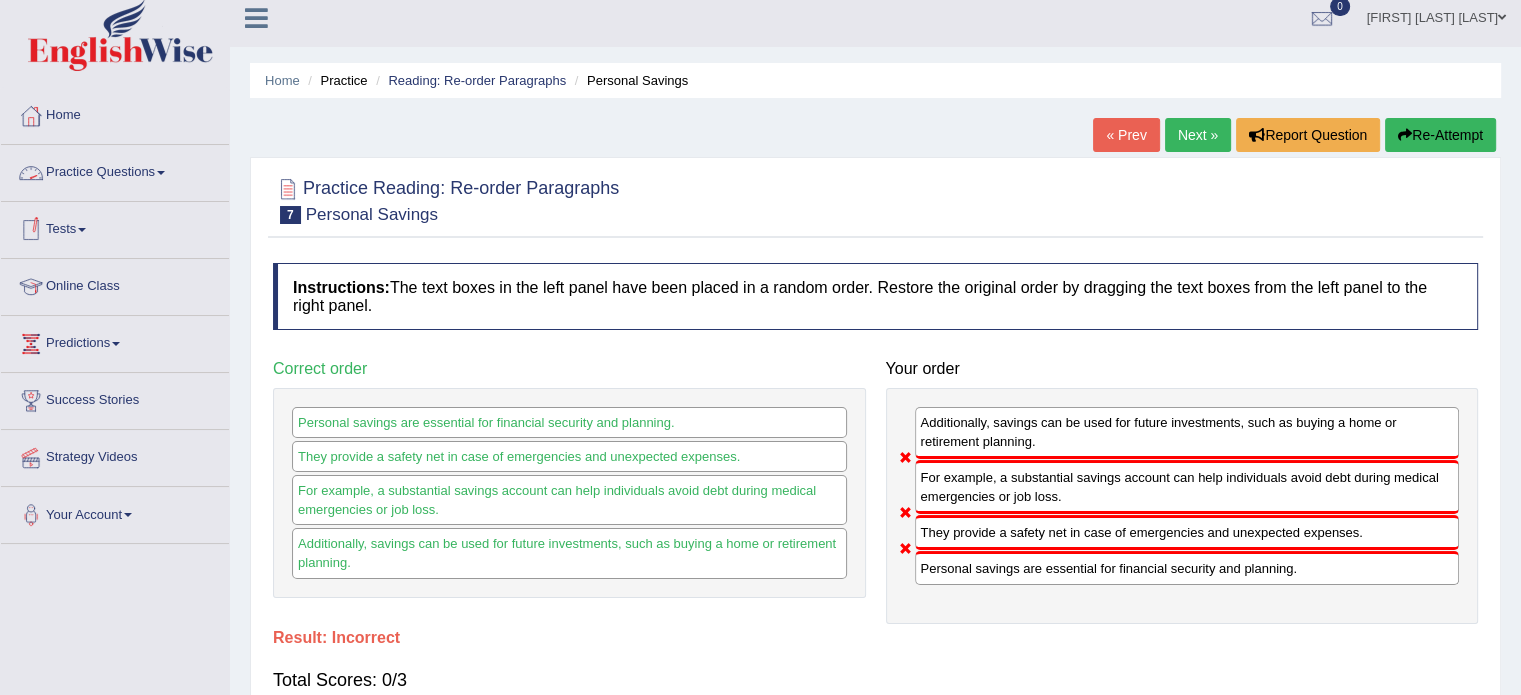 click on "Practice Questions" at bounding box center [115, 170] 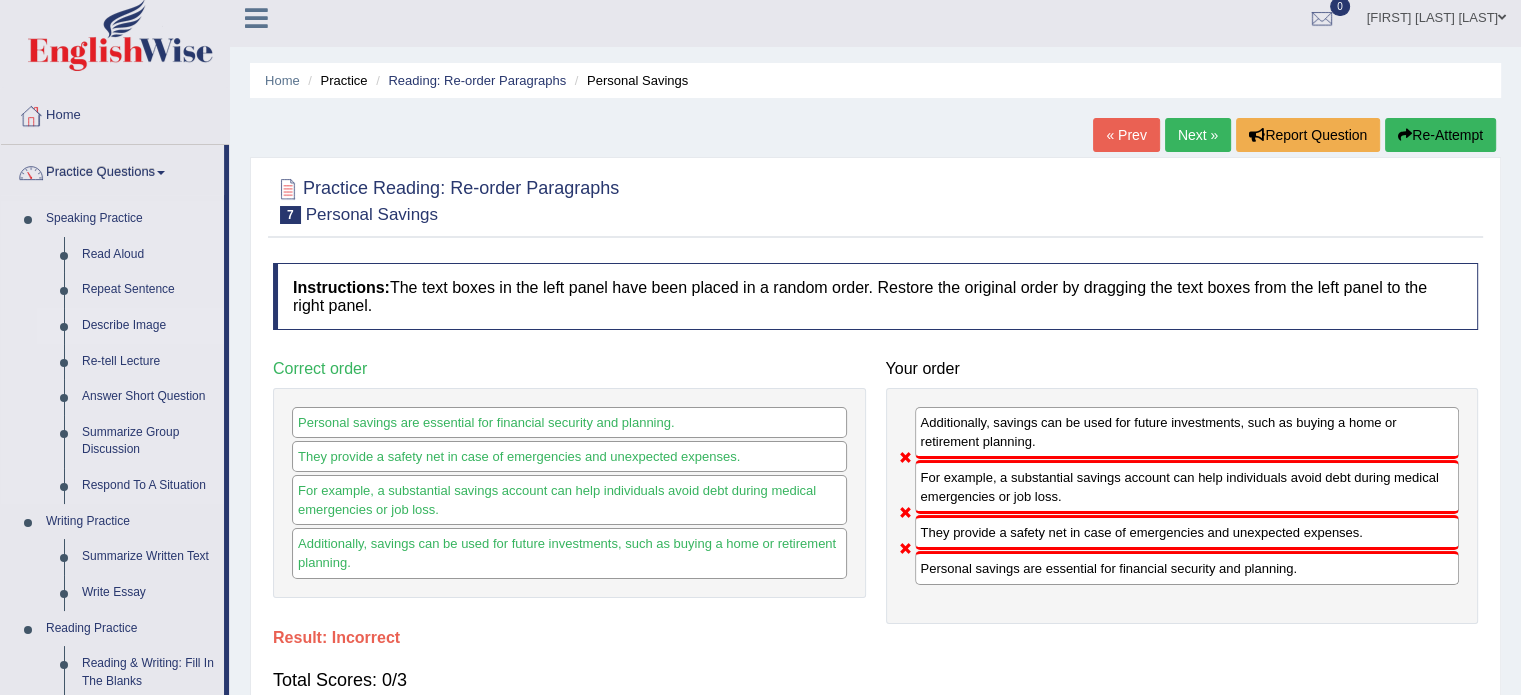 click on "Describe Image" at bounding box center (148, 326) 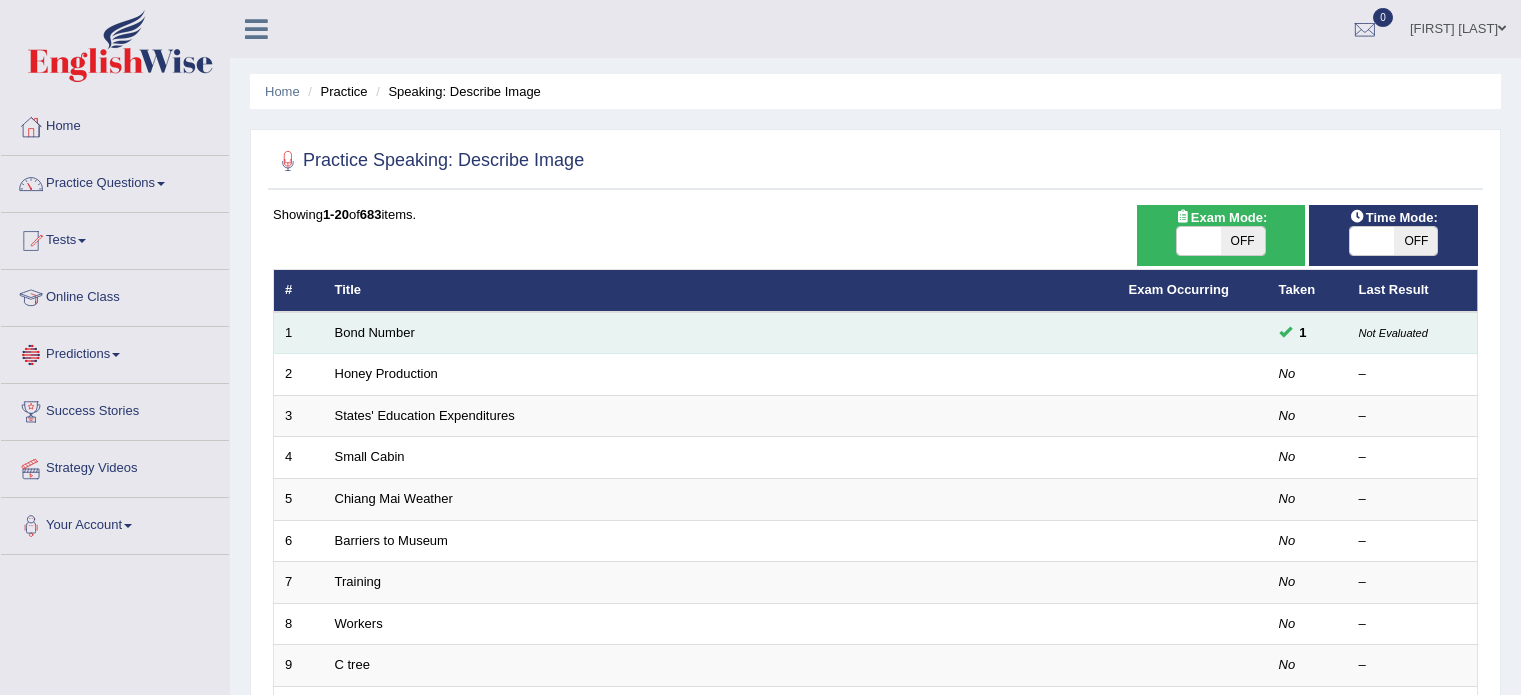scroll, scrollTop: 0, scrollLeft: 0, axis: both 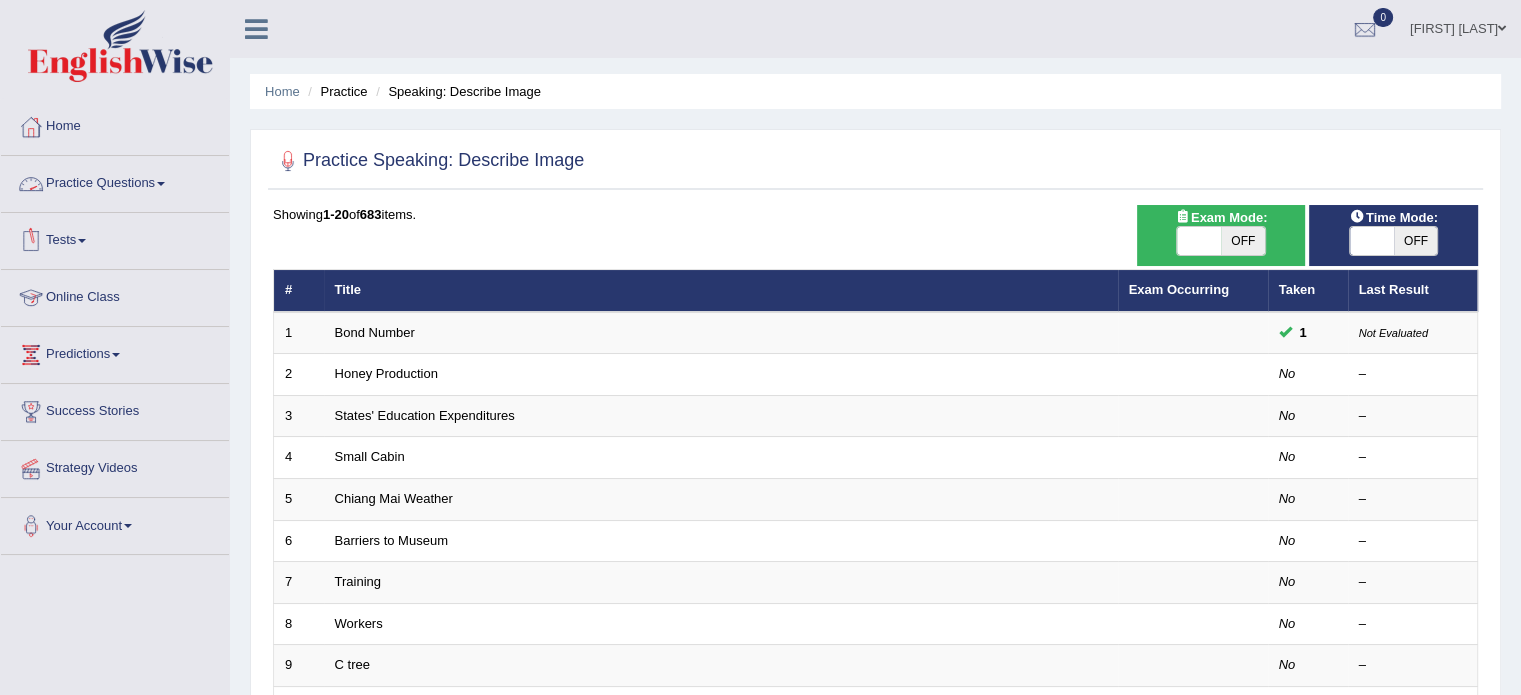 click on "Practice Questions" at bounding box center [115, 181] 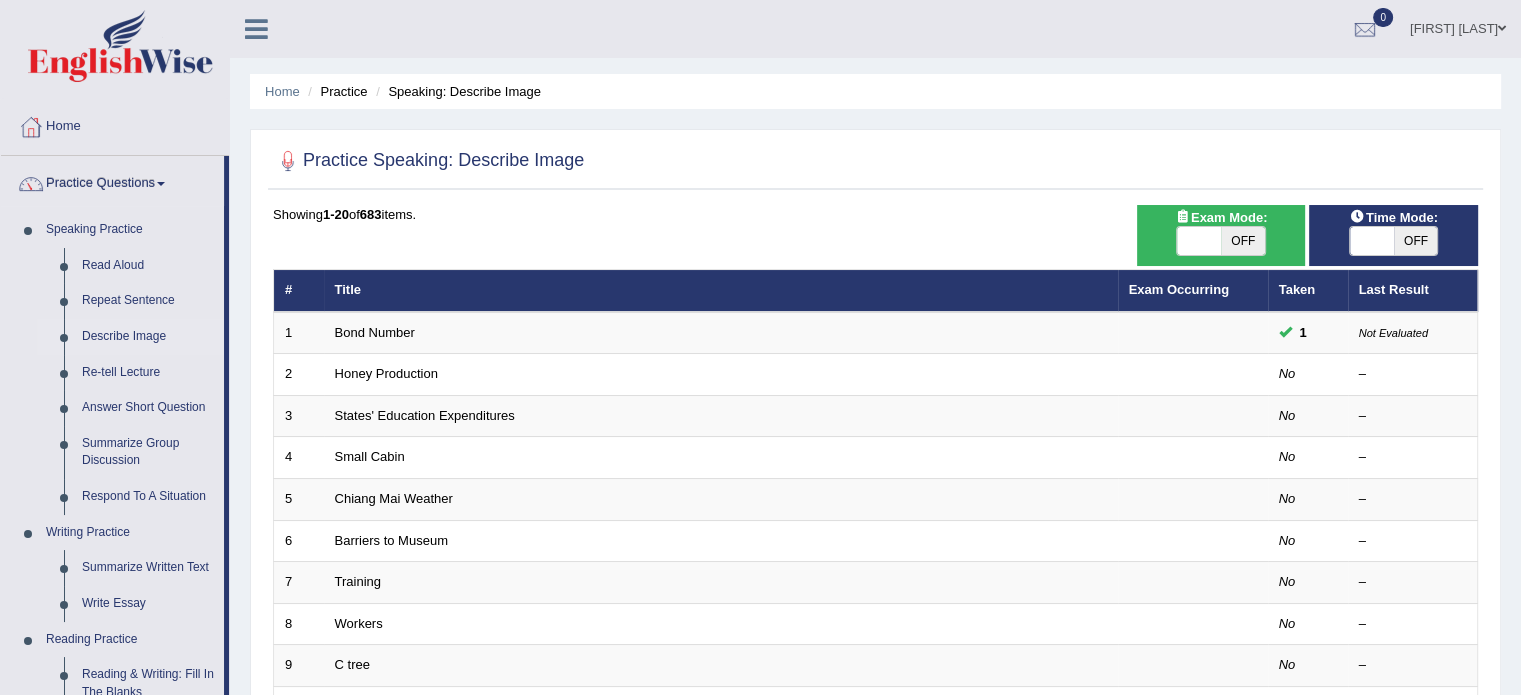 drag, startPoint x: 231, startPoint y: 603, endPoint x: 241, endPoint y: 669, distance: 66.75328 